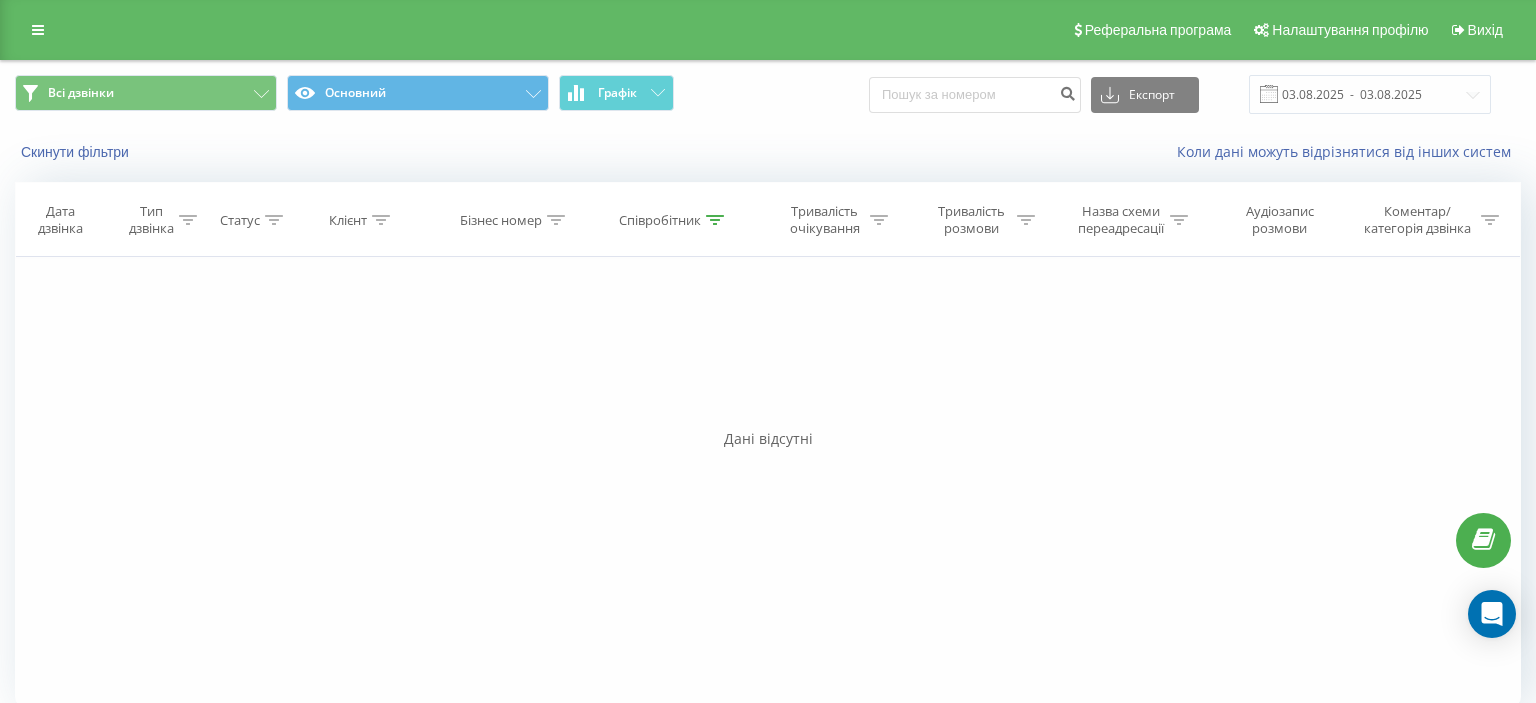 scroll, scrollTop: 0, scrollLeft: 0, axis: both 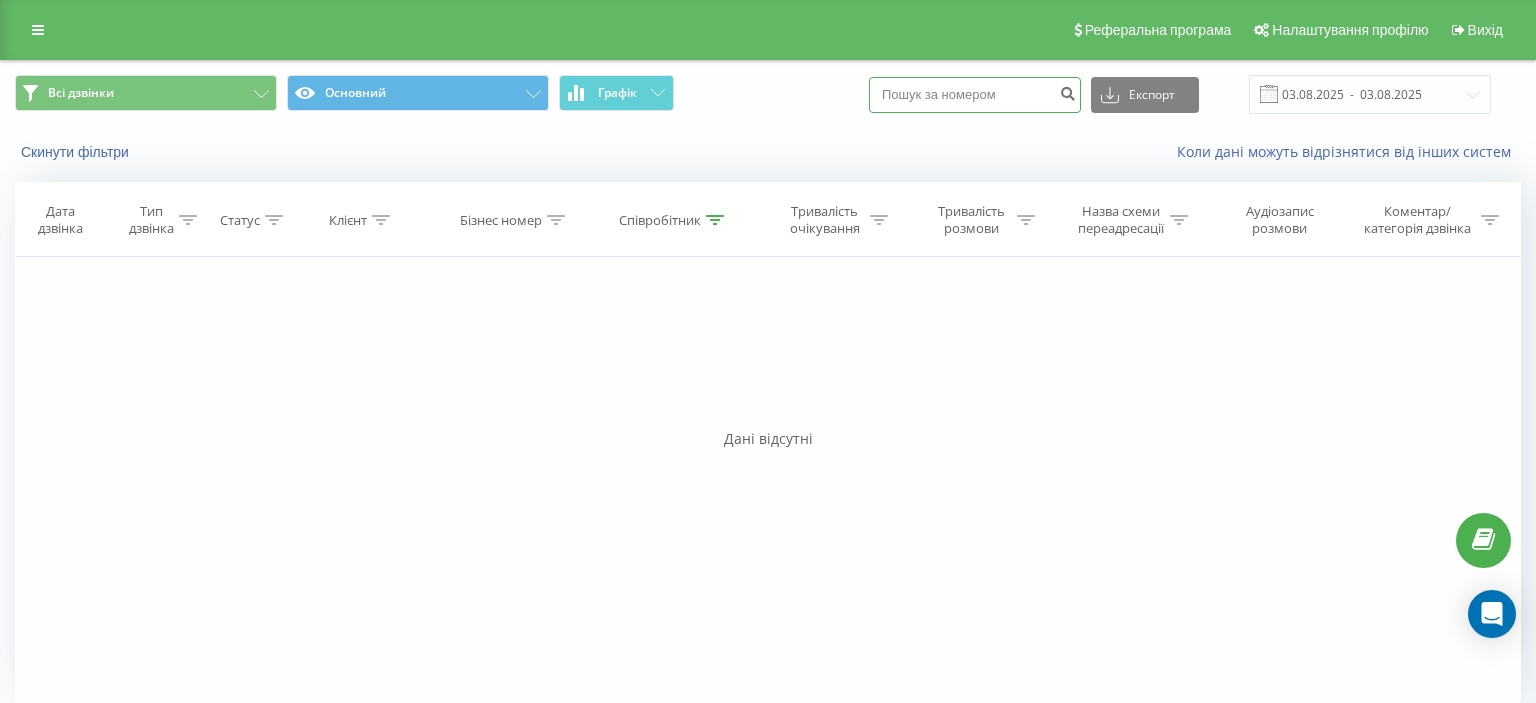 drag, startPoint x: 0, startPoint y: 0, endPoint x: 1031, endPoint y: 95, distance: 1035.3676 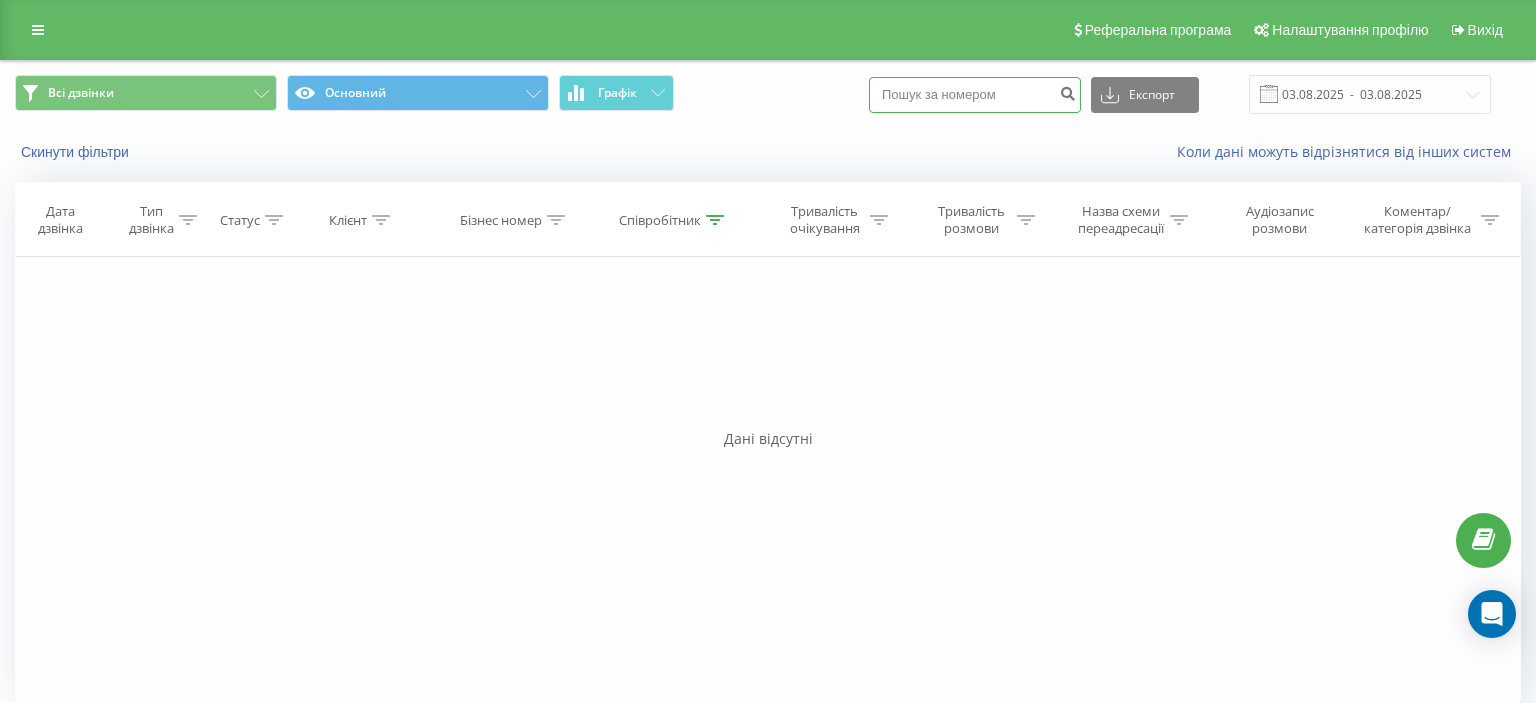 paste on "(095) 002 96 33" 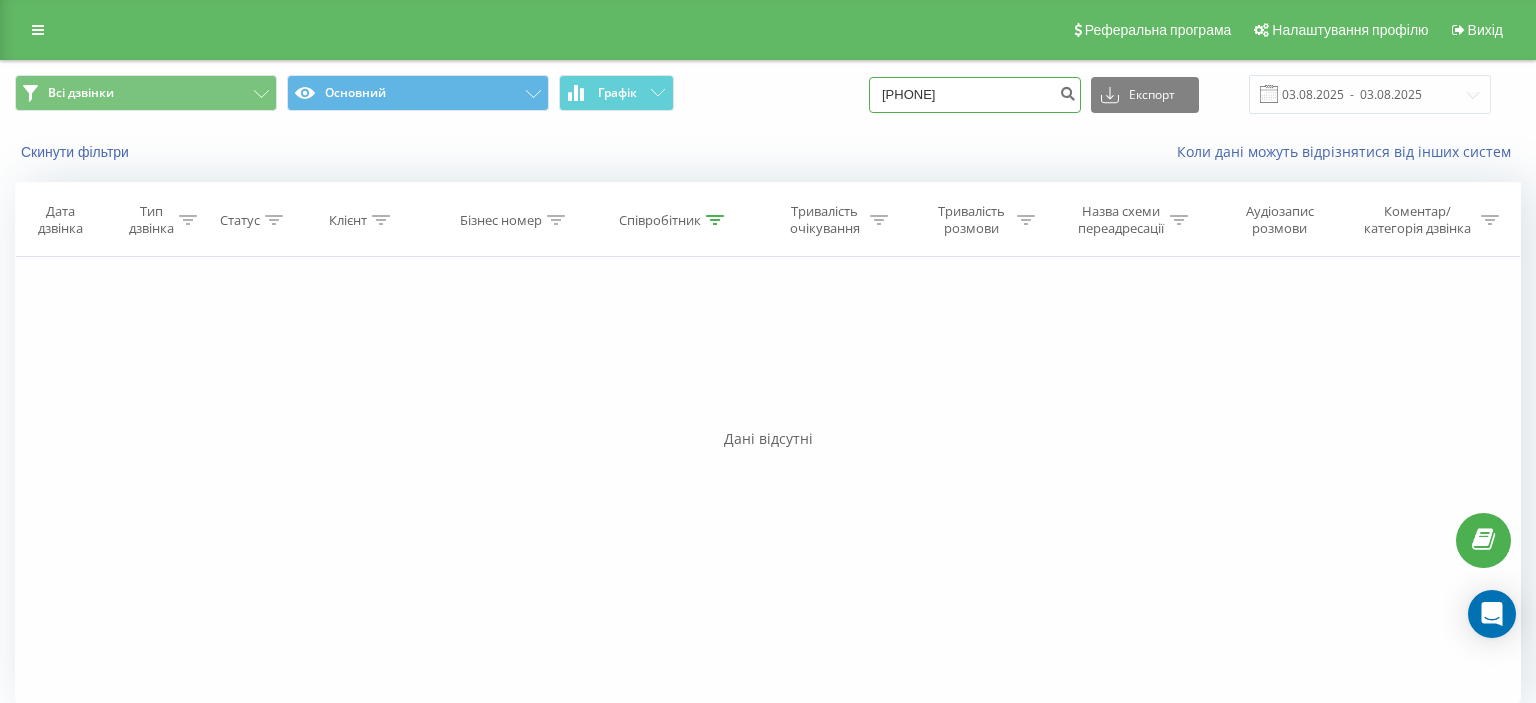 click on "(095) 002 96 33" at bounding box center (975, 95) 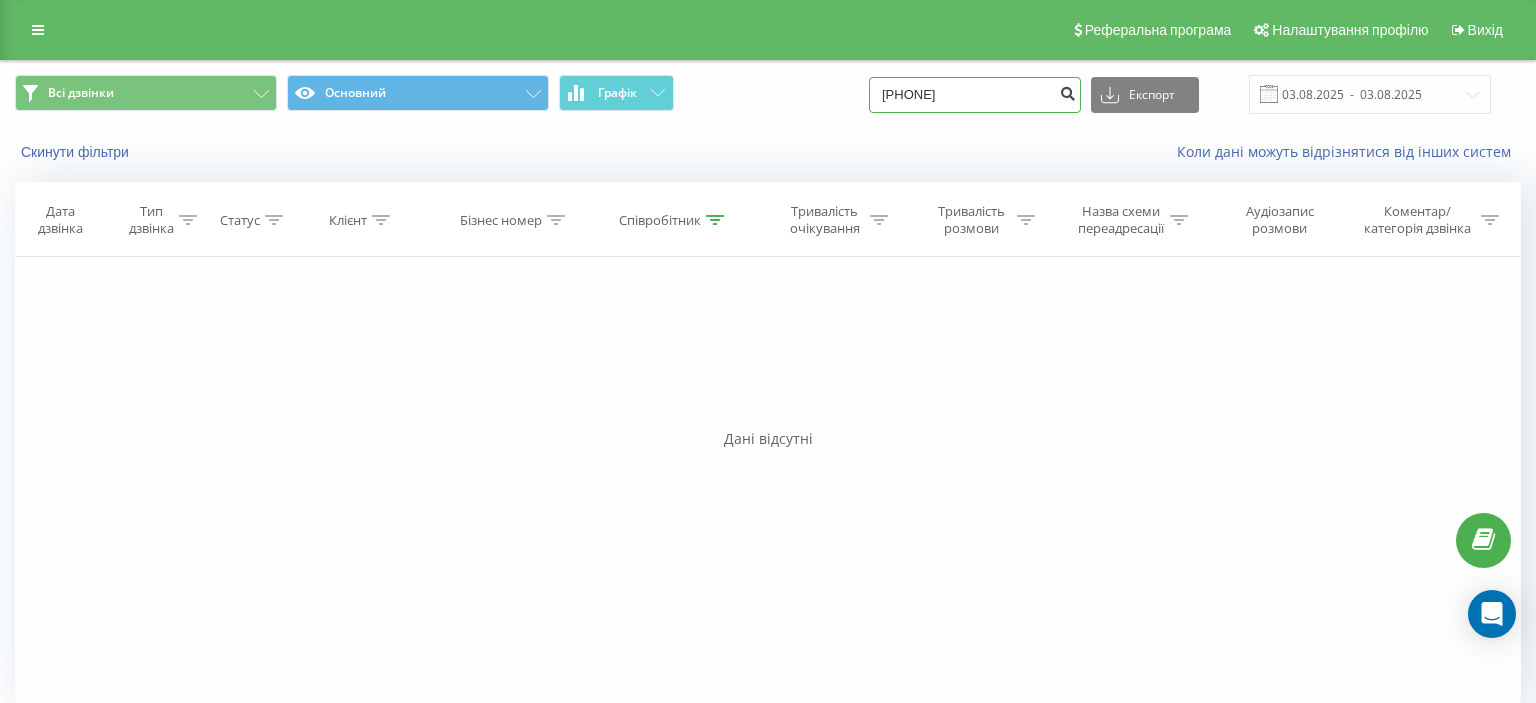 type on "095 002 96 33" 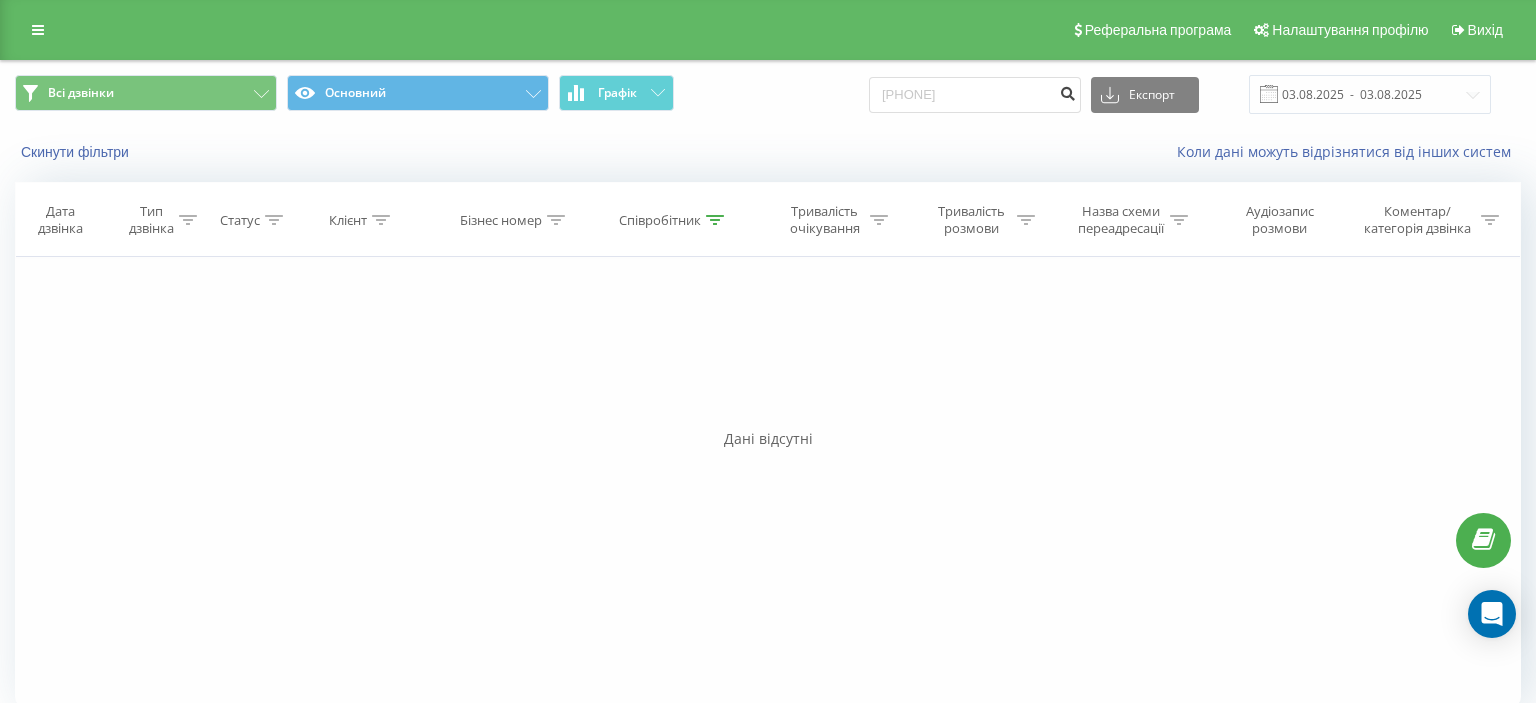 click at bounding box center [1067, 91] 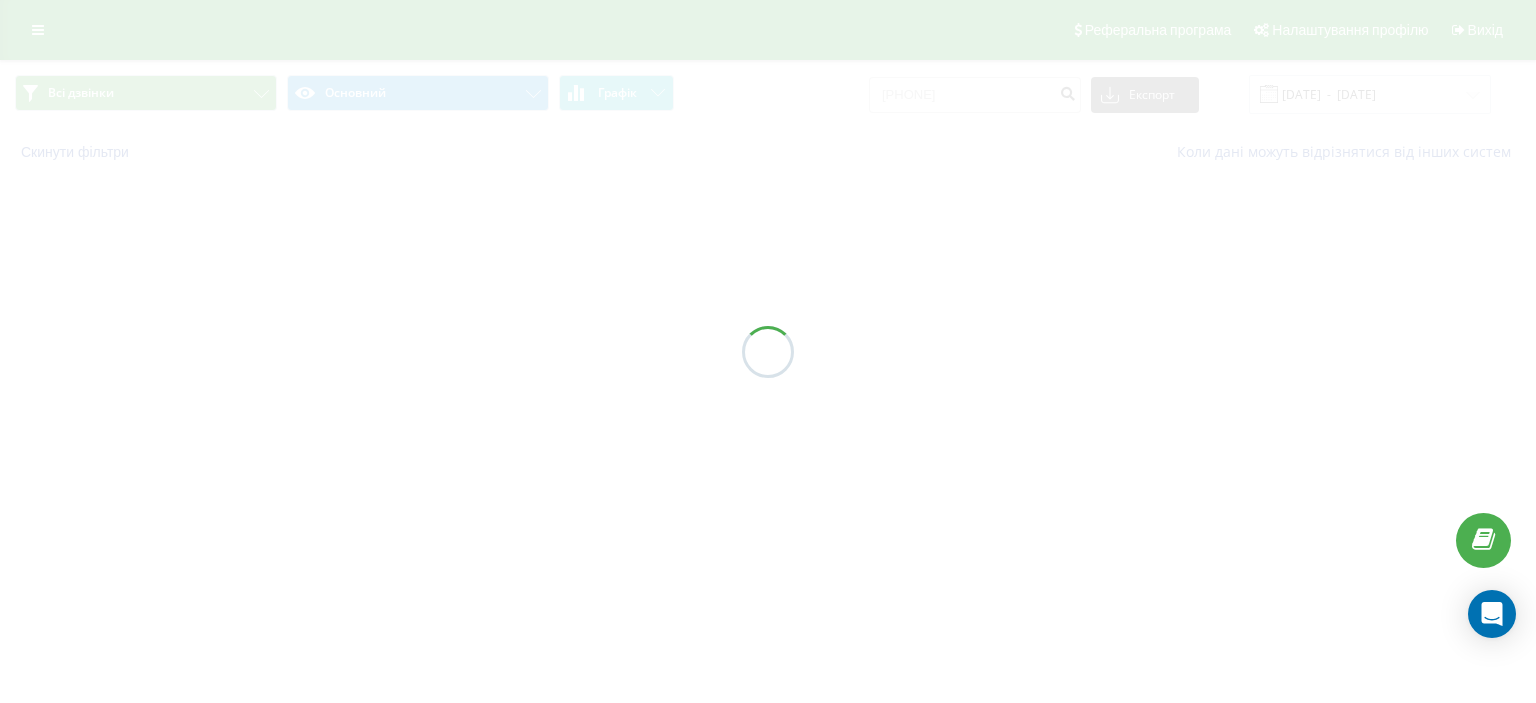 scroll, scrollTop: 0, scrollLeft: 0, axis: both 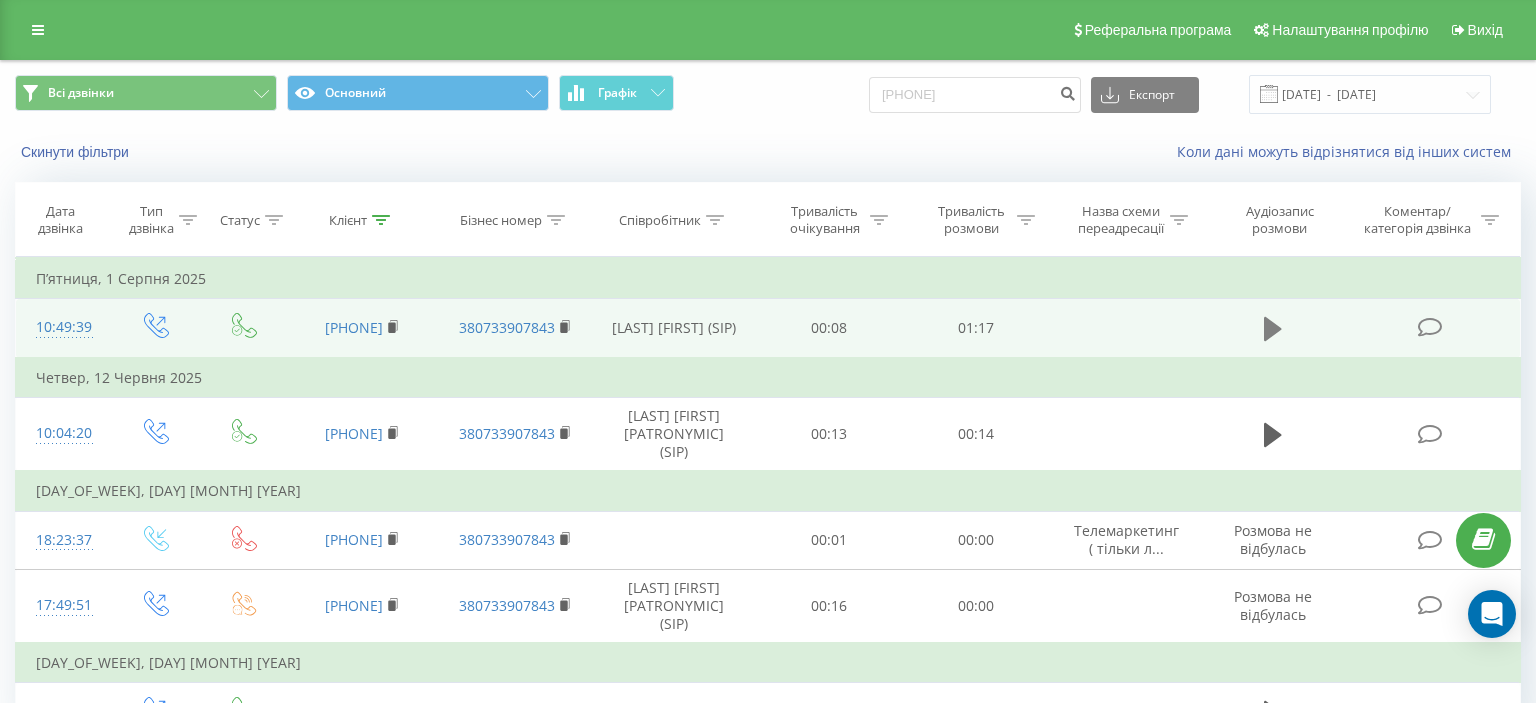 click 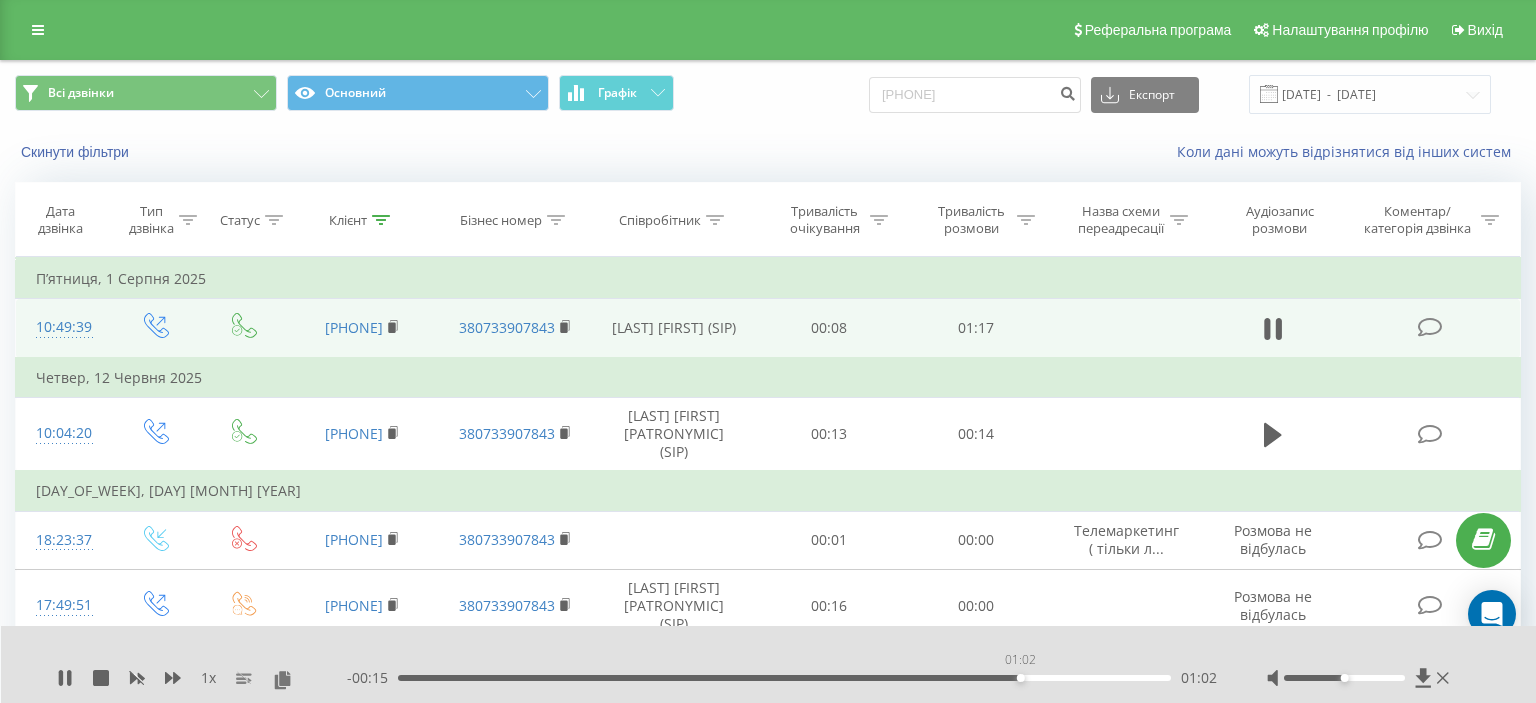 click on "01:02" at bounding box center (784, 678) 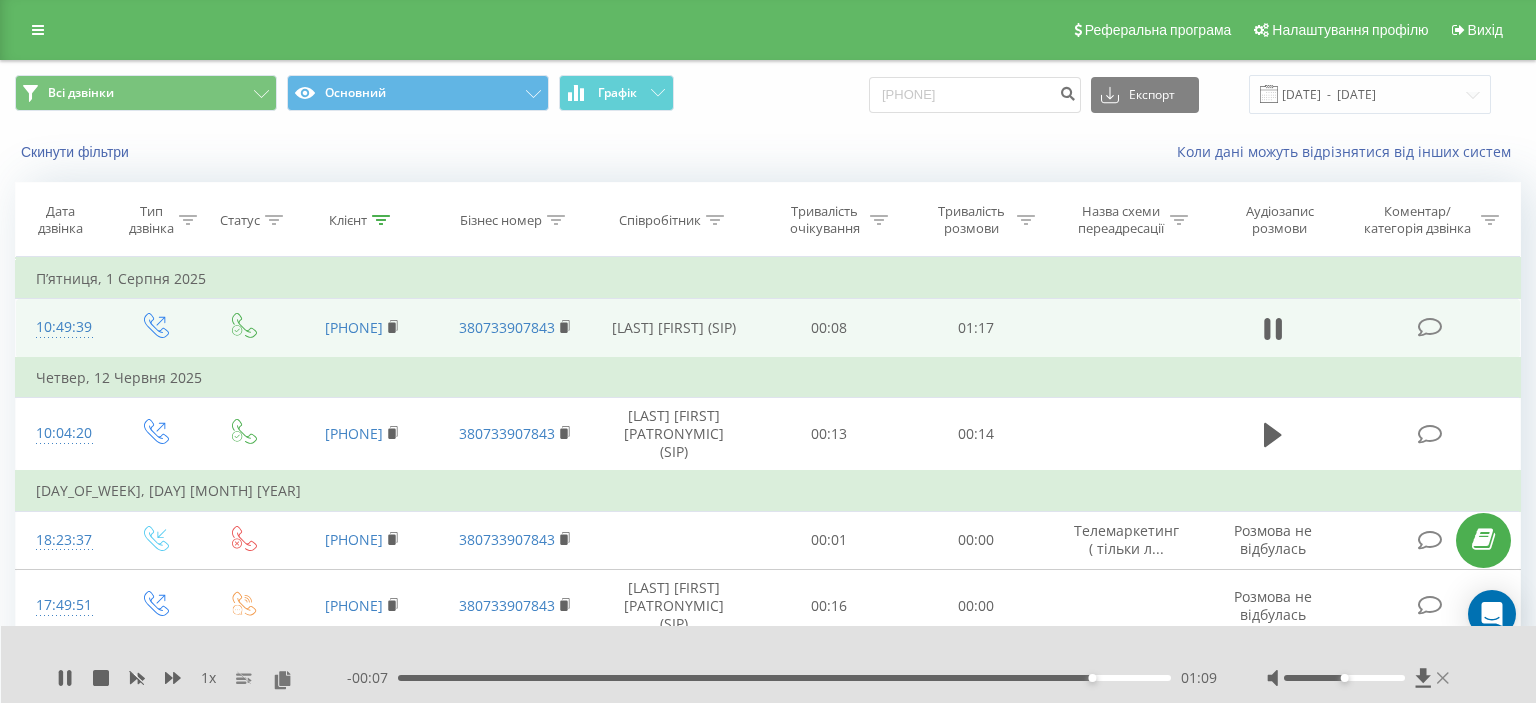 click 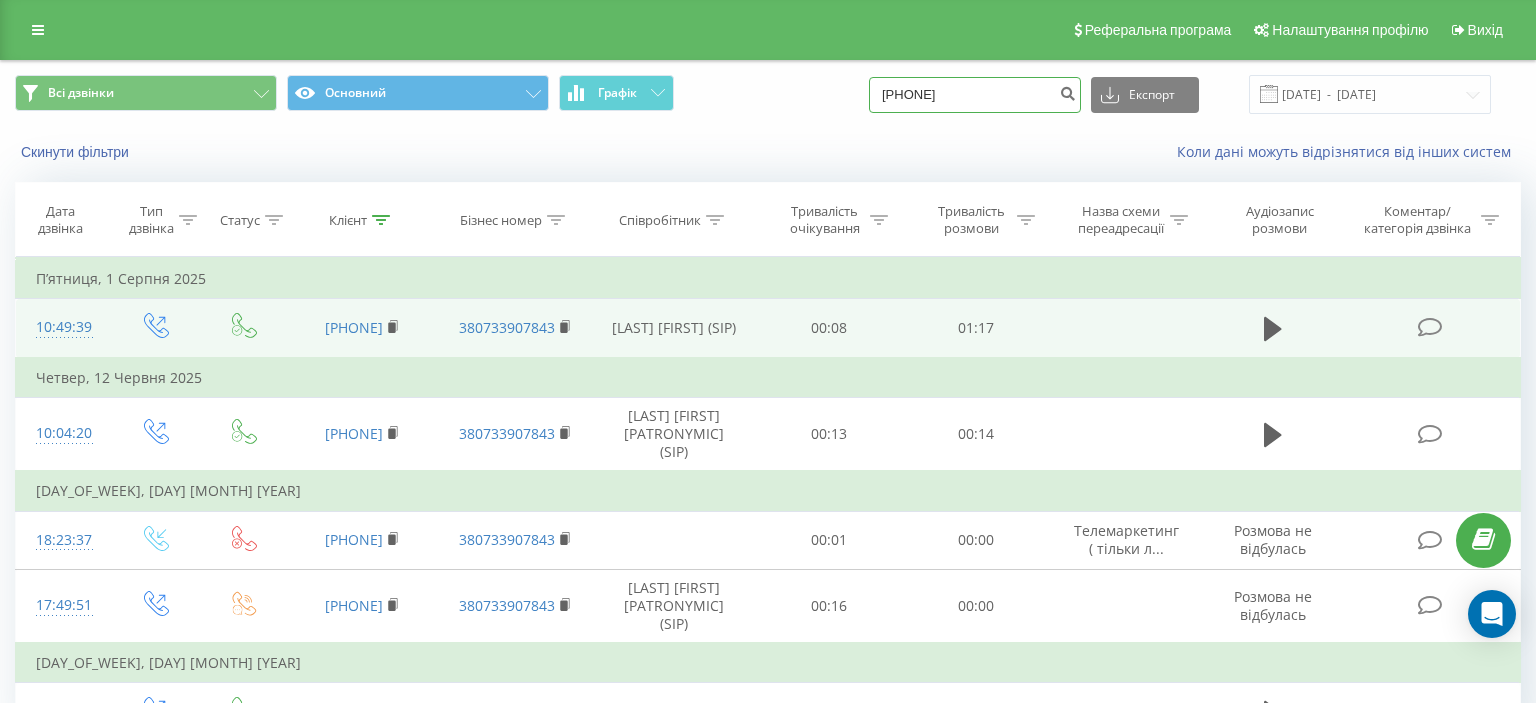 drag, startPoint x: 902, startPoint y: 91, endPoint x: 1022, endPoint y: 91, distance: 120 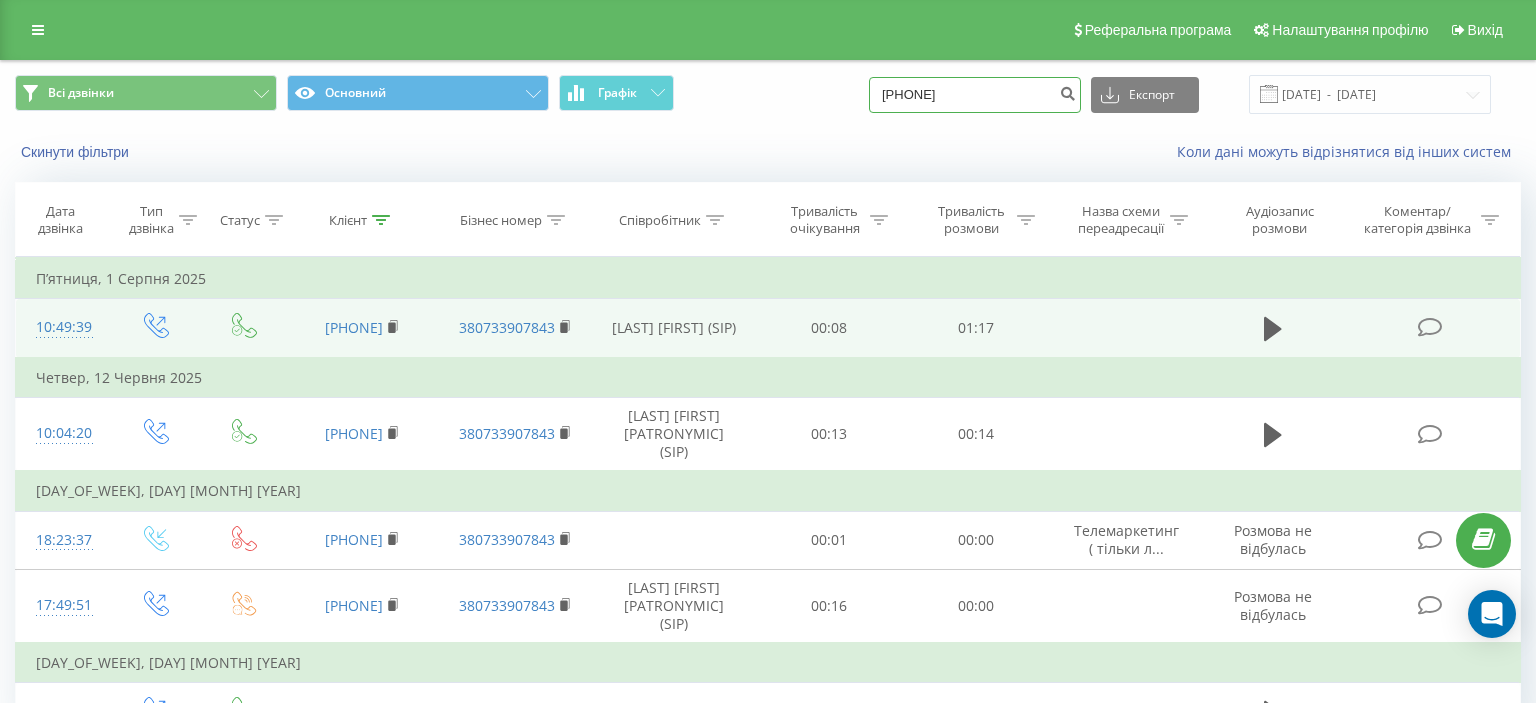 paste on "38099142132" 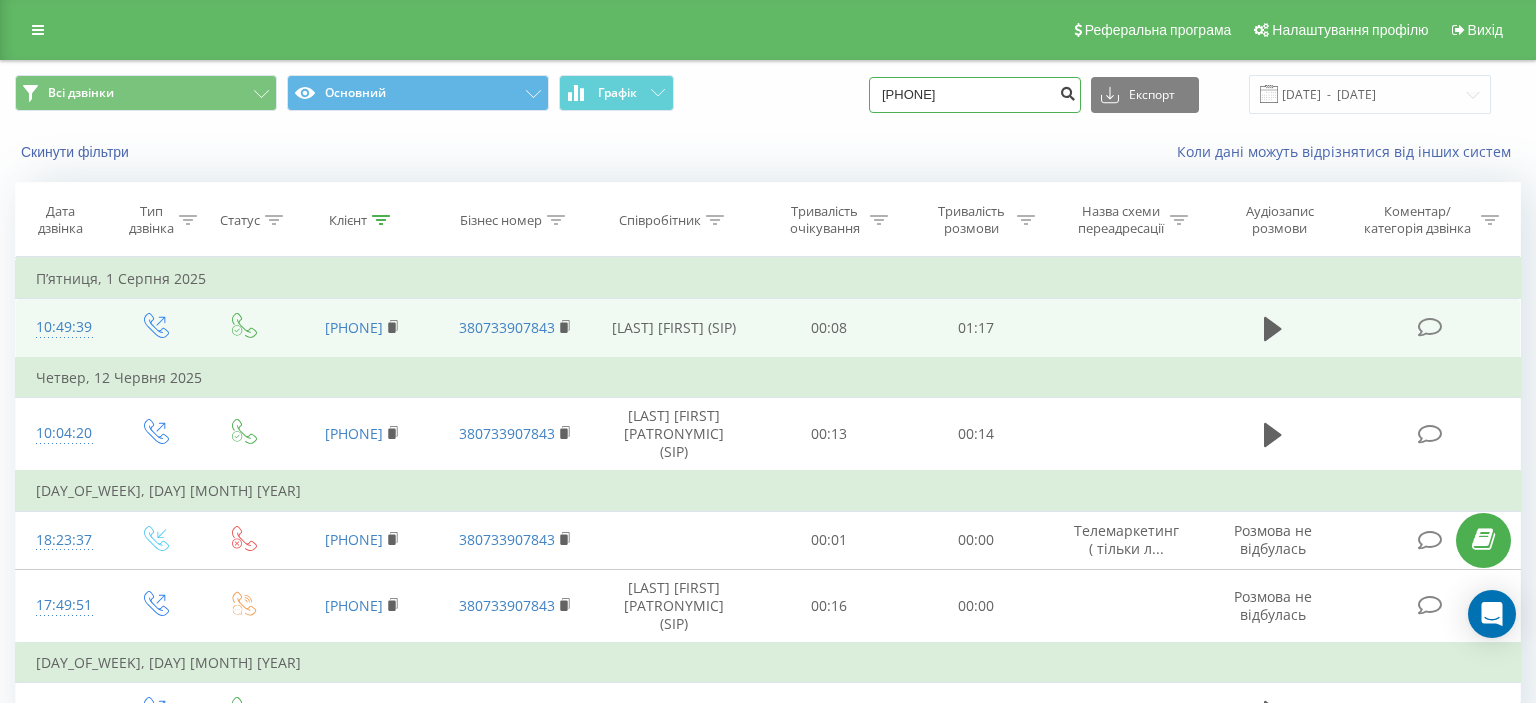 type on "[PHONE]" 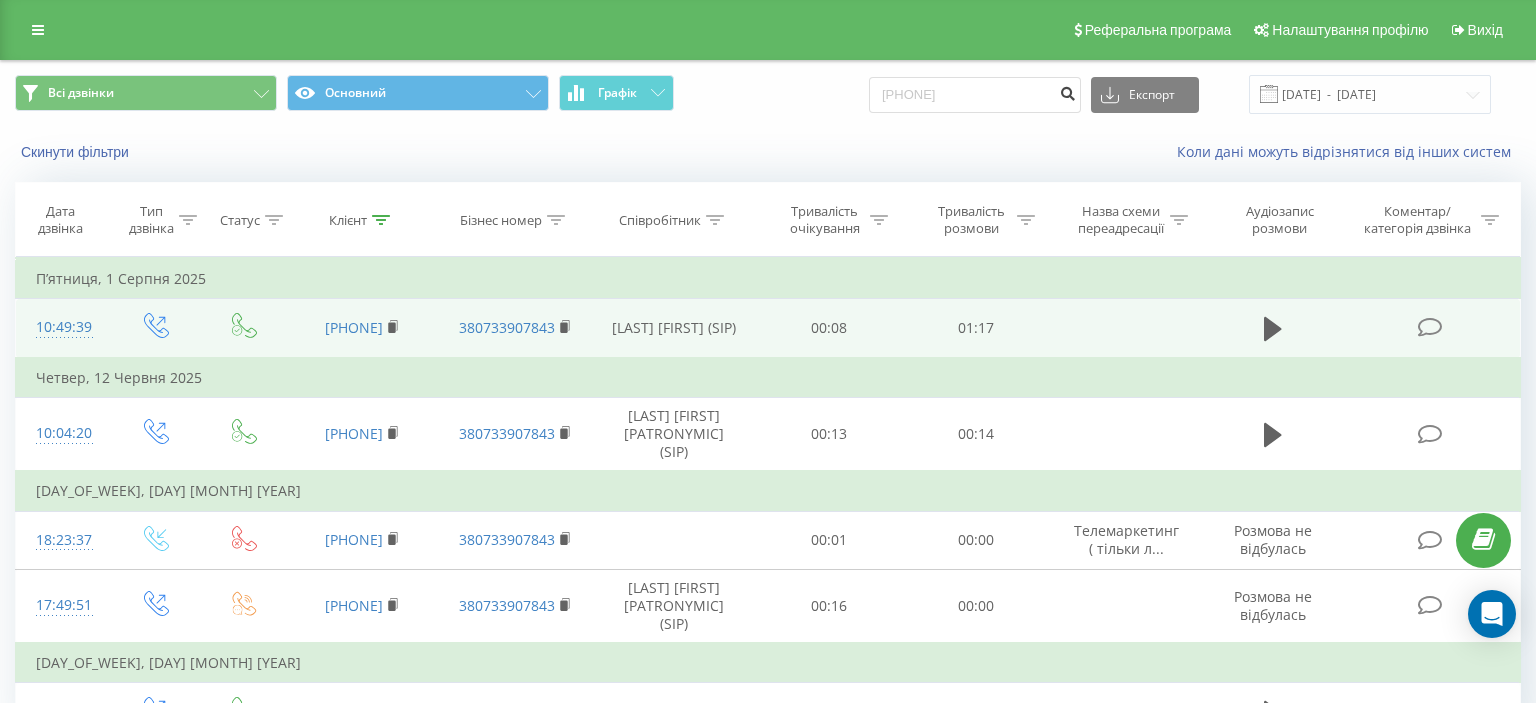 click at bounding box center [1067, 91] 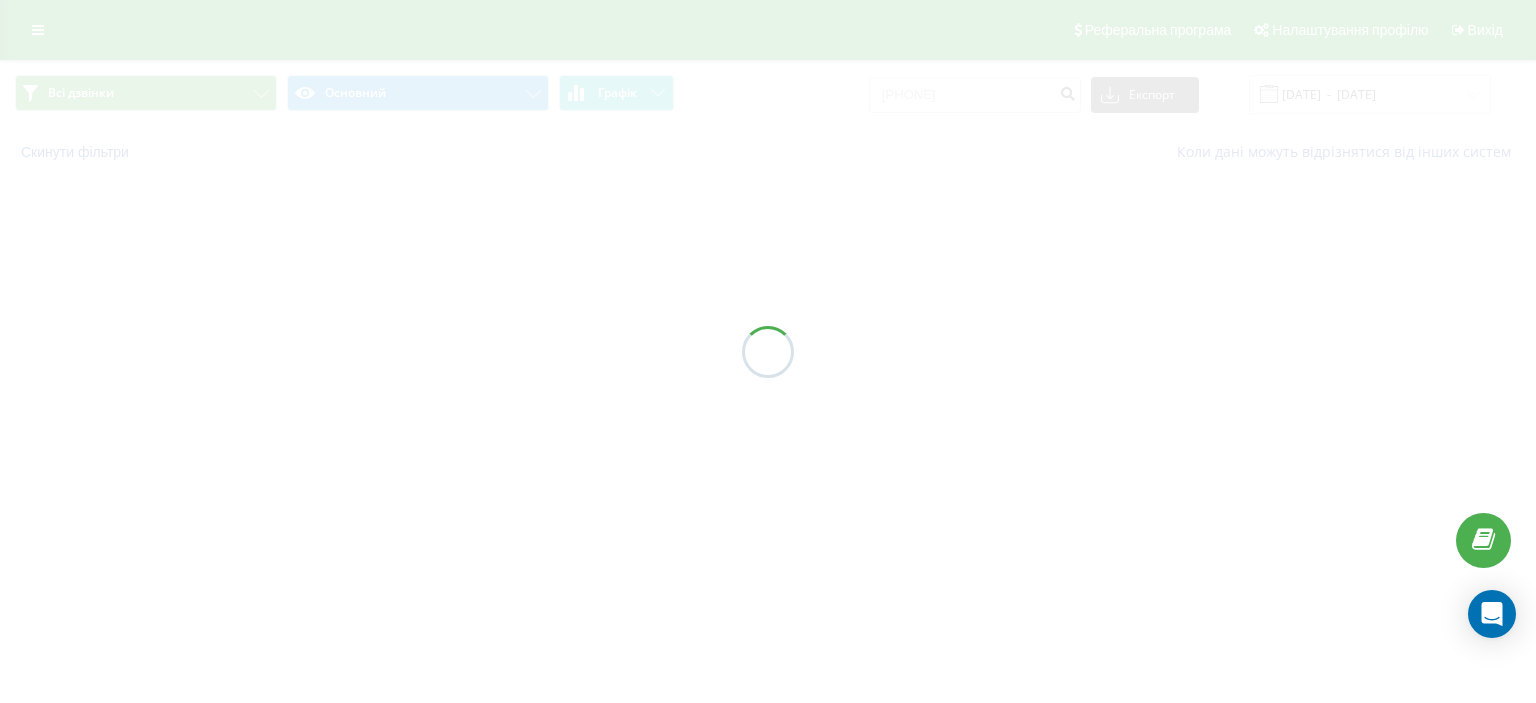 scroll, scrollTop: 0, scrollLeft: 0, axis: both 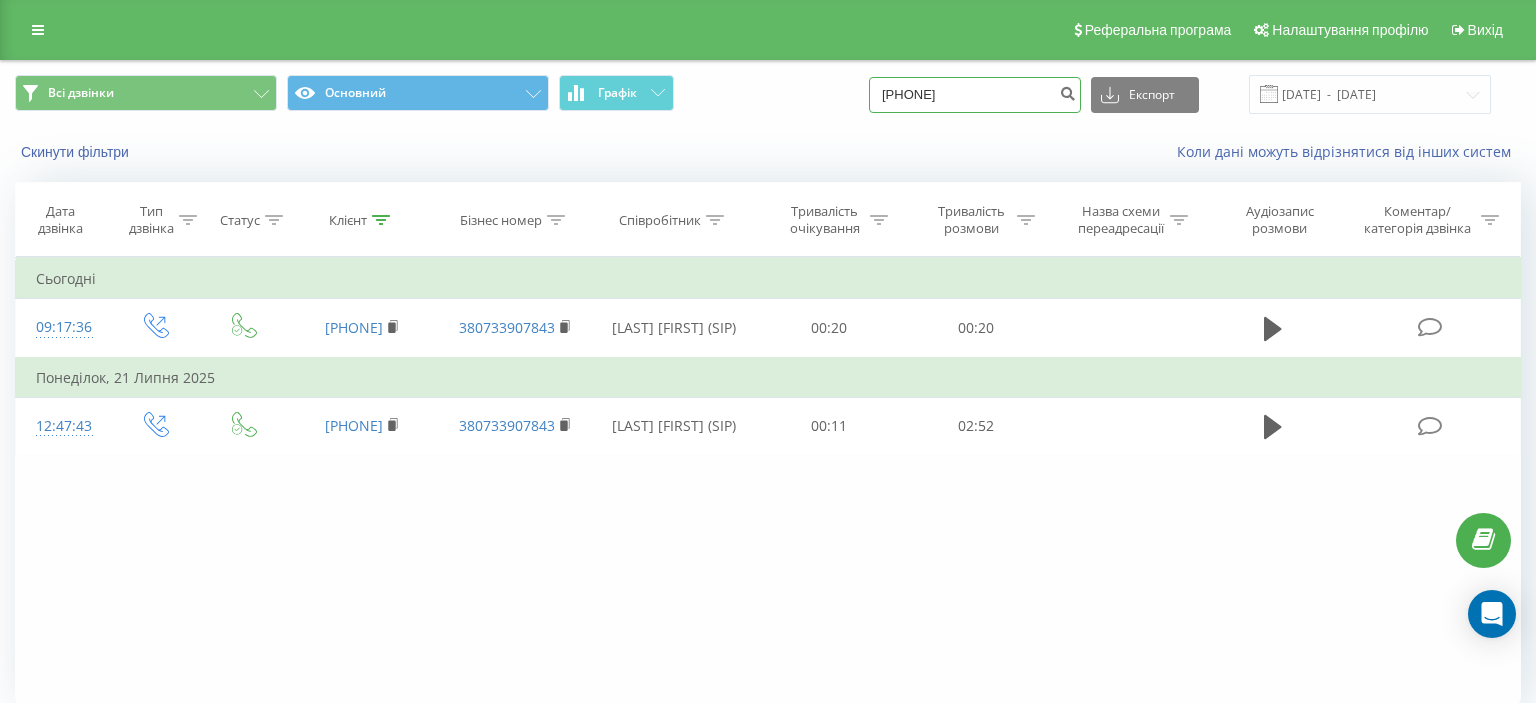 drag, startPoint x: 898, startPoint y: 90, endPoint x: 1057, endPoint y: 84, distance: 159.11317 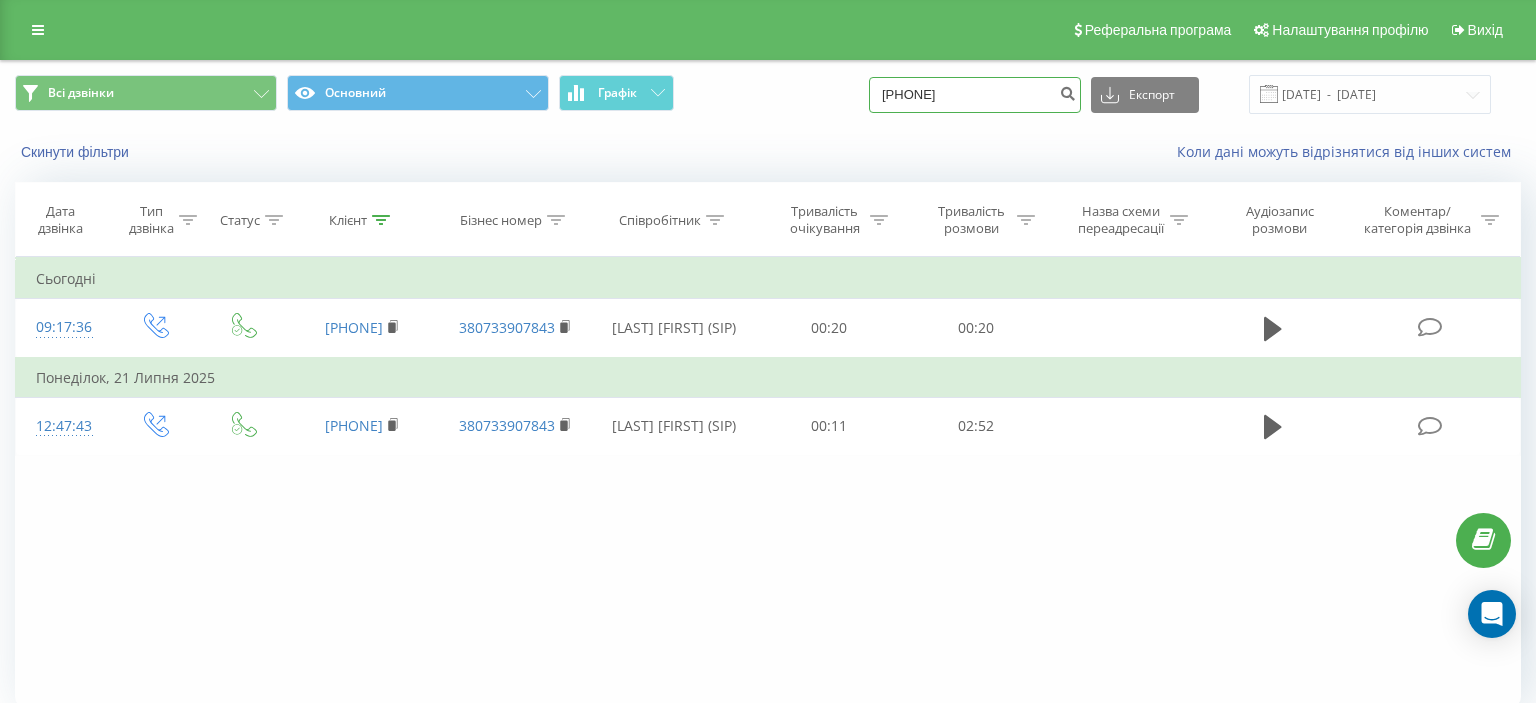 paste on "(099) 543 02 85" 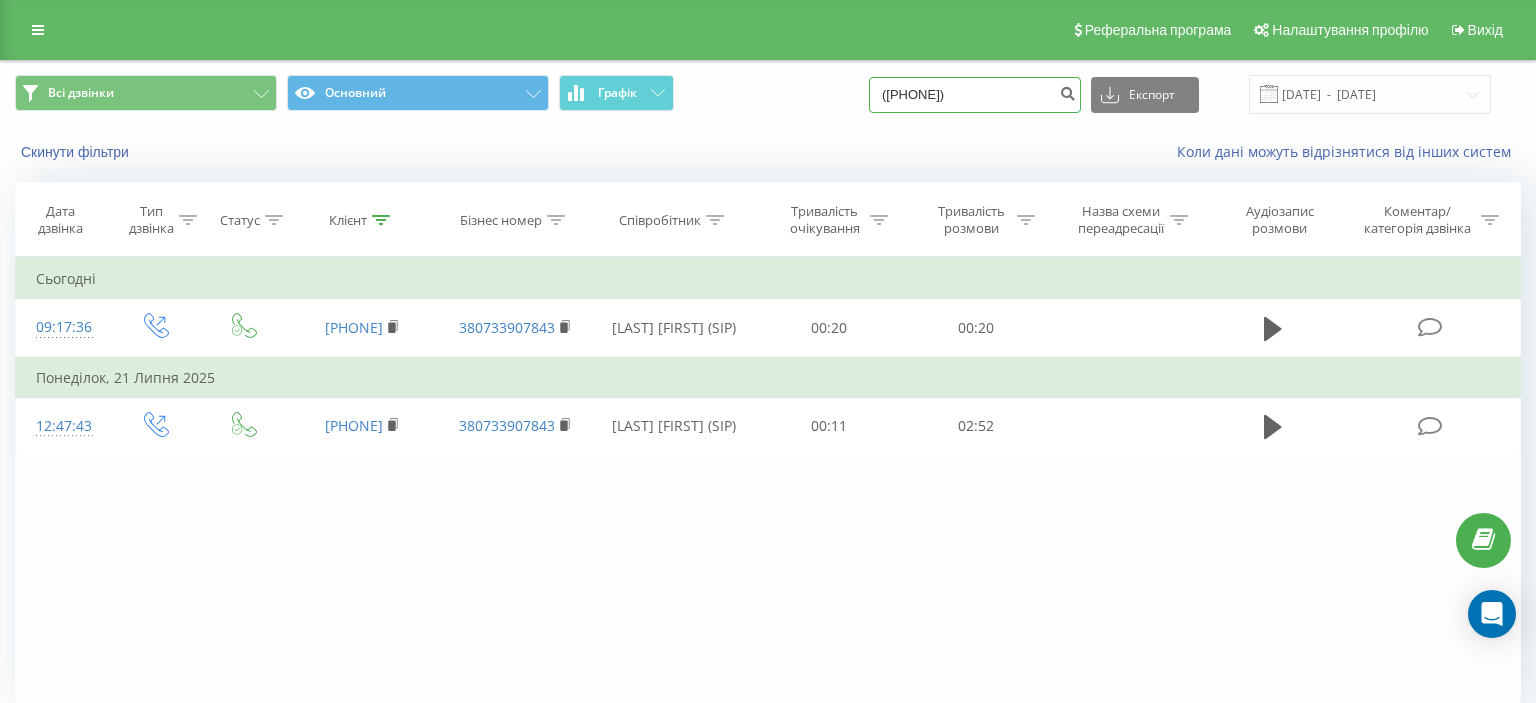 click on "(099) 543 02 85" at bounding box center (975, 95) 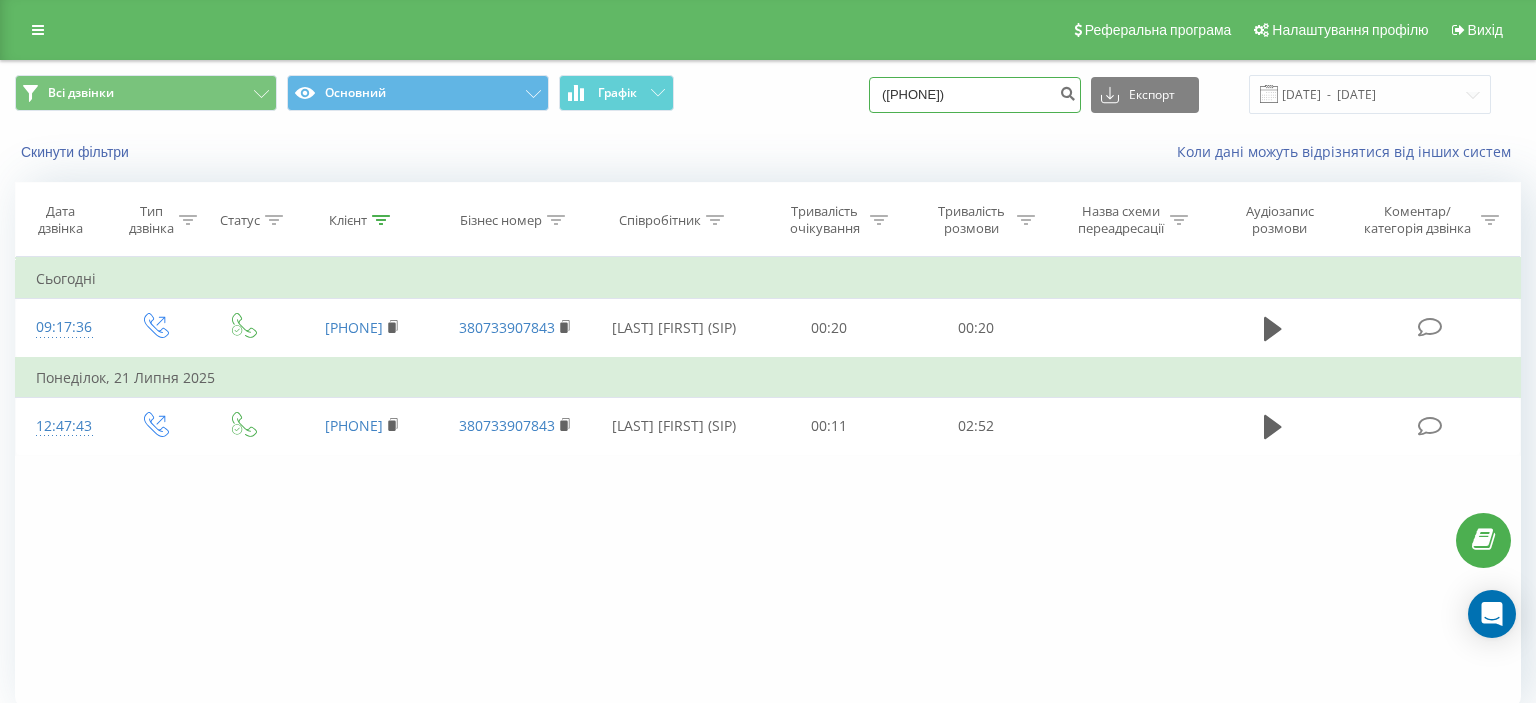 click on "(099543 02 85" at bounding box center [975, 95] 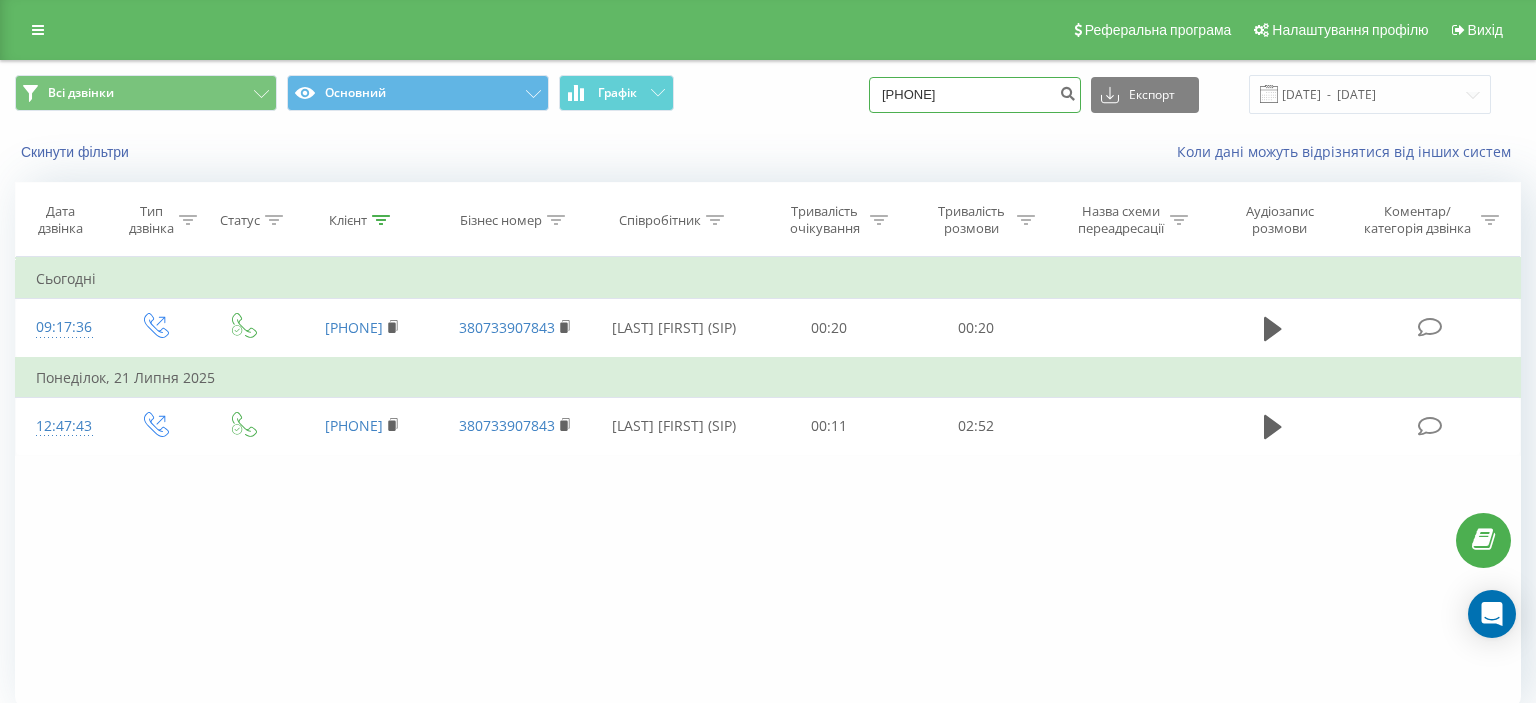 type on "099543 02 85" 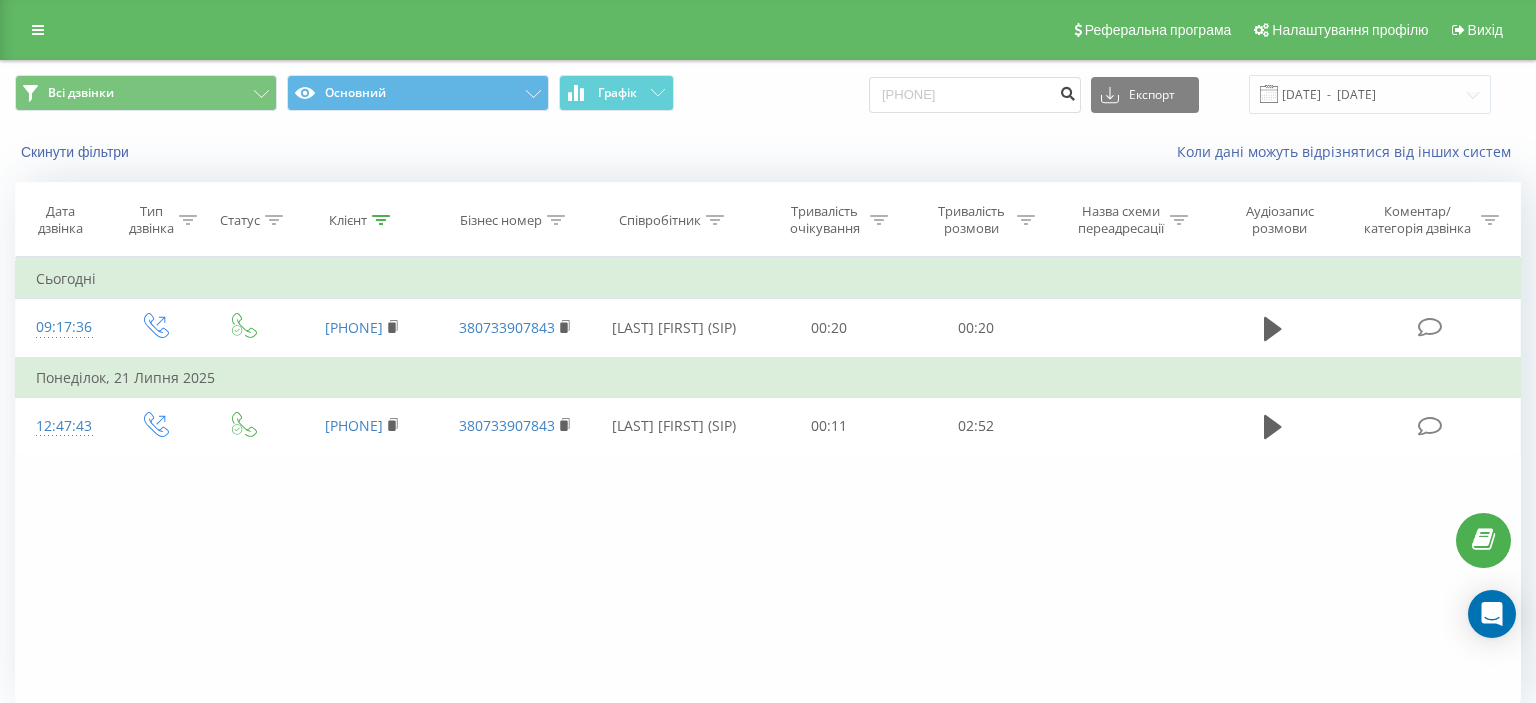 click at bounding box center [1067, 91] 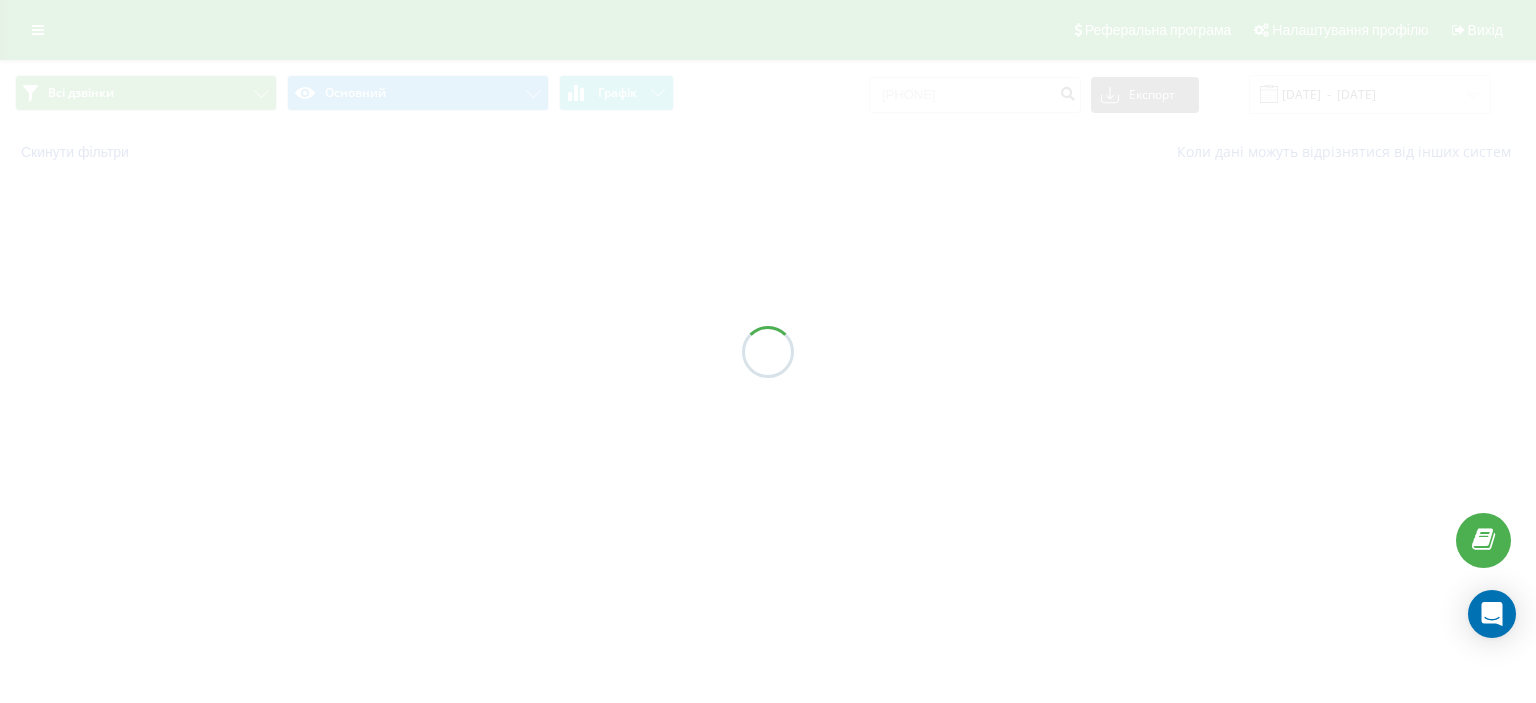 scroll, scrollTop: 0, scrollLeft: 0, axis: both 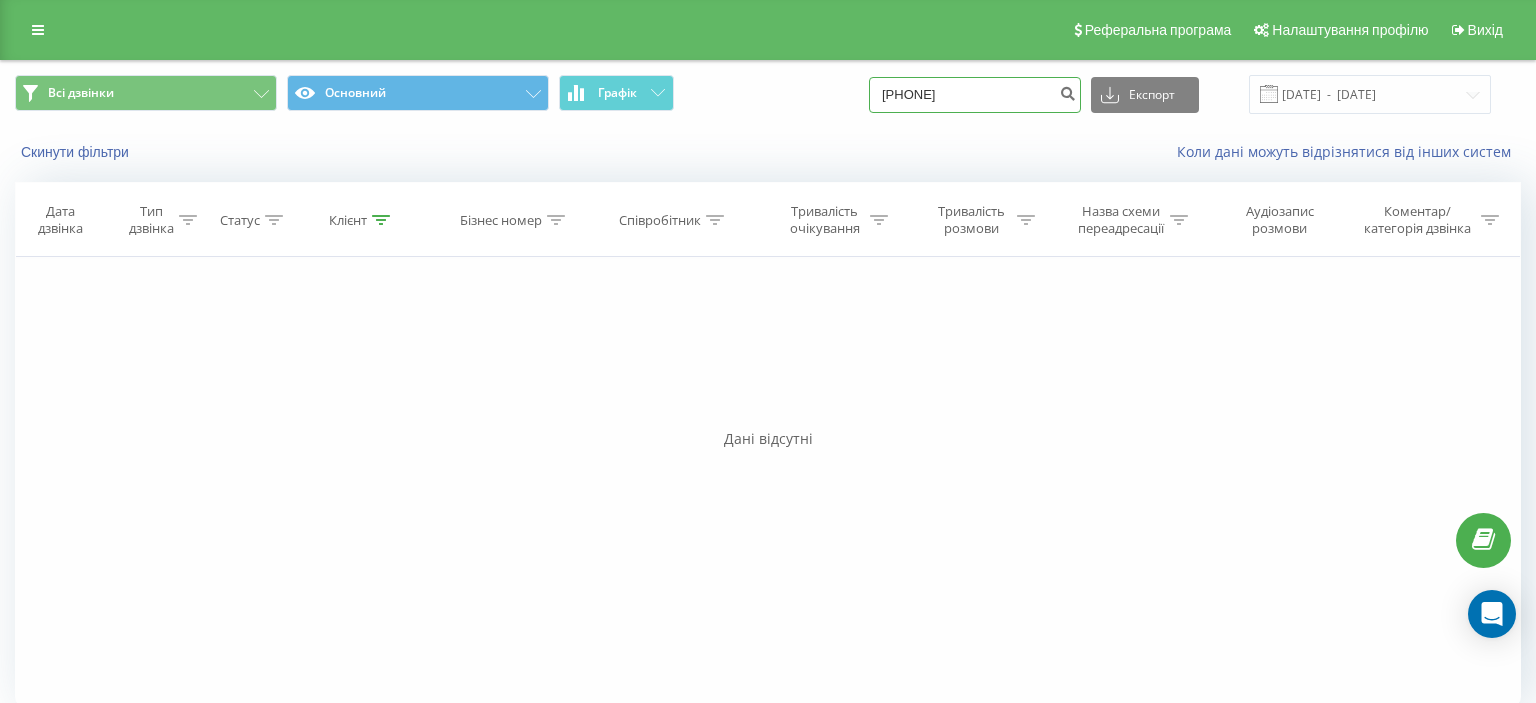 drag, startPoint x: 906, startPoint y: 96, endPoint x: 1025, endPoint y: 78, distance: 120.353645 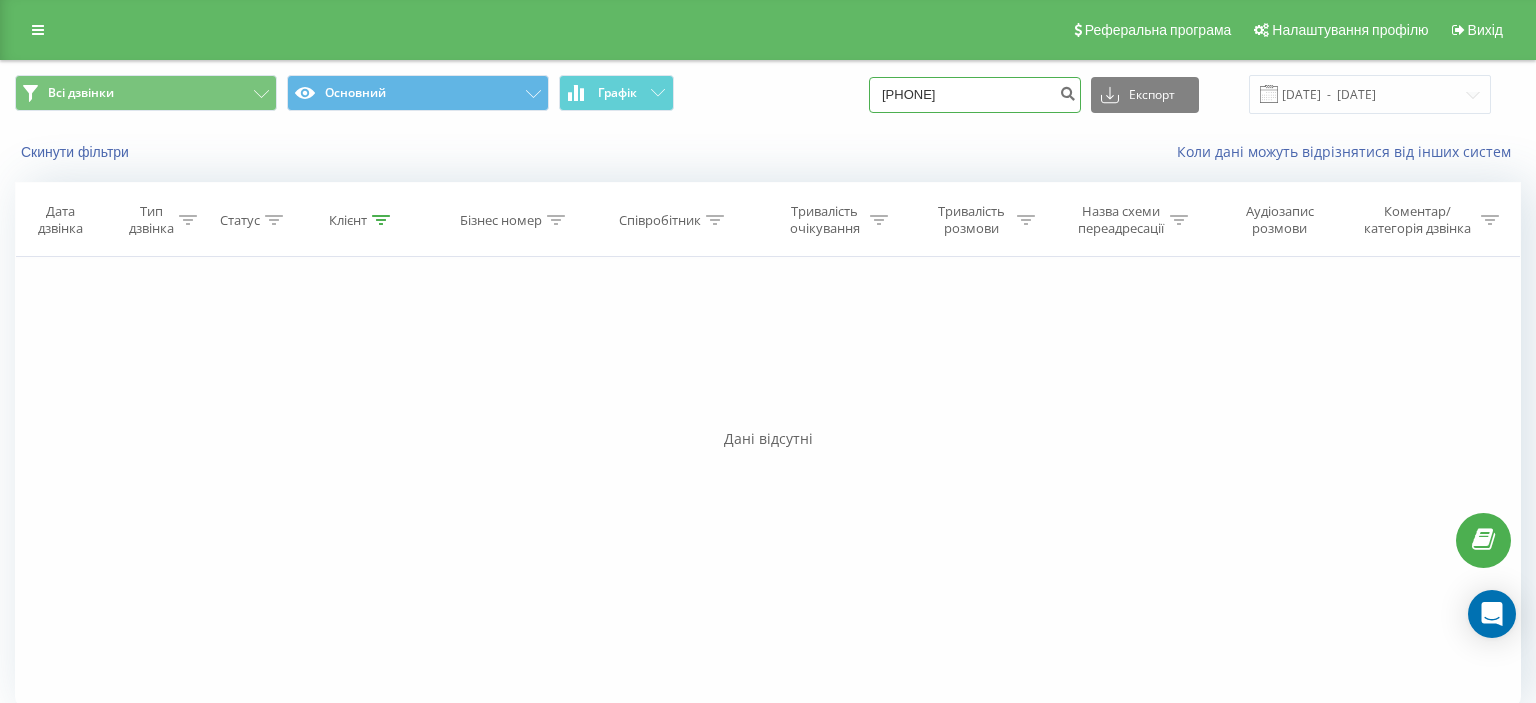 paste on "(096) 195 99 93" 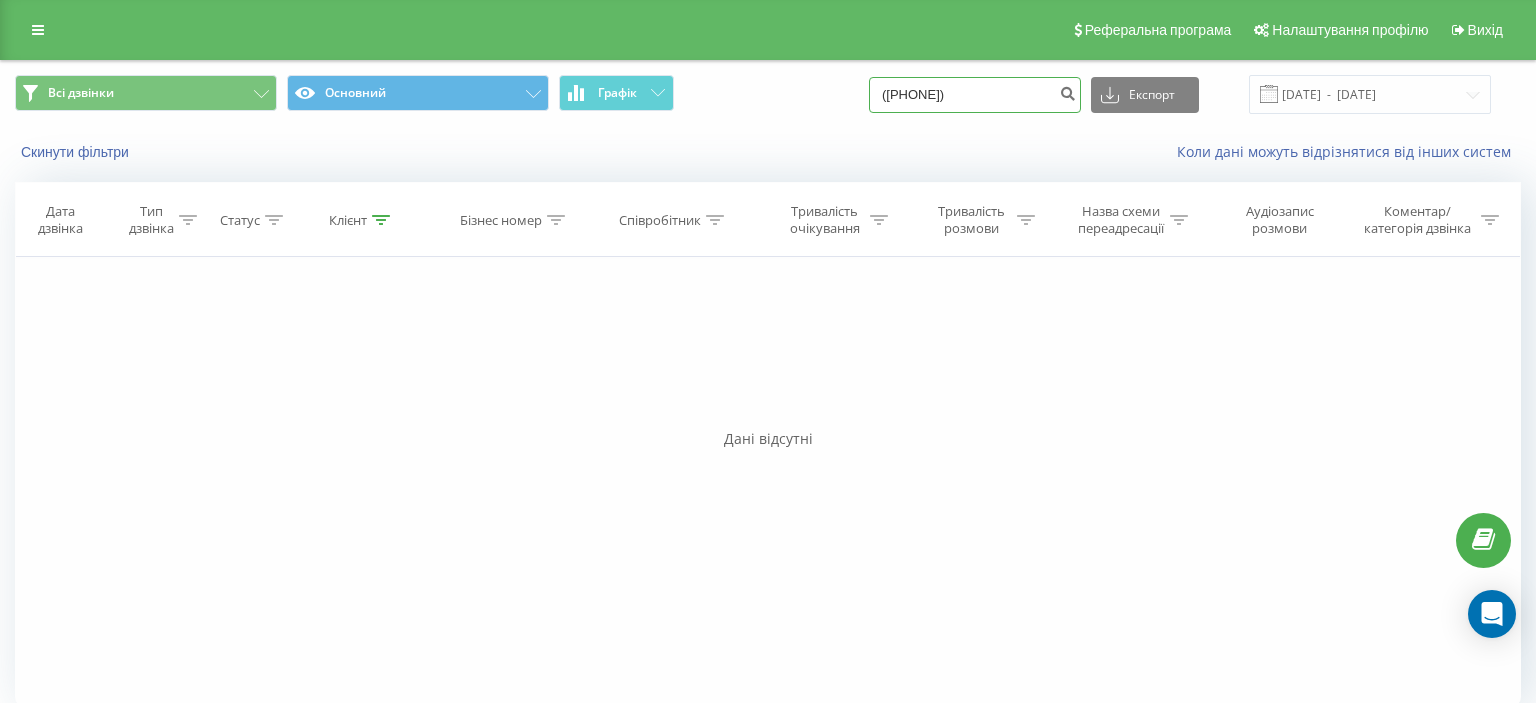 click on "(096) 195 99 93" at bounding box center (975, 95) 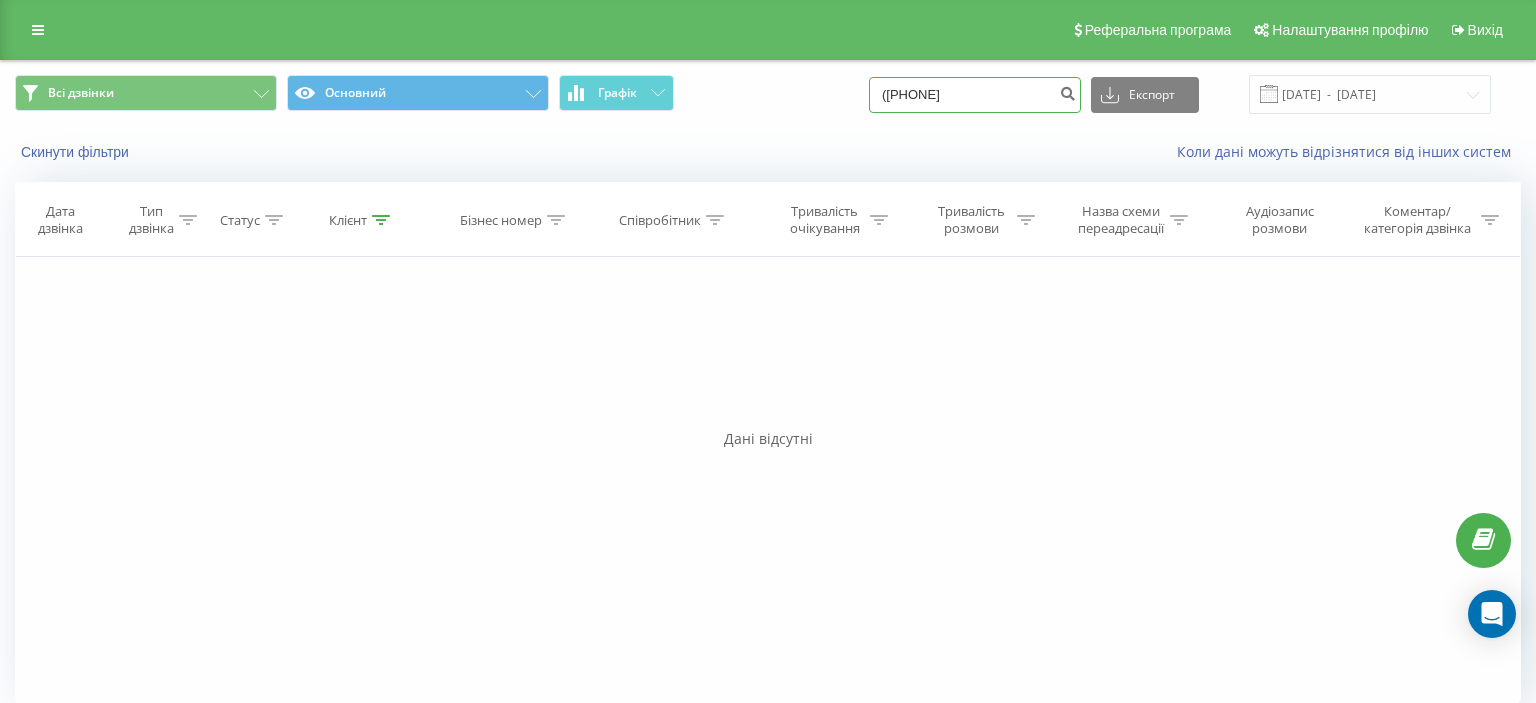 click on "(096 195 99 93" at bounding box center (975, 95) 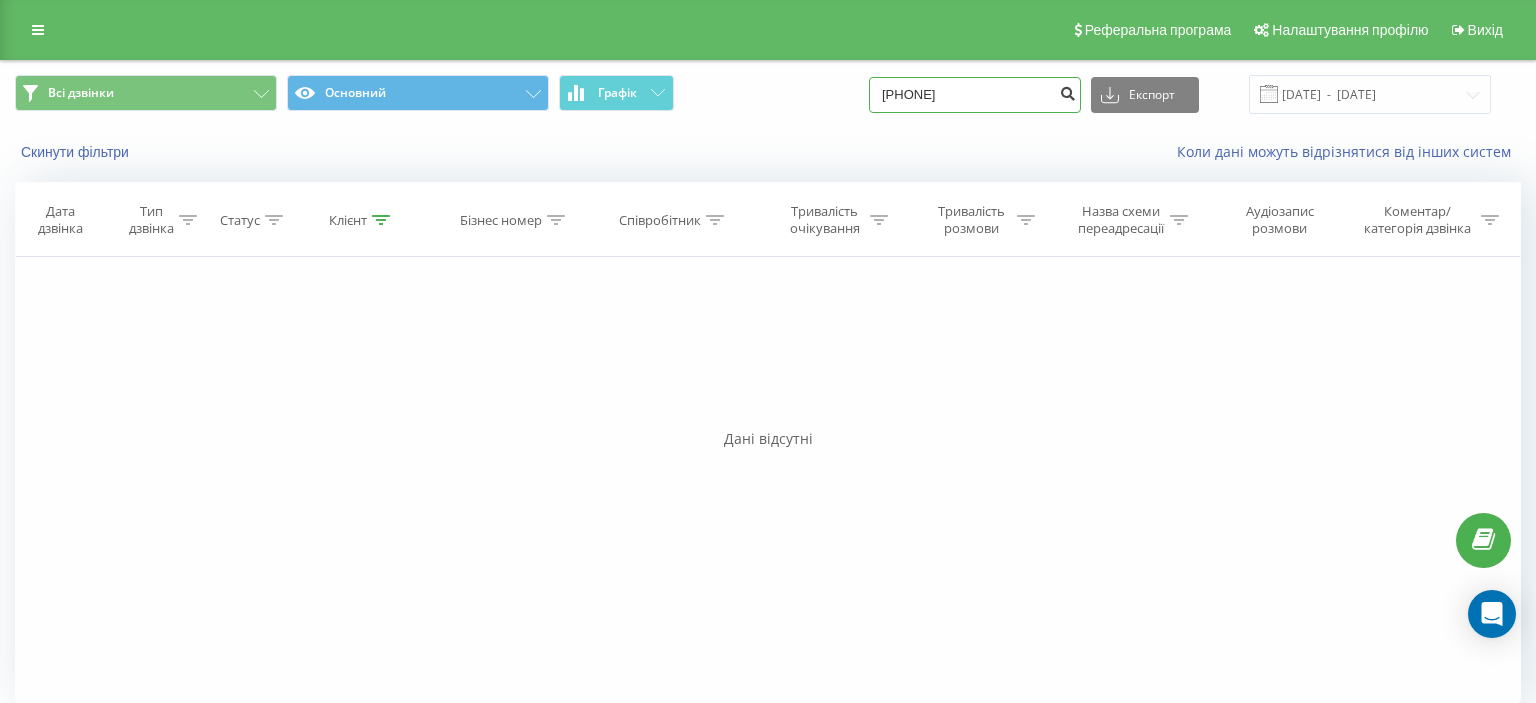 type on "096 195 99 93" 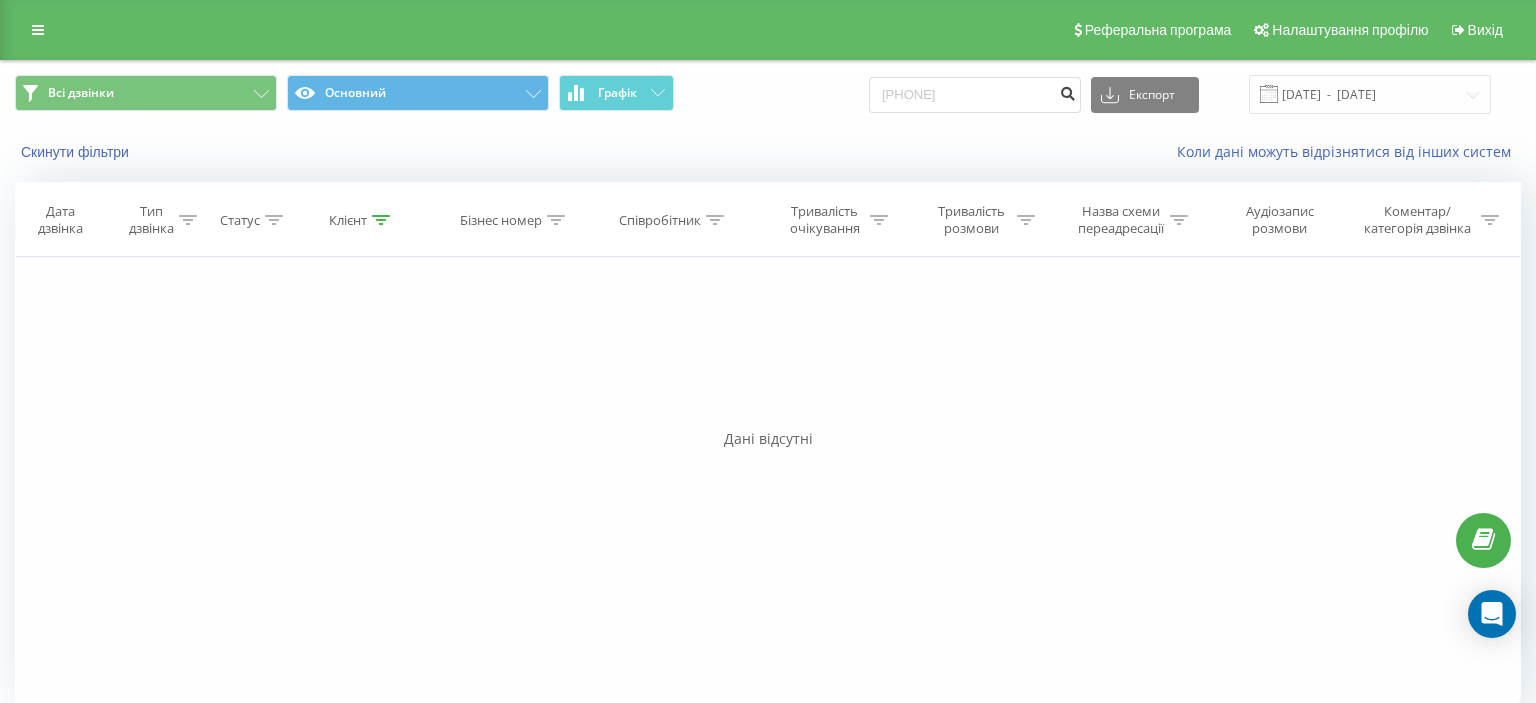 click at bounding box center [1067, 91] 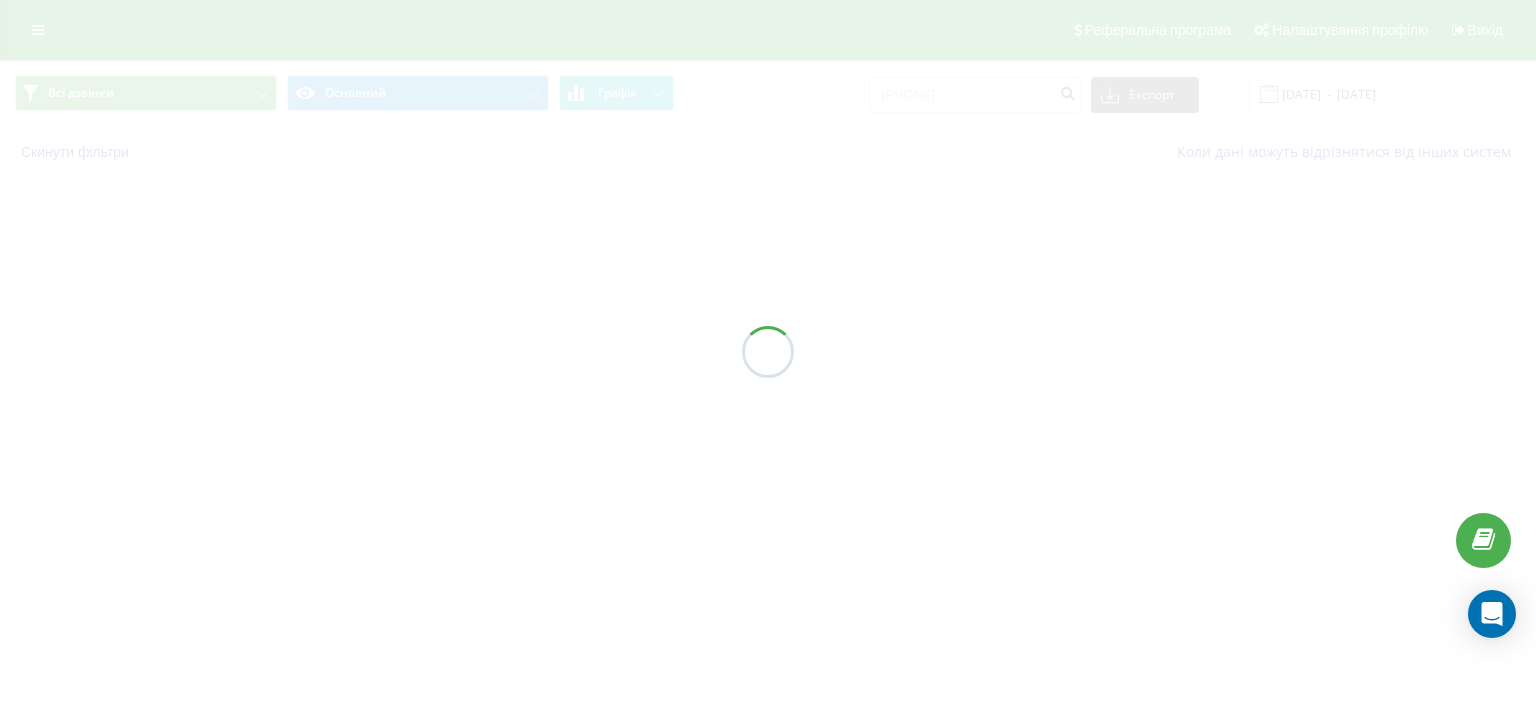 scroll, scrollTop: 0, scrollLeft: 0, axis: both 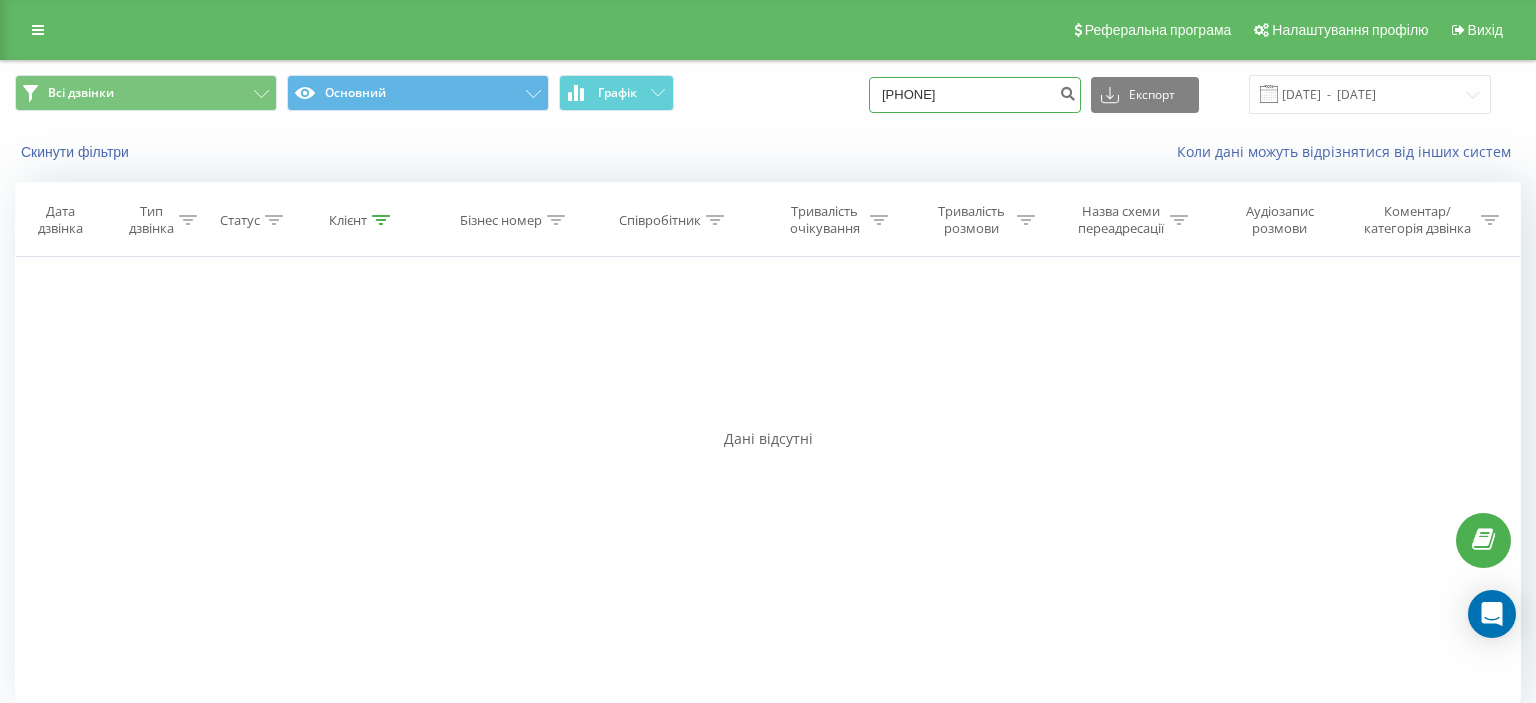 drag, startPoint x: 898, startPoint y: 94, endPoint x: 1041, endPoint y: 94, distance: 143 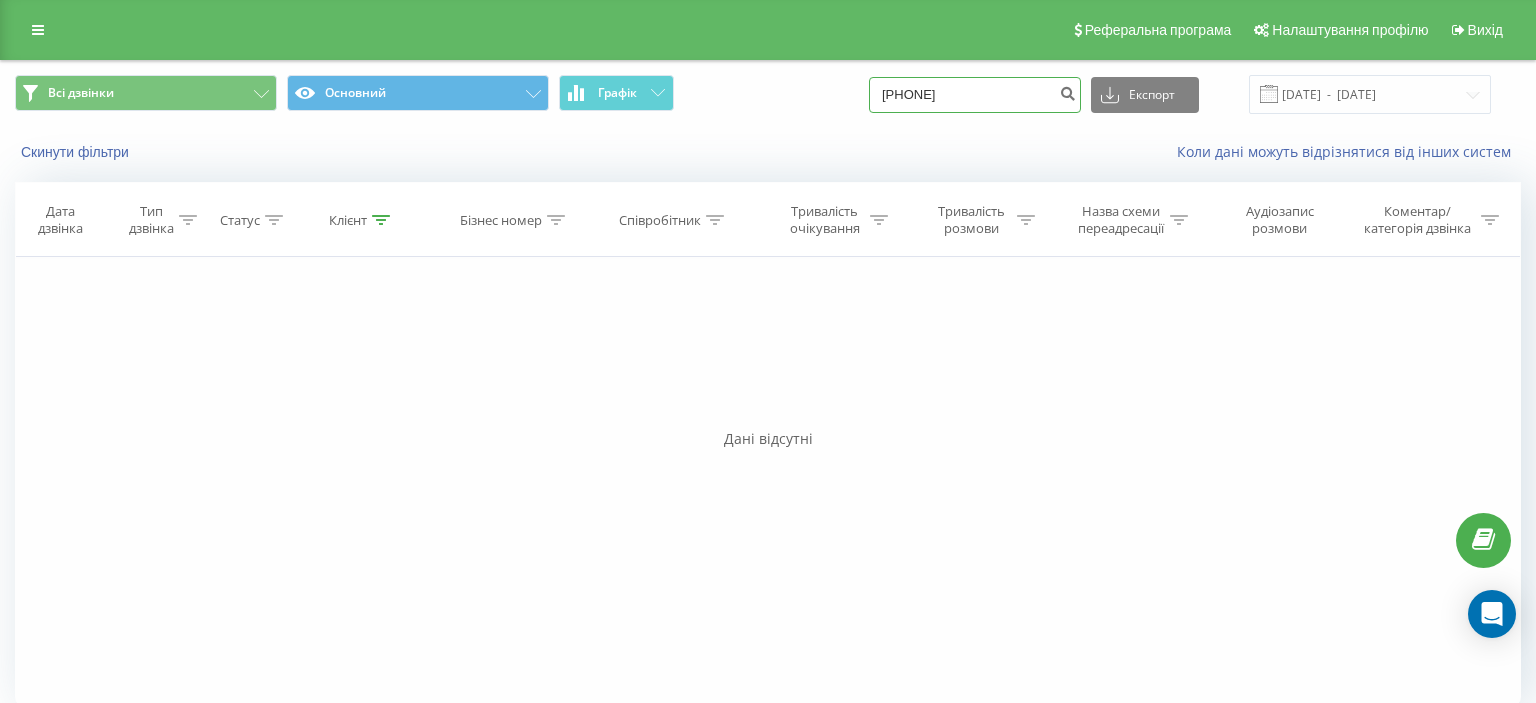 paste on "(066) 962 25 5" 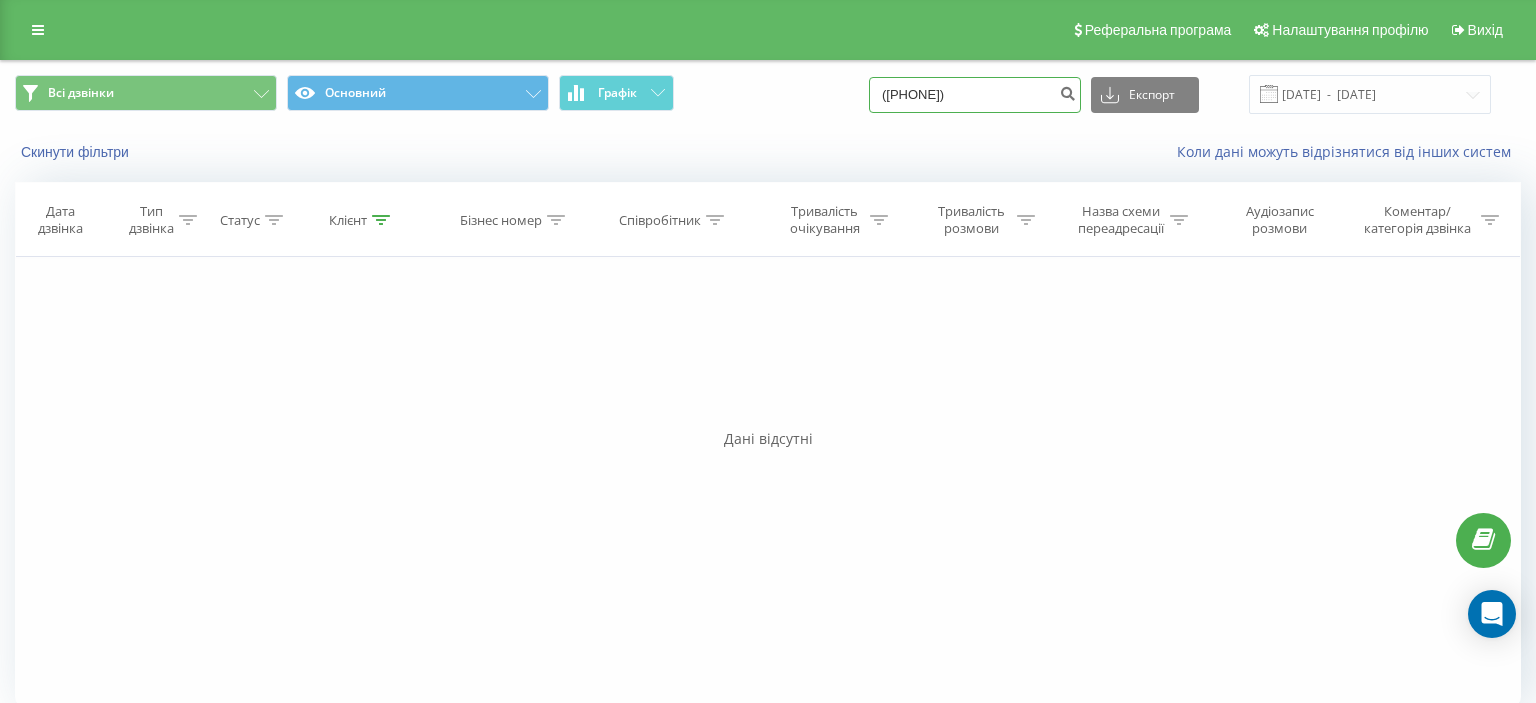 click on "(066) 962 25 53" at bounding box center [975, 95] 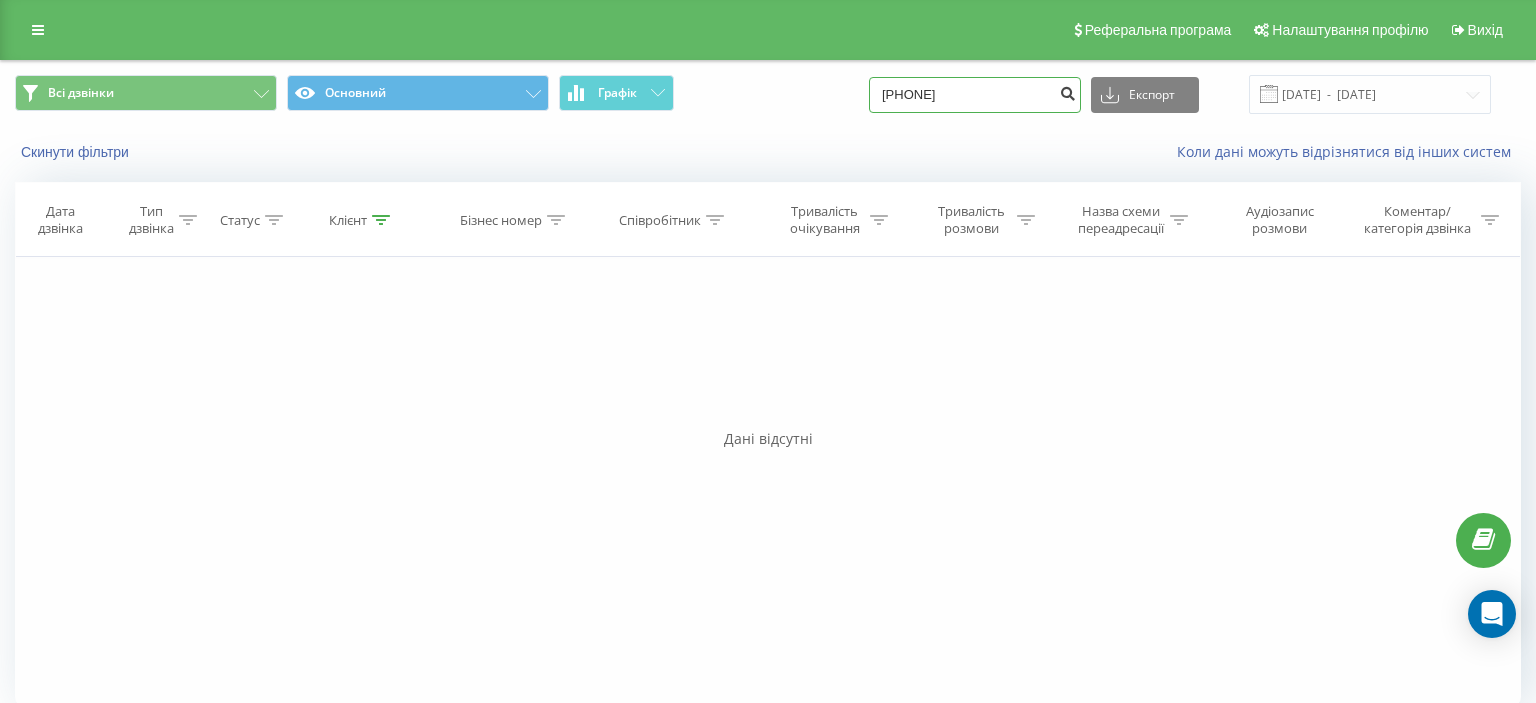 type on "066962 25 53" 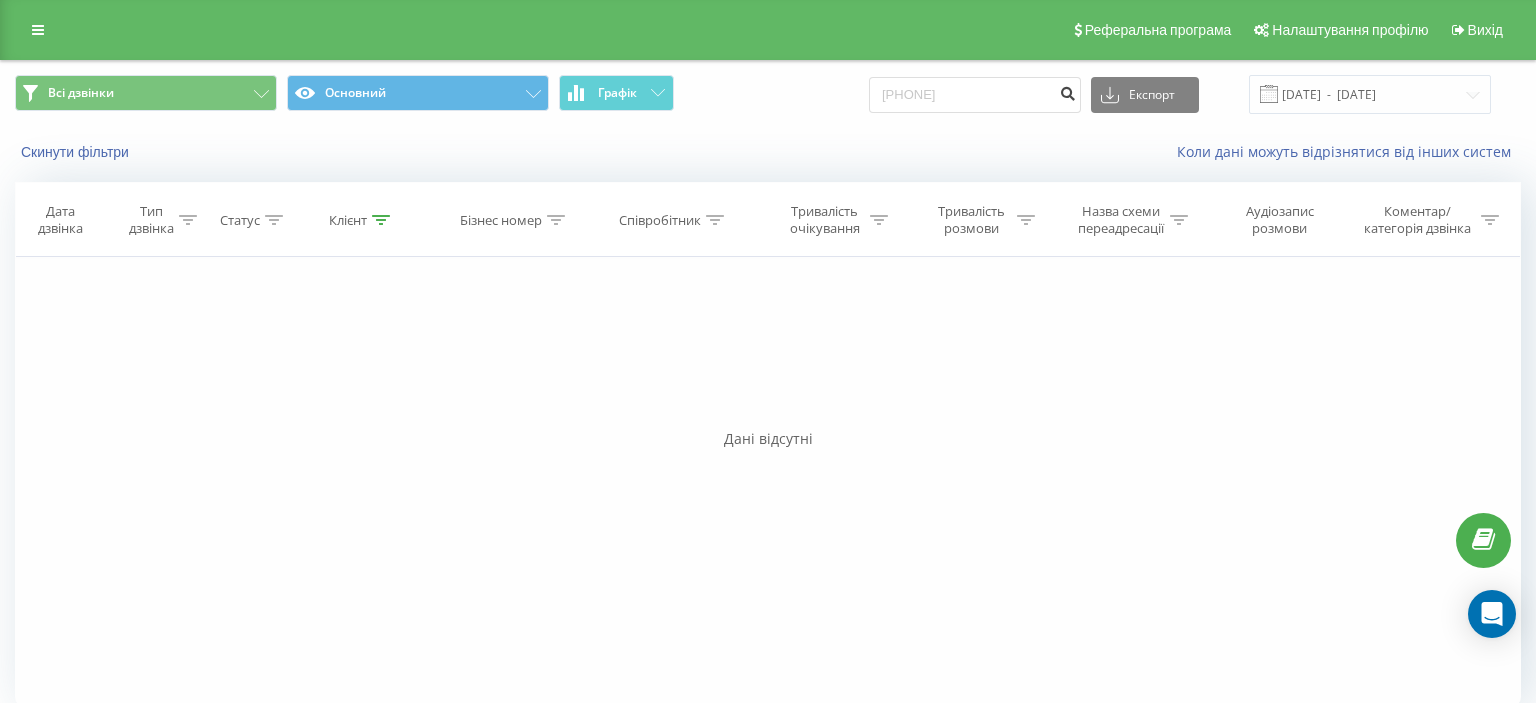 drag, startPoint x: 1077, startPoint y: 96, endPoint x: 999, endPoint y: 106, distance: 78.63841 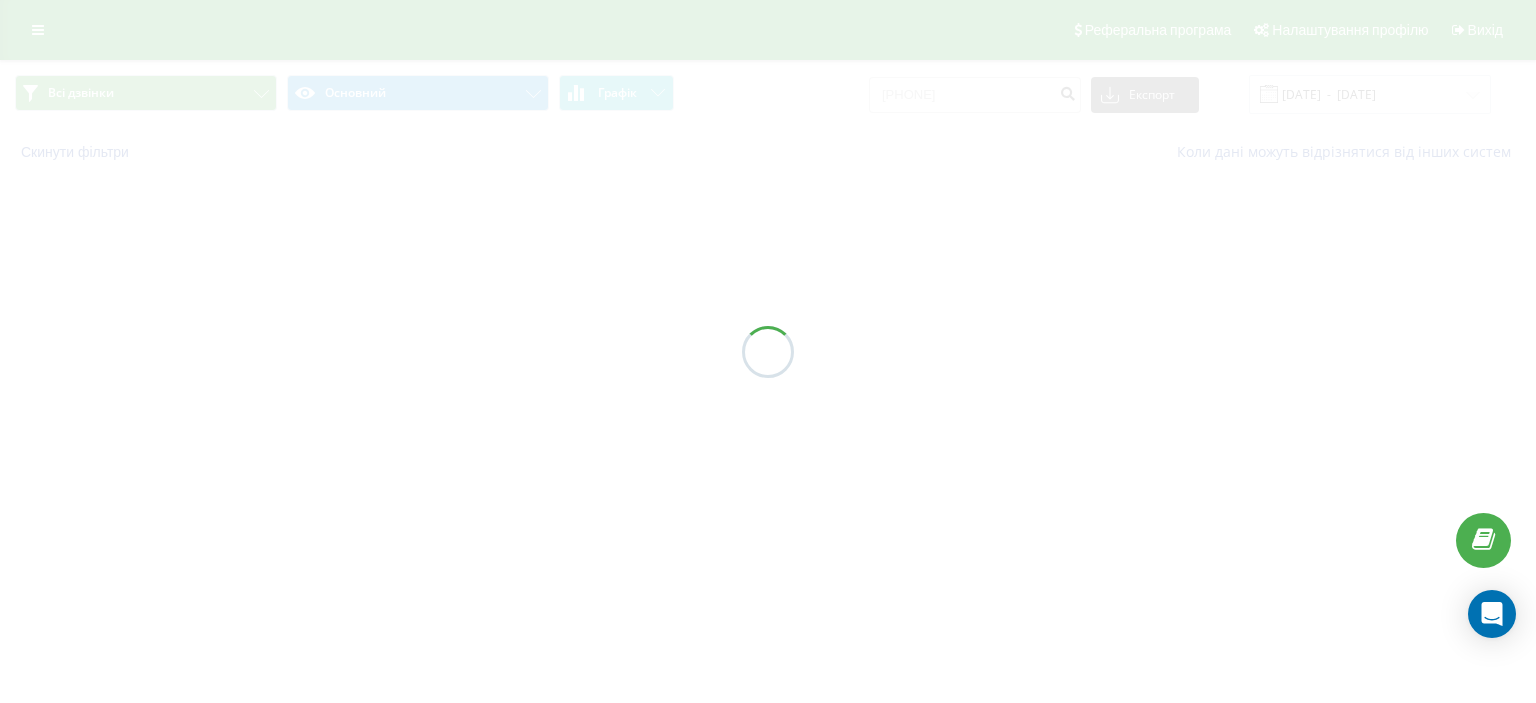 scroll, scrollTop: 0, scrollLeft: 0, axis: both 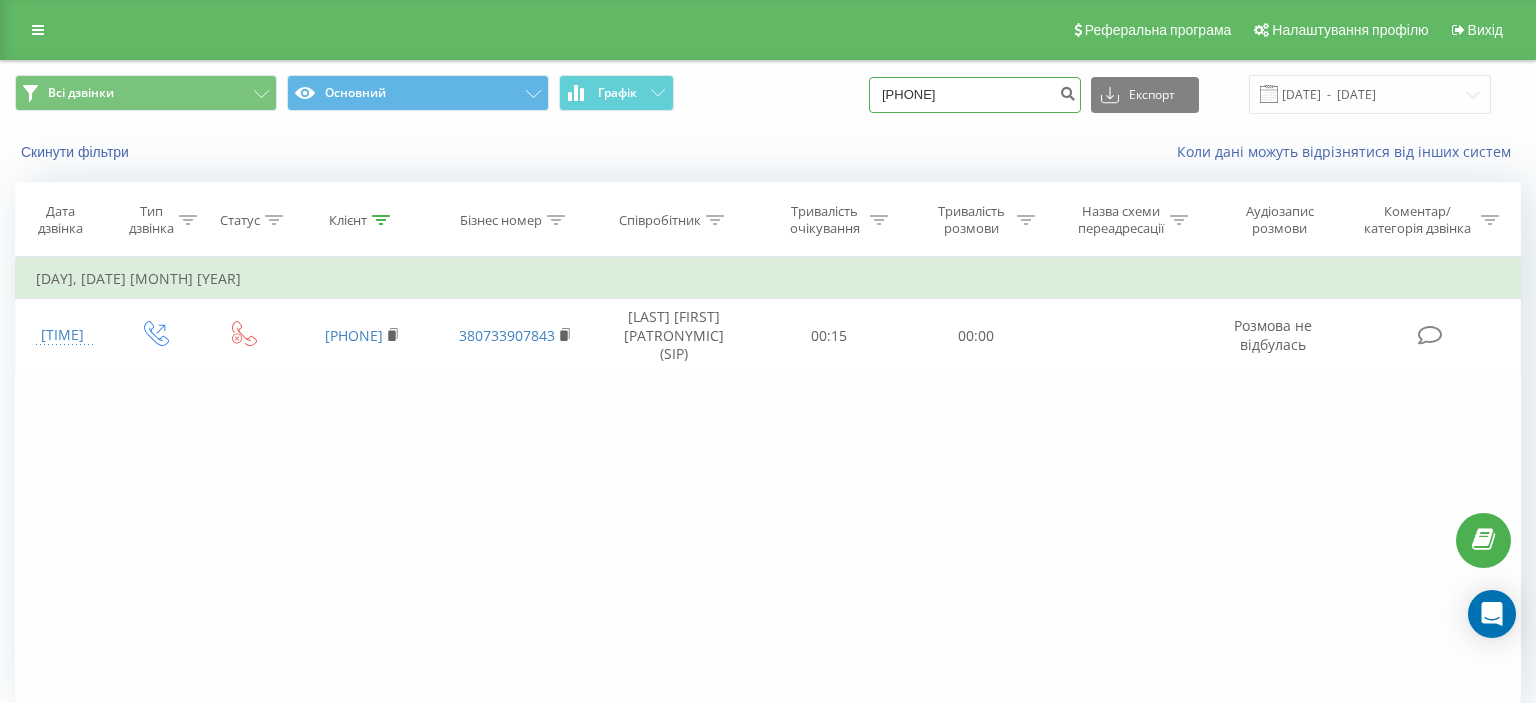 drag, startPoint x: 902, startPoint y: 97, endPoint x: 1012, endPoint y: 91, distance: 110.16351 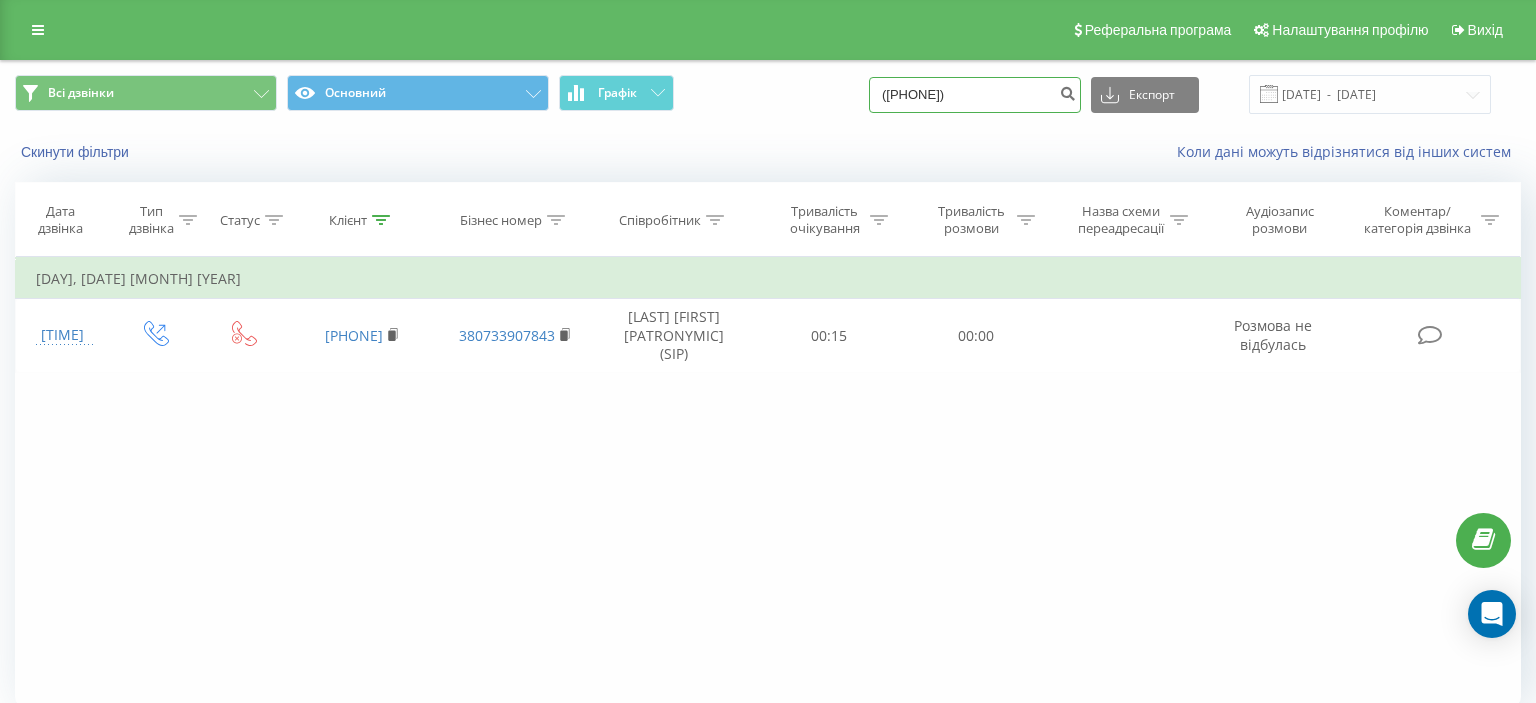 click on "([PHONE])" at bounding box center [975, 95] 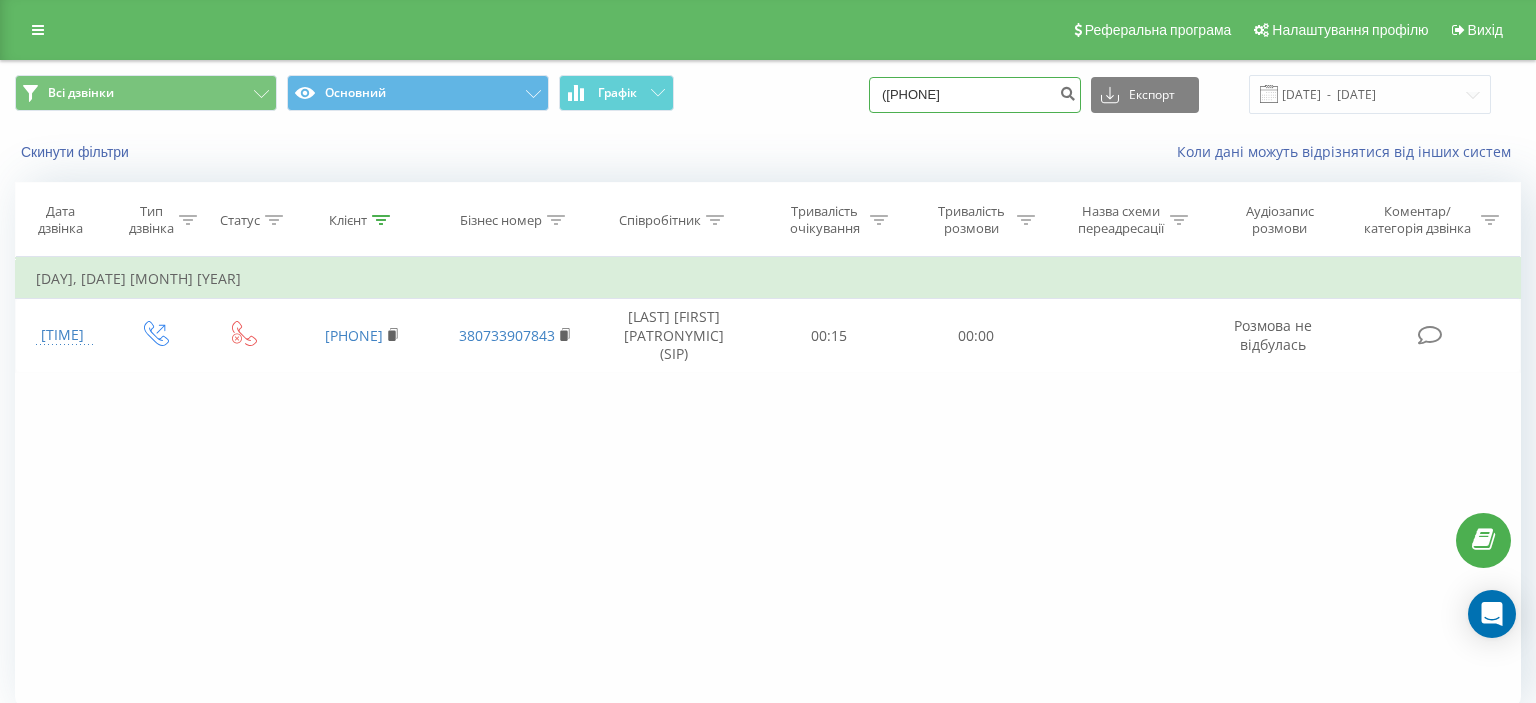 click on "(066 946 65 94" at bounding box center [975, 95] 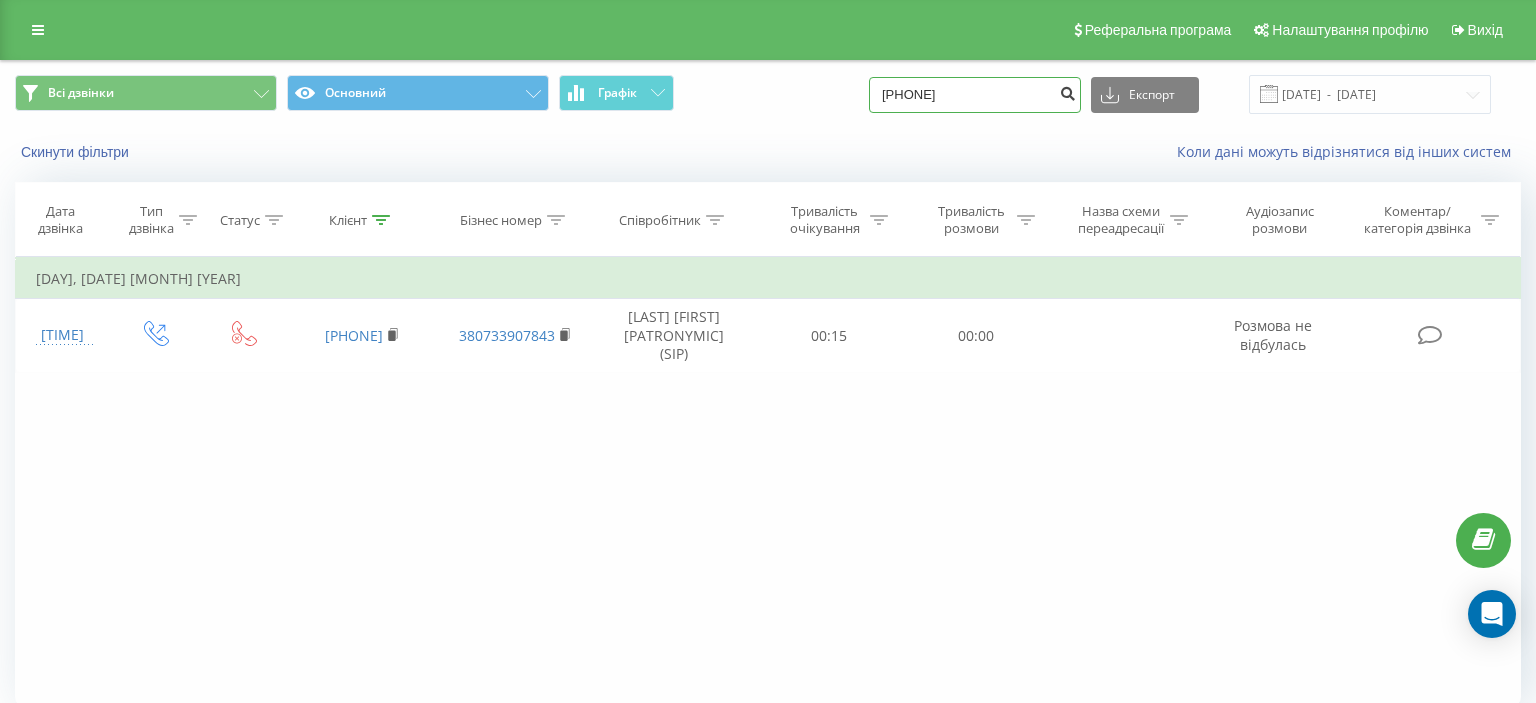 type on "066 946 65 94" 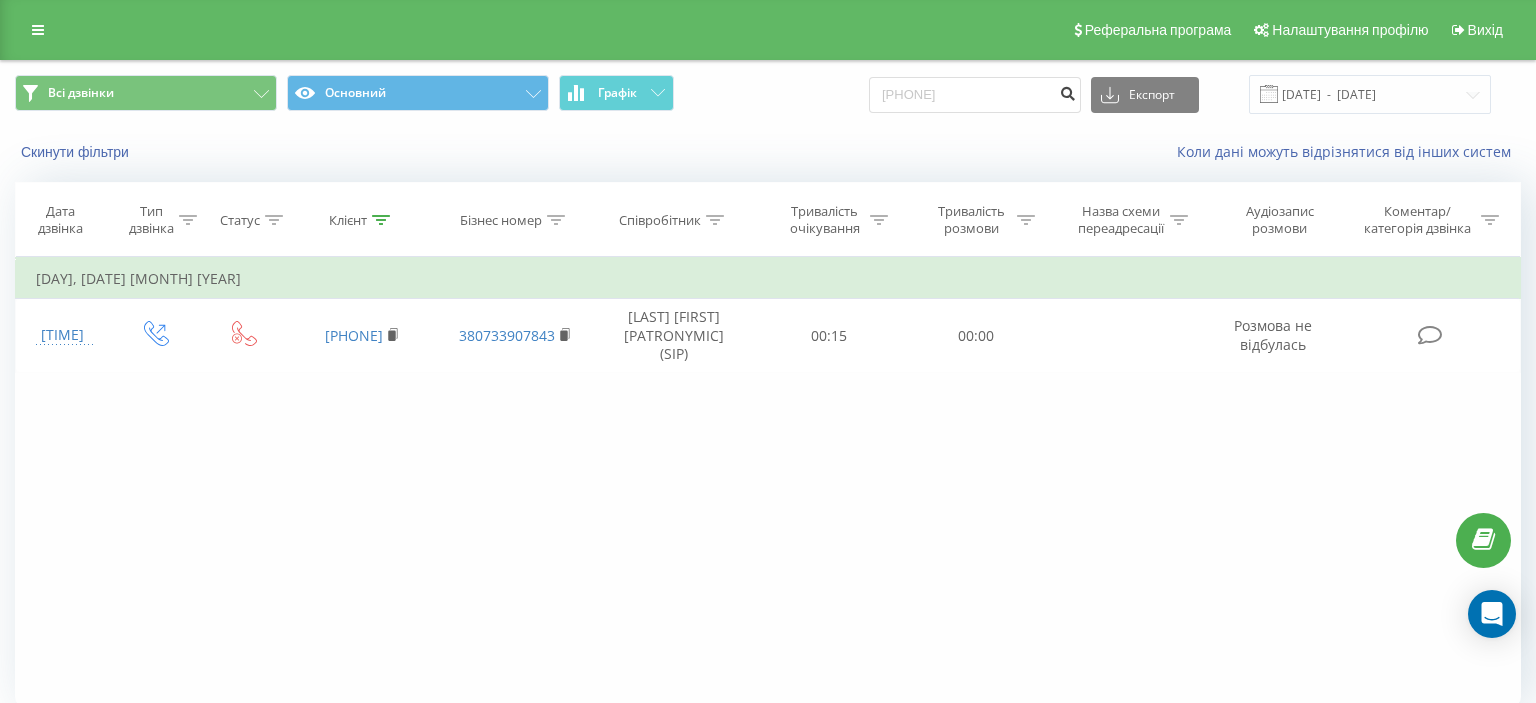 click at bounding box center [1067, 91] 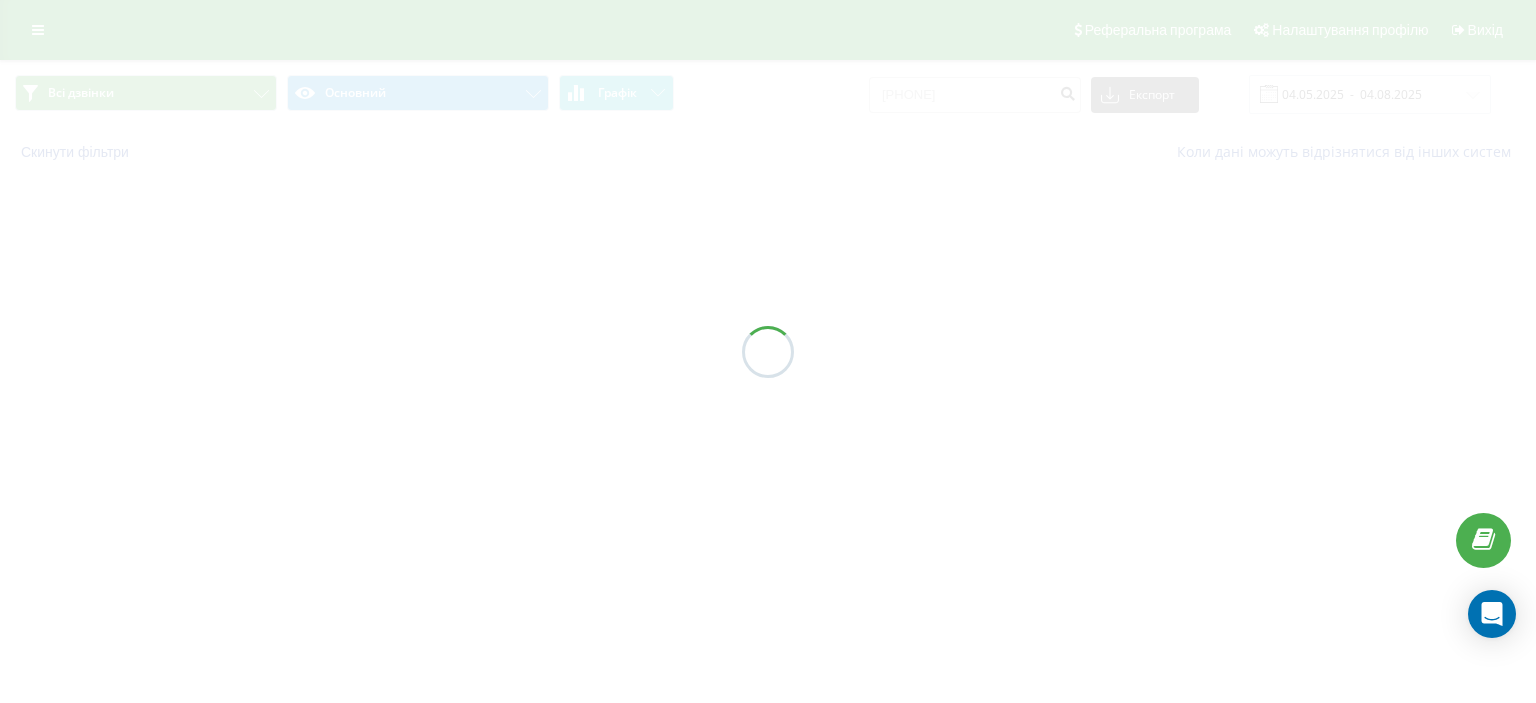 scroll, scrollTop: 0, scrollLeft: 0, axis: both 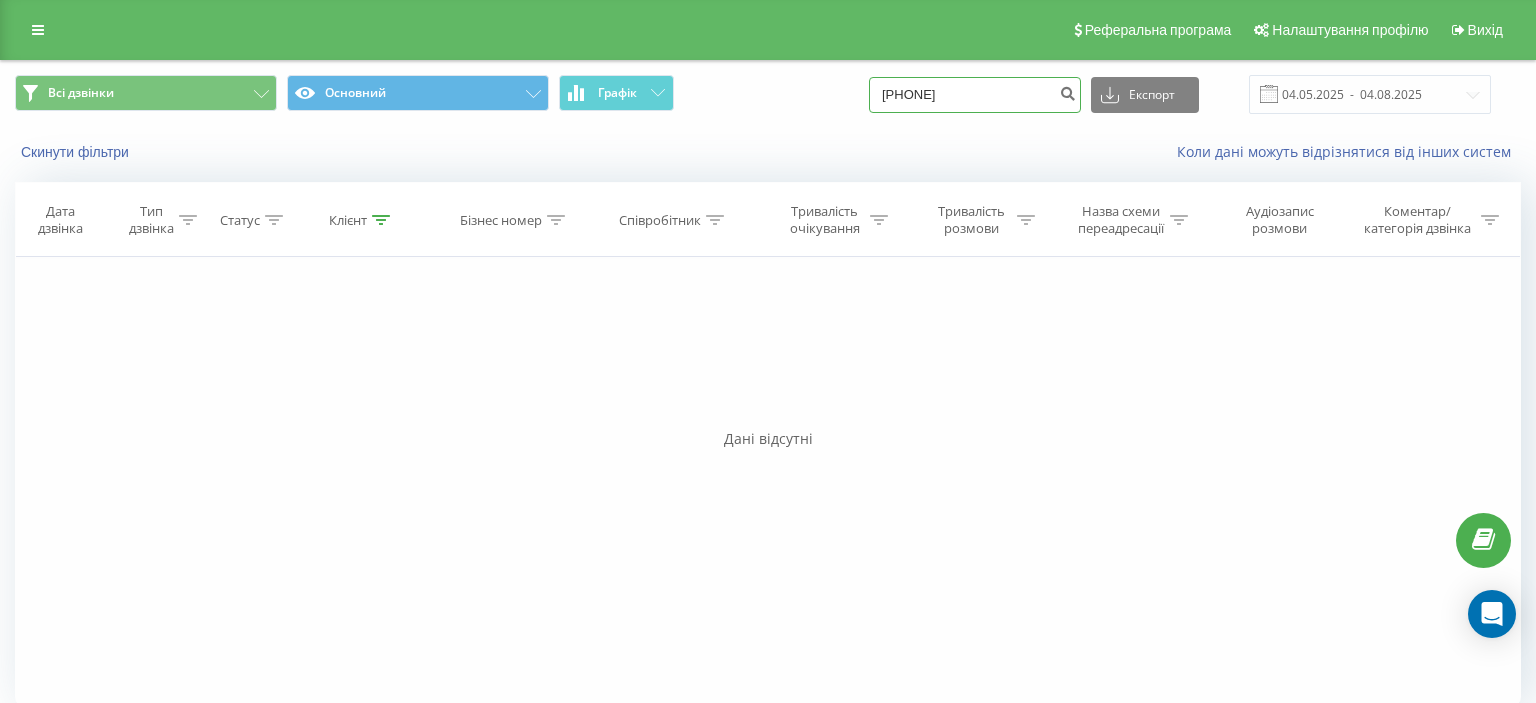 drag, startPoint x: 908, startPoint y: 90, endPoint x: 996, endPoint y: 91, distance: 88.005684 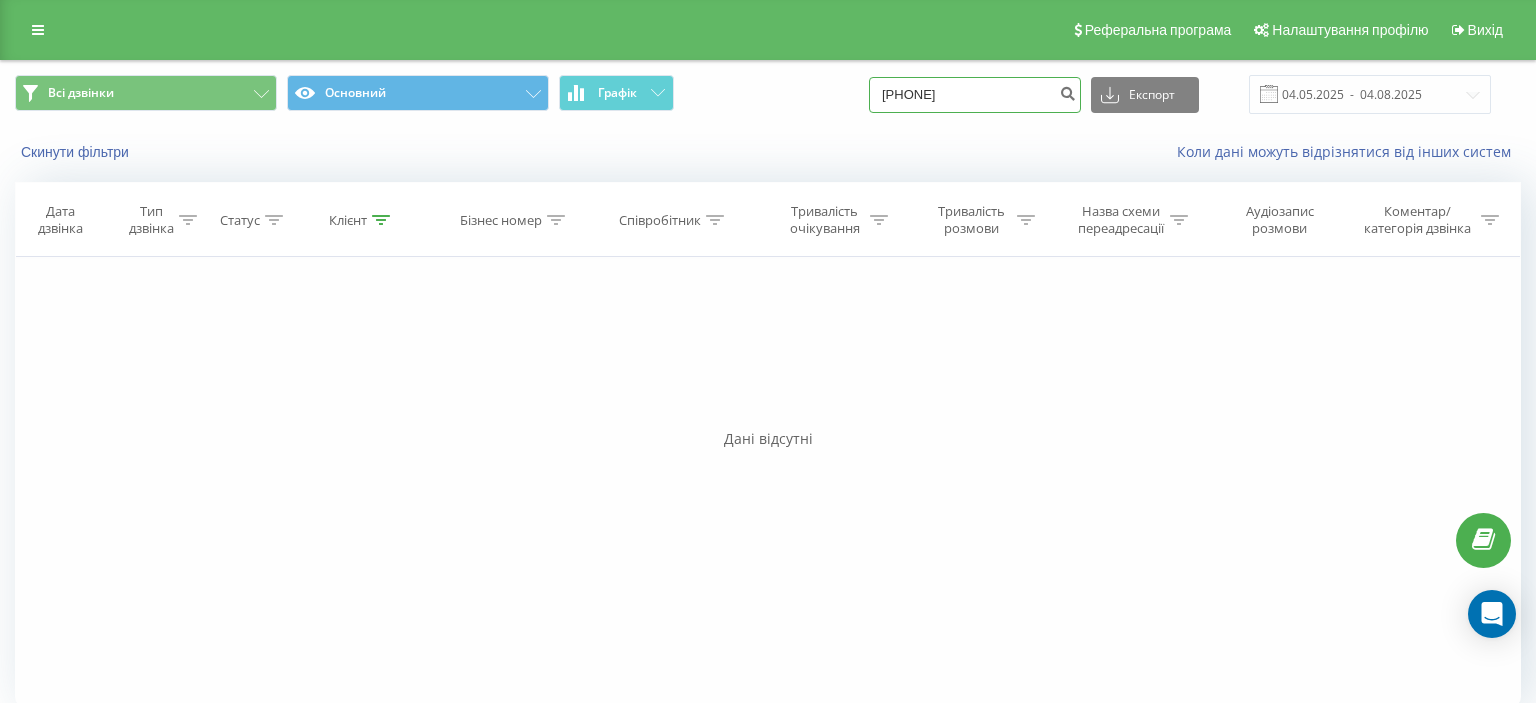 paste on "([PHONE])" 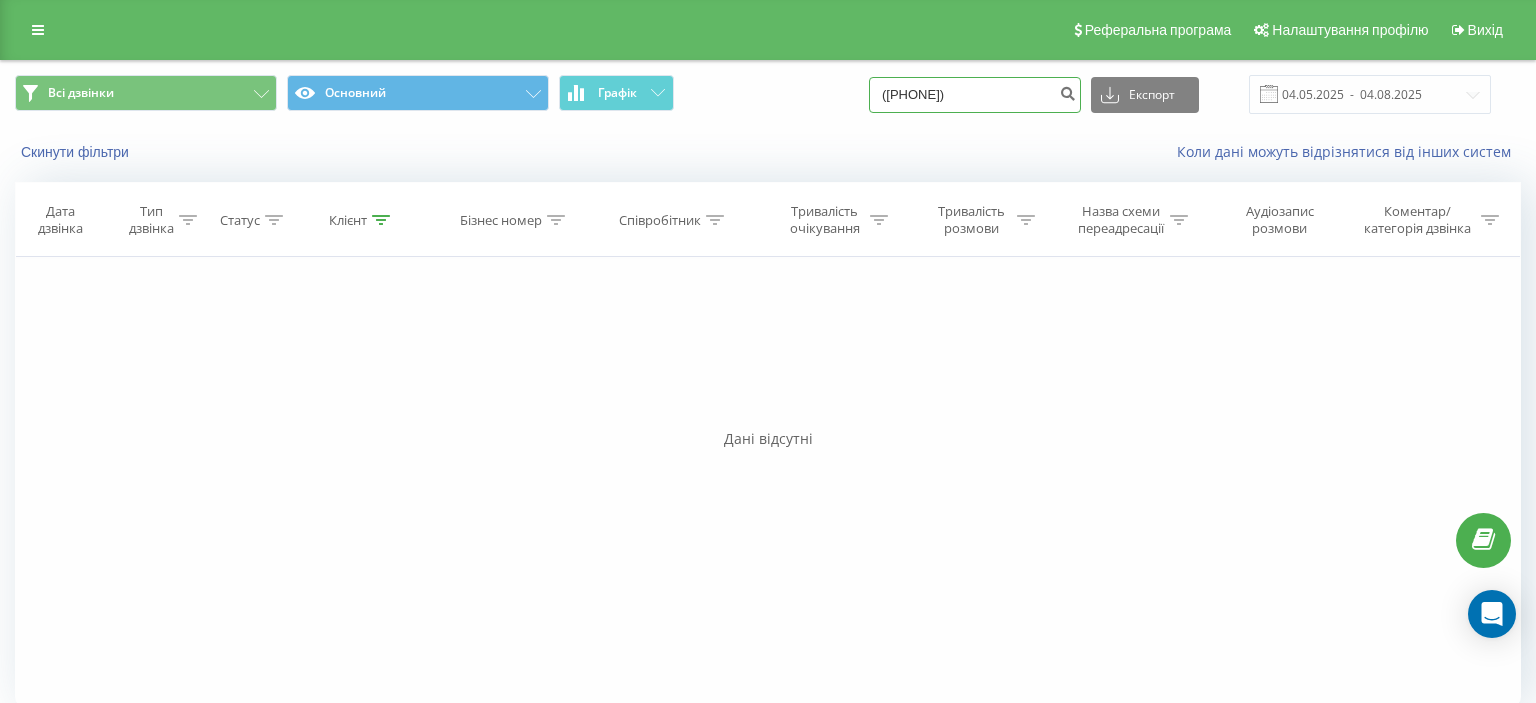 click on "([PHONE])" at bounding box center [975, 95] 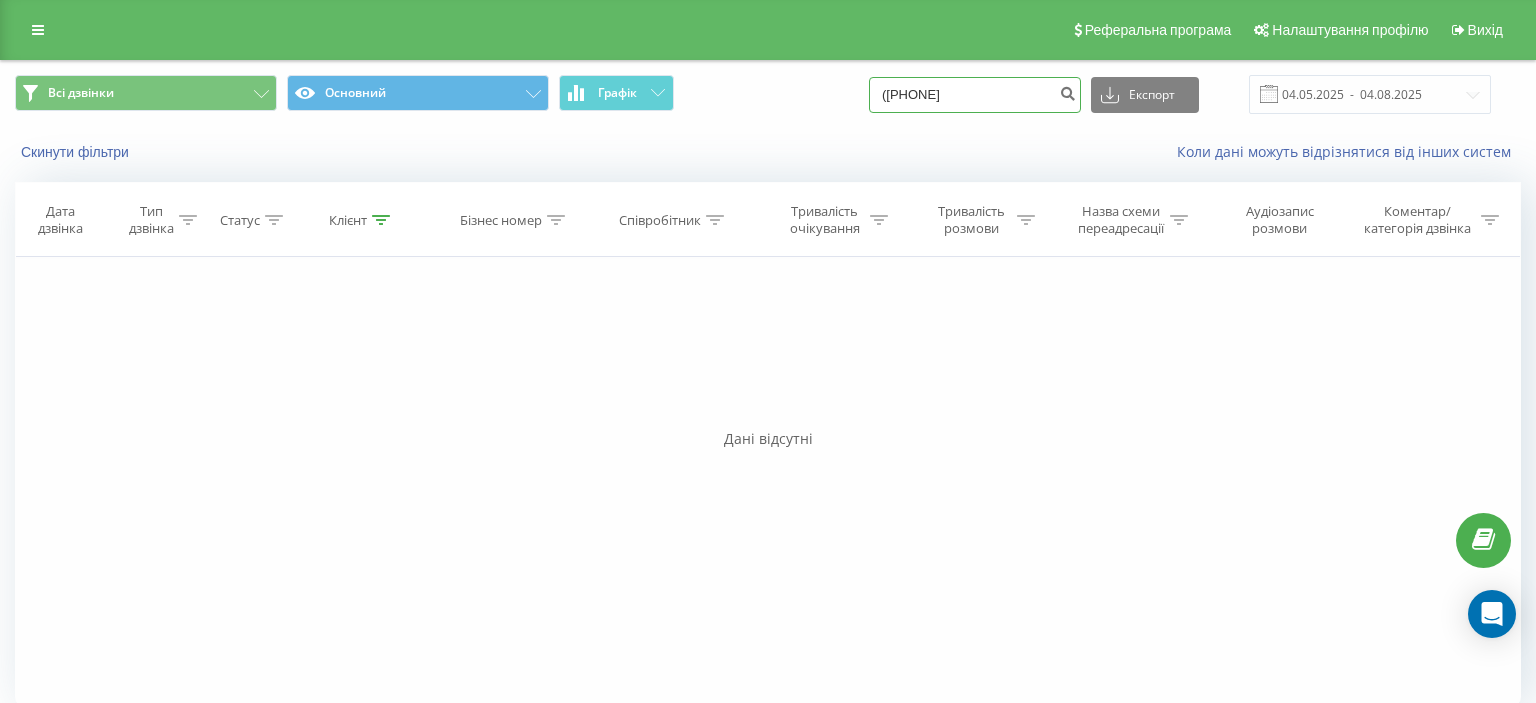 click on "(095873 62 35" at bounding box center [975, 95] 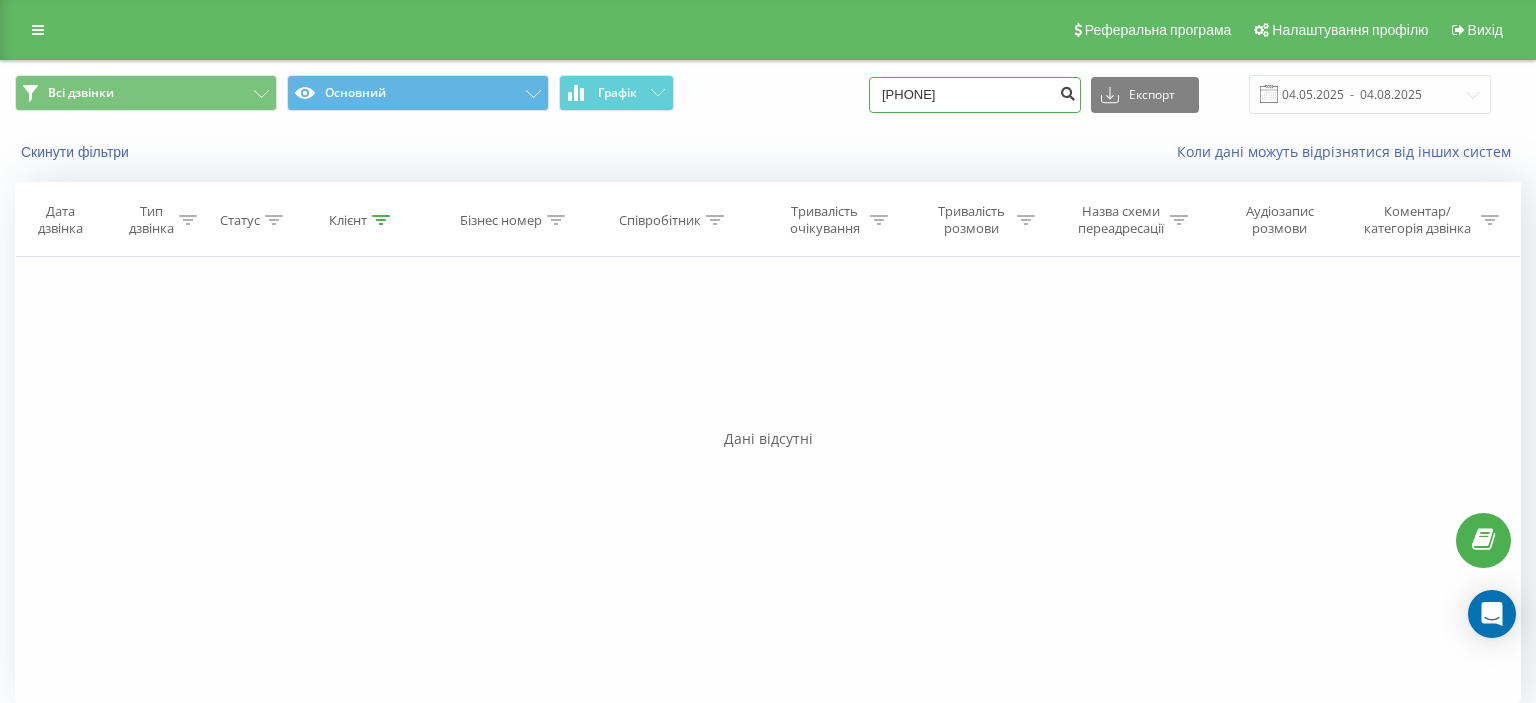 type on "095873 62 35" 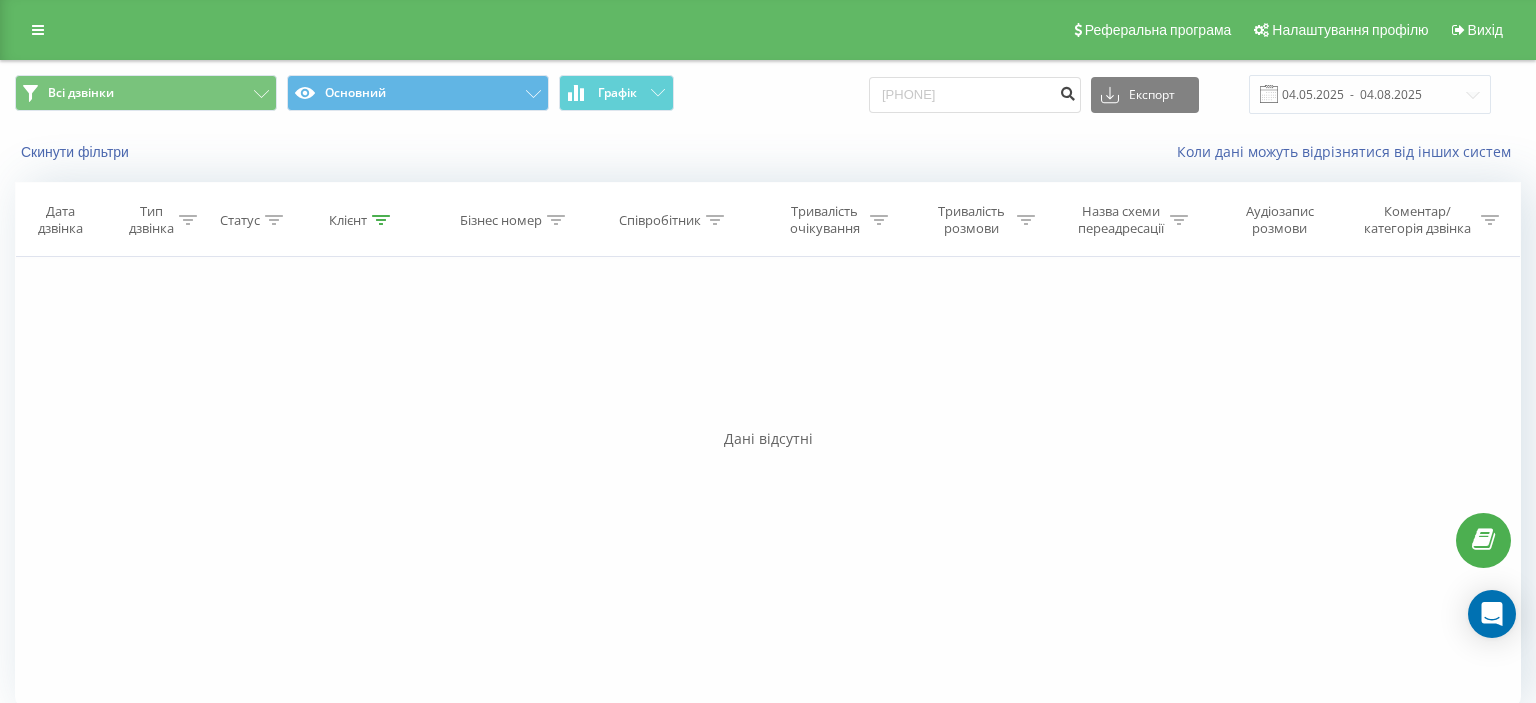 click at bounding box center (1067, 91) 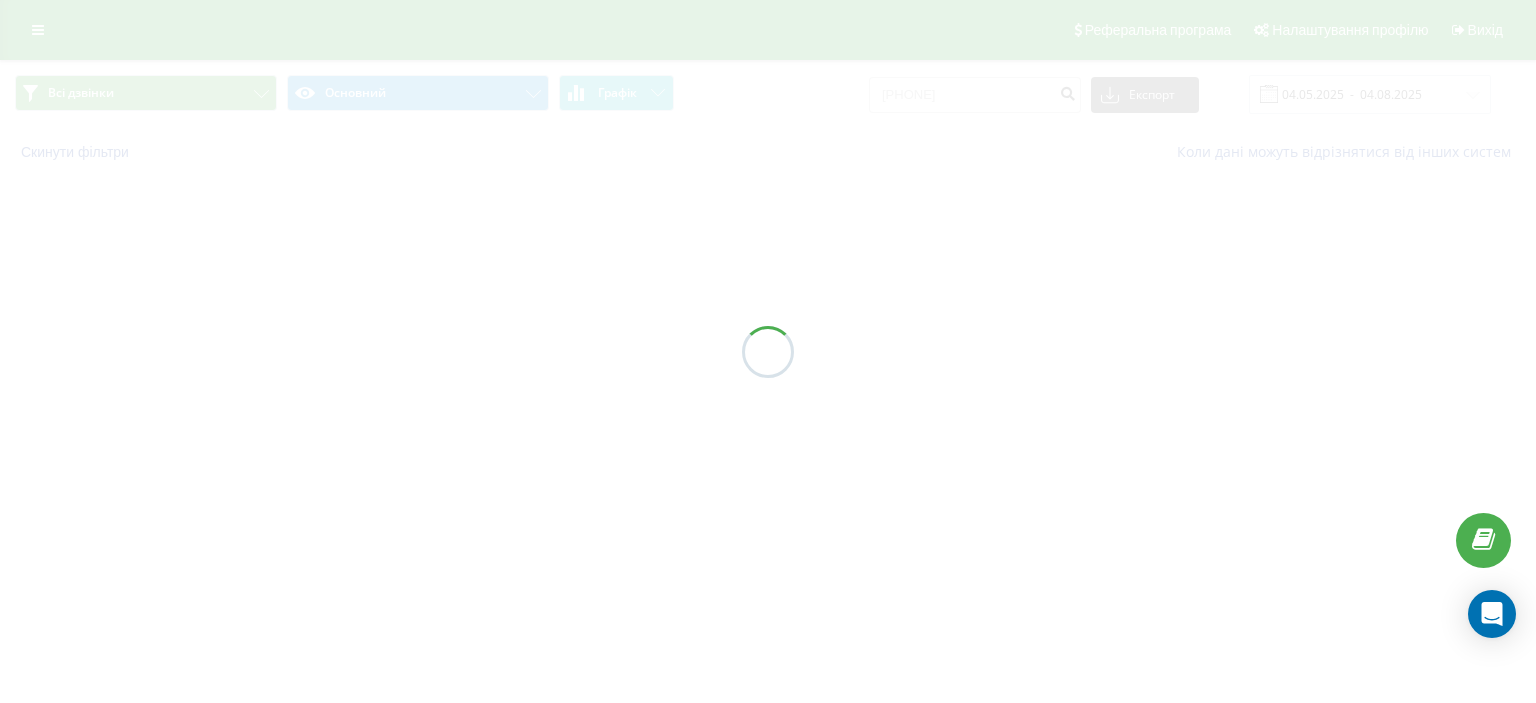 scroll, scrollTop: 0, scrollLeft: 0, axis: both 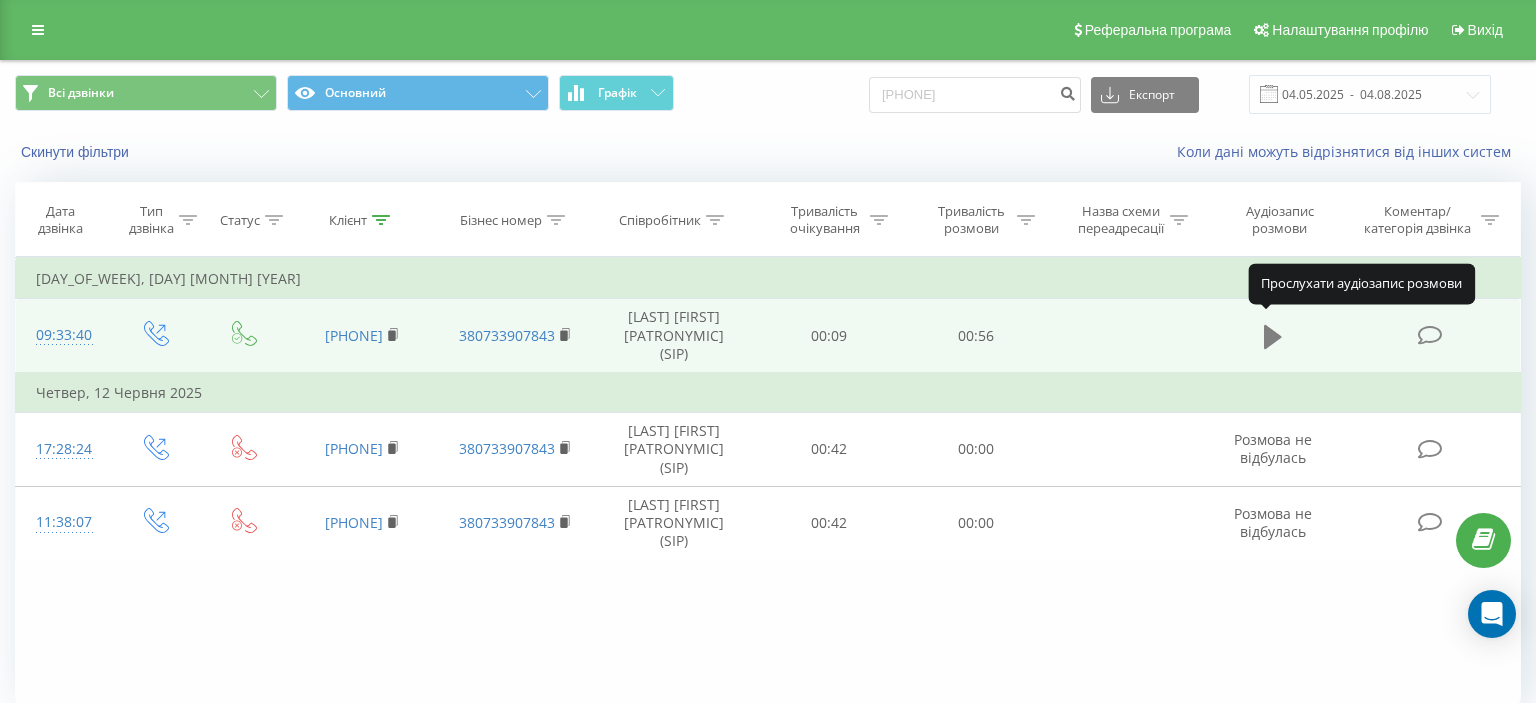 click 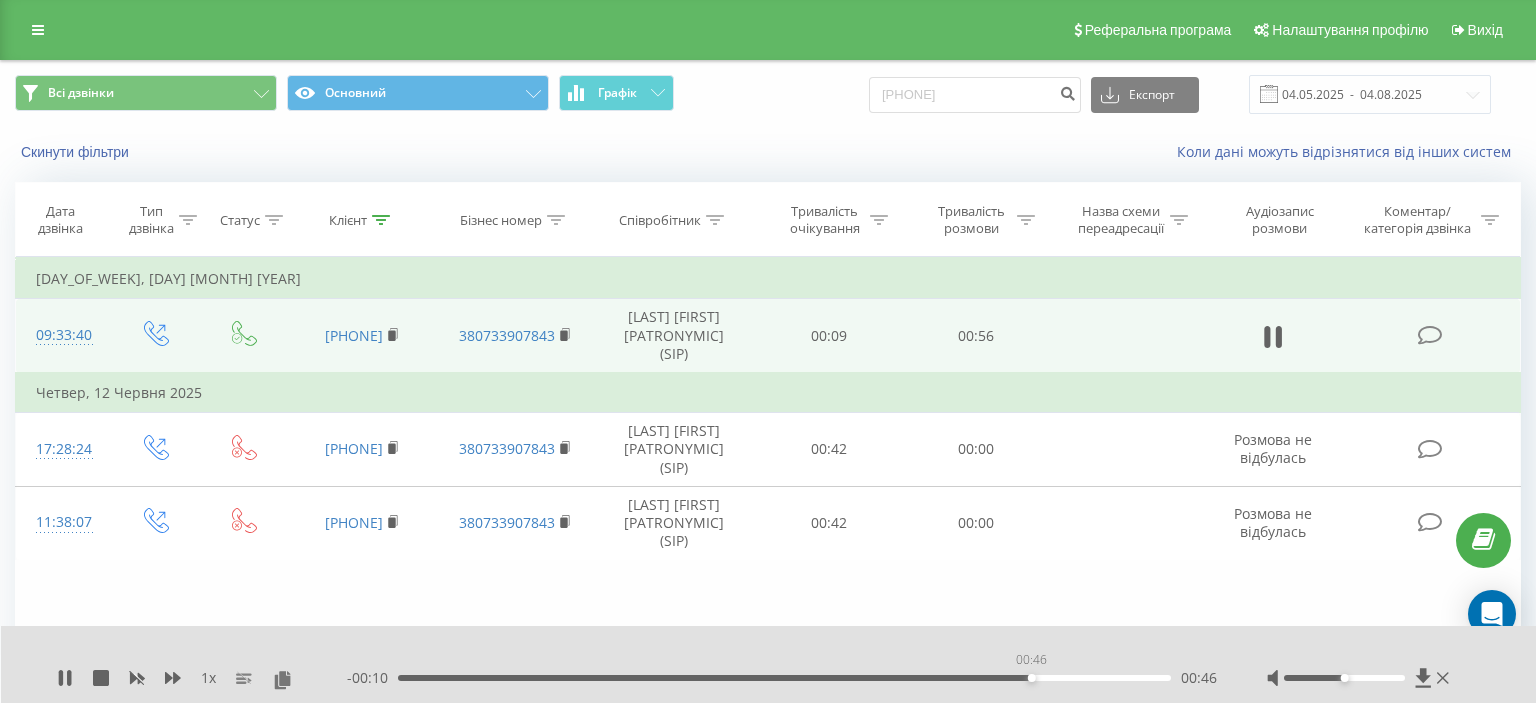 click on "00:46" at bounding box center (784, 678) 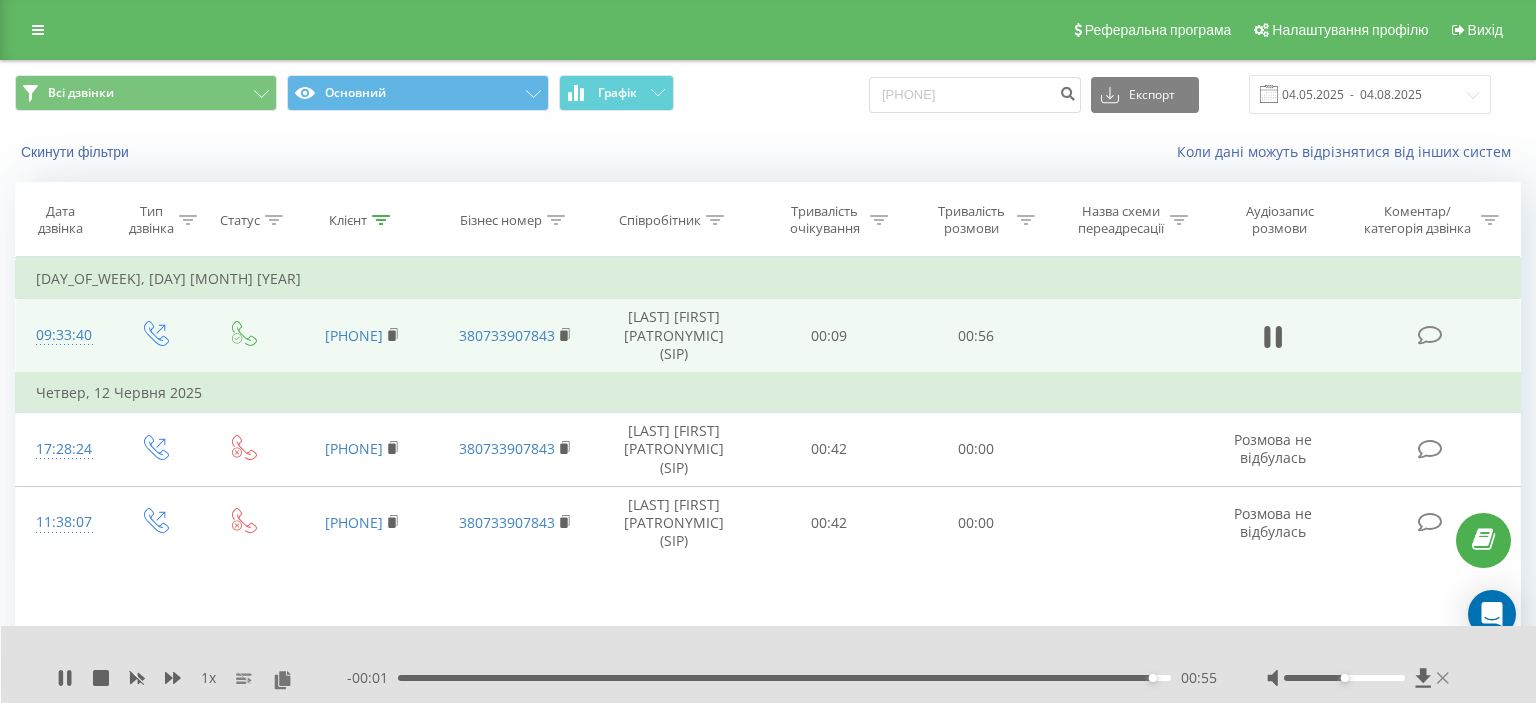 click 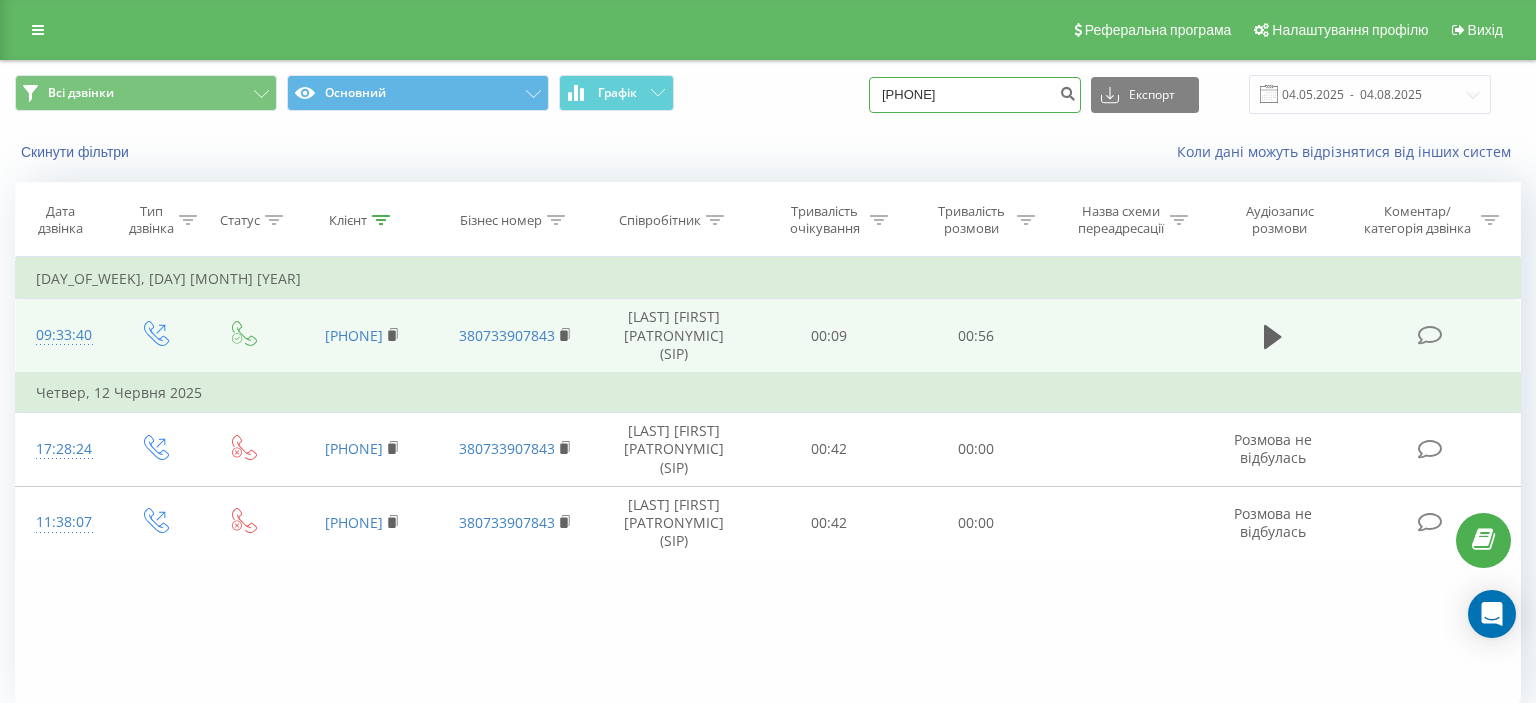 drag, startPoint x: 906, startPoint y: 97, endPoint x: 1039, endPoint y: 96, distance: 133.00375 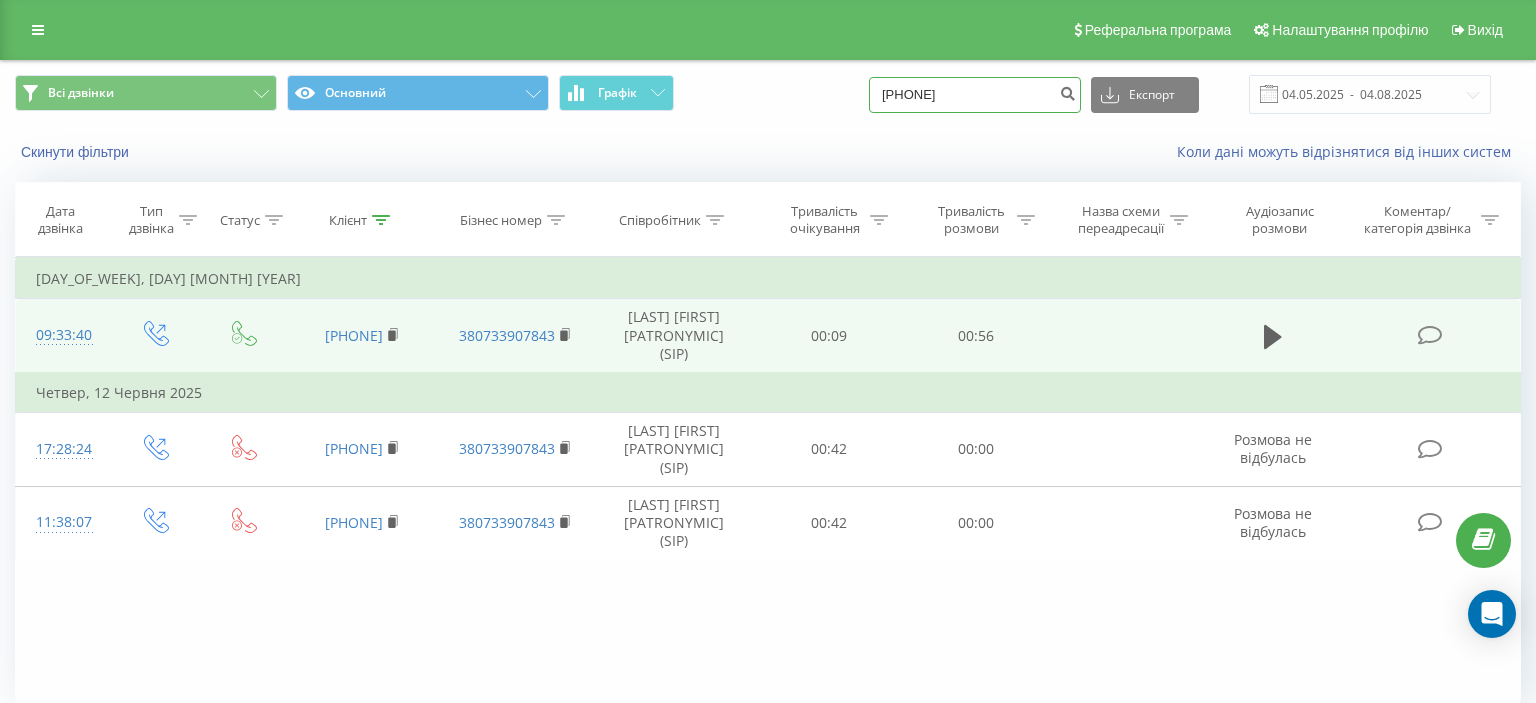 paste on "(096) 921 02 56" 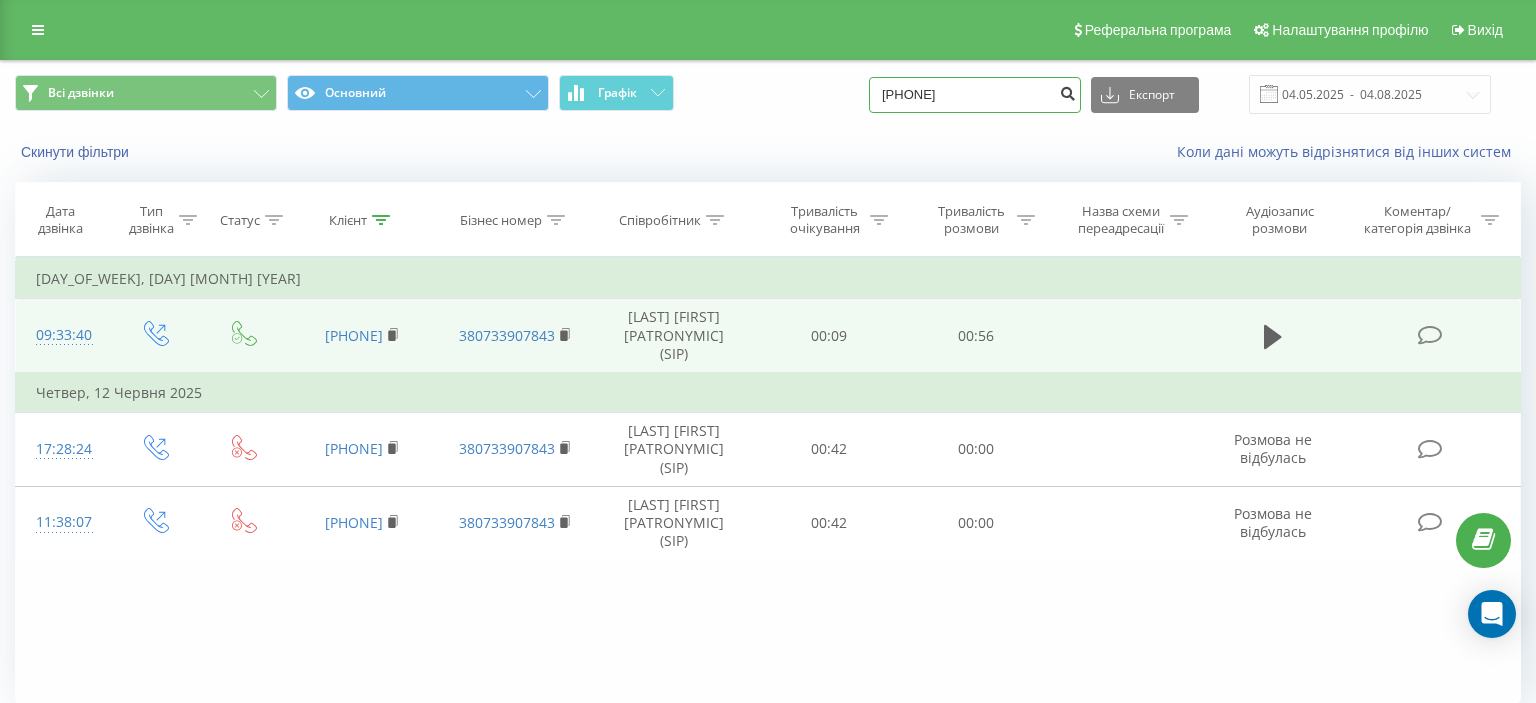 type on "096921 02 56" 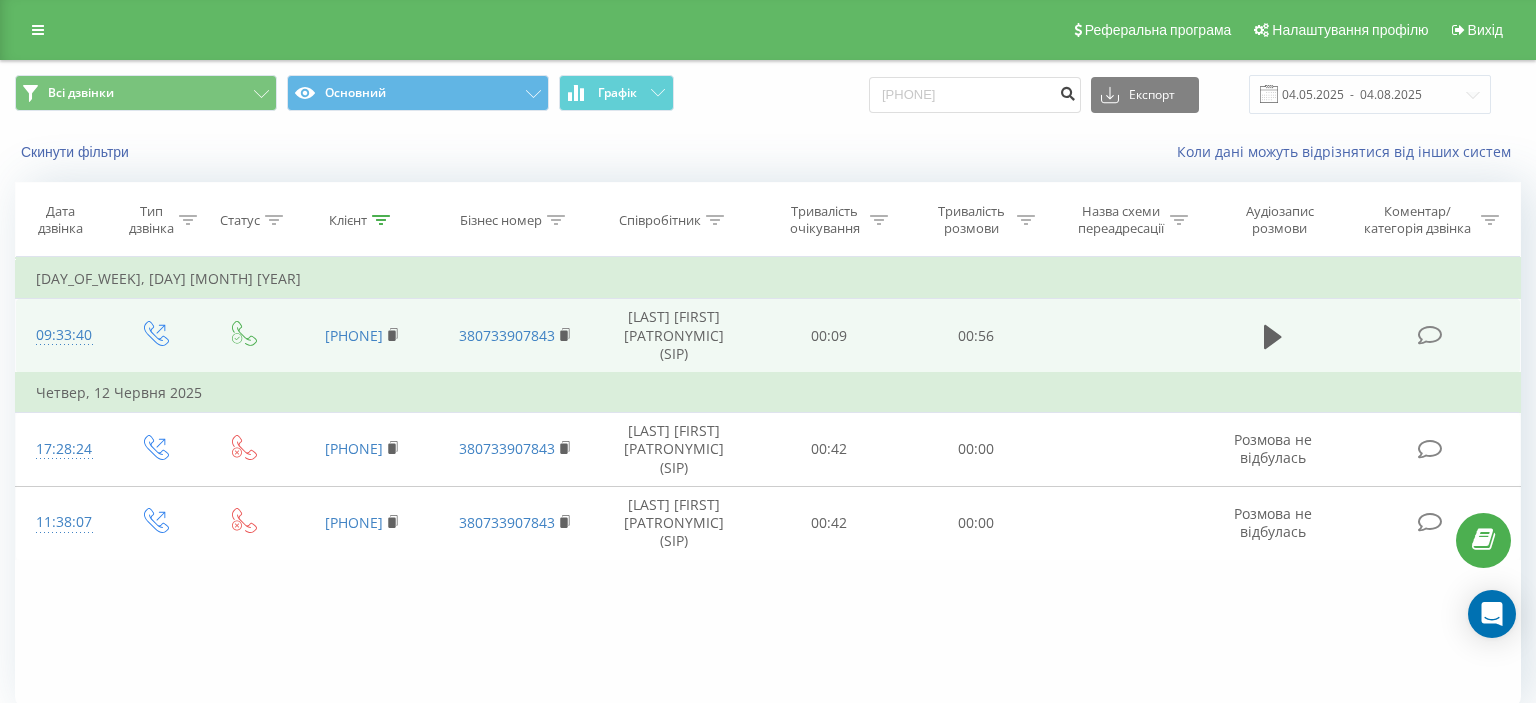click at bounding box center [1067, 91] 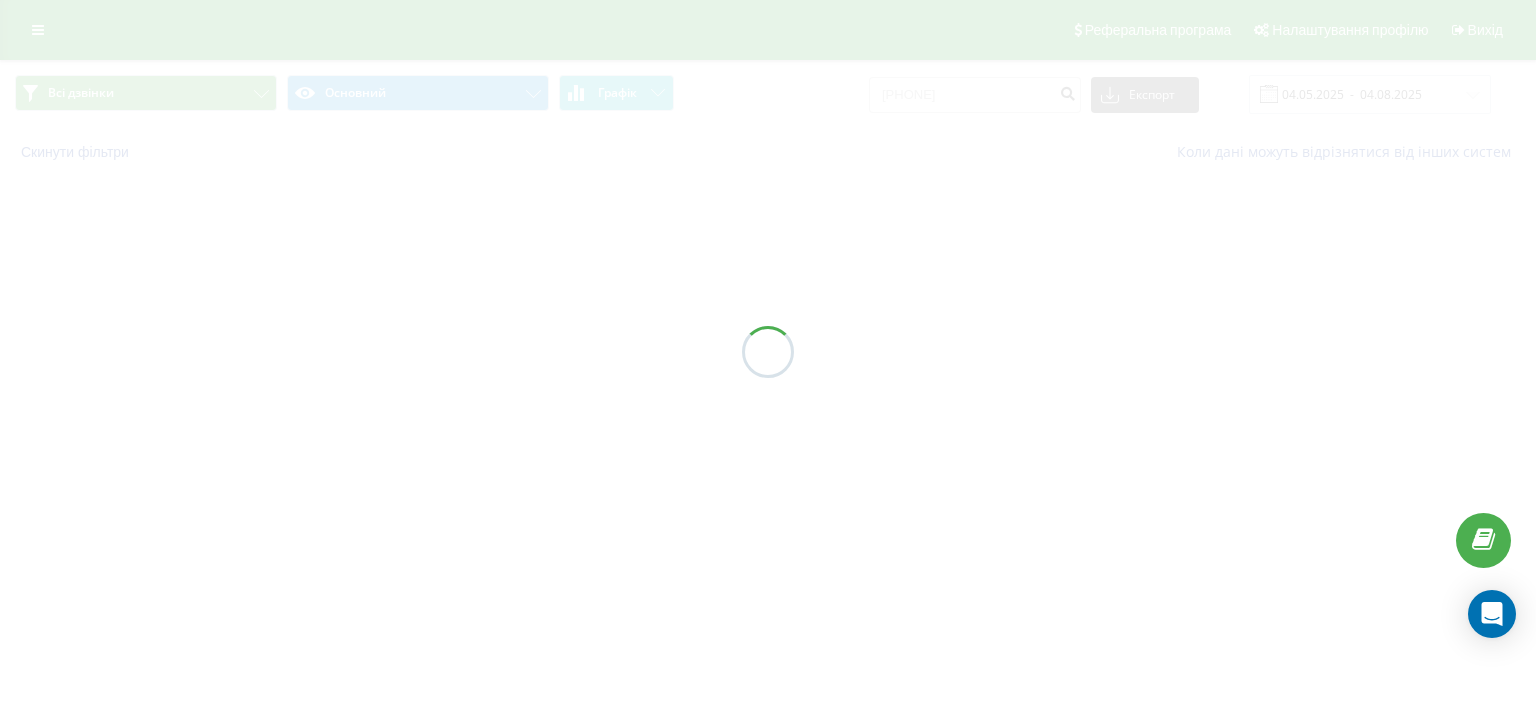 scroll, scrollTop: 0, scrollLeft: 0, axis: both 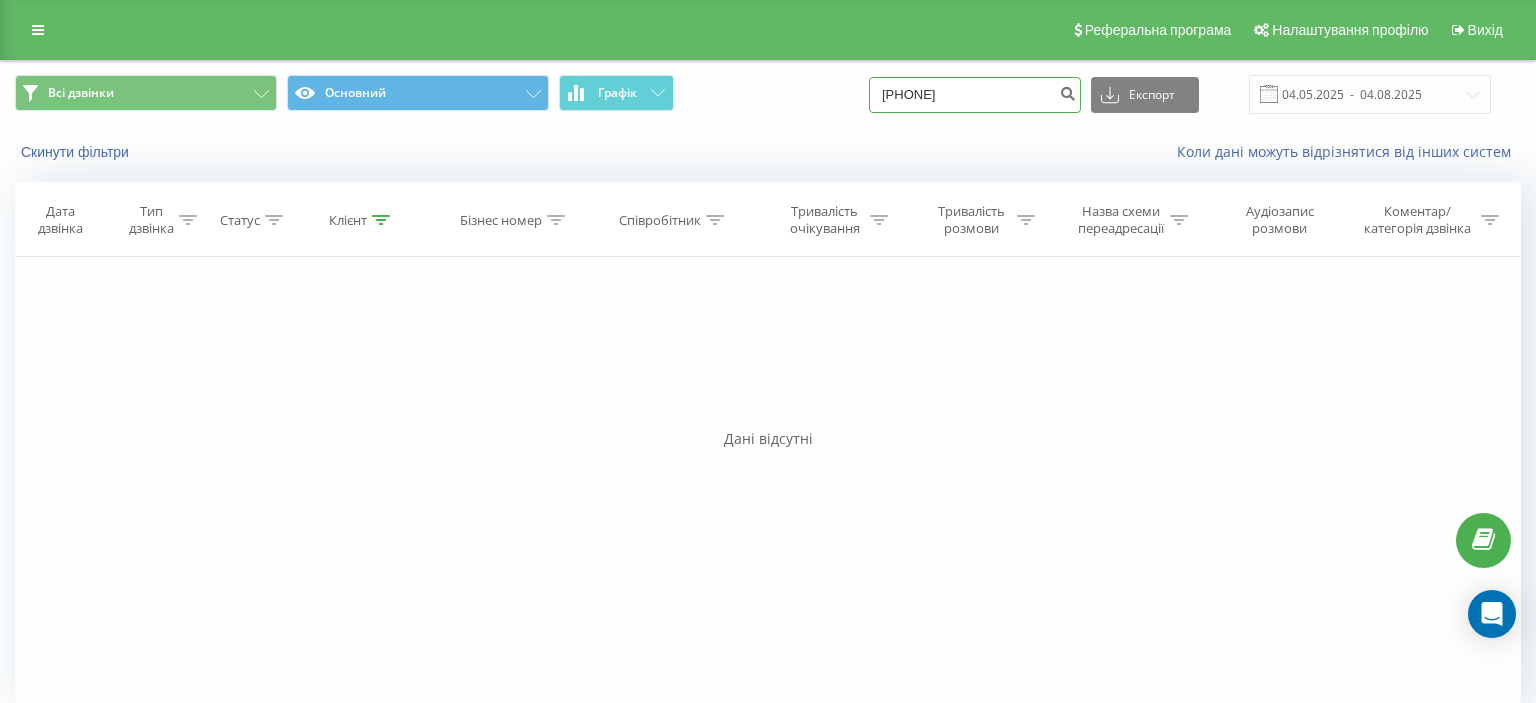drag, startPoint x: 903, startPoint y: 90, endPoint x: 1034, endPoint y: 90, distance: 131 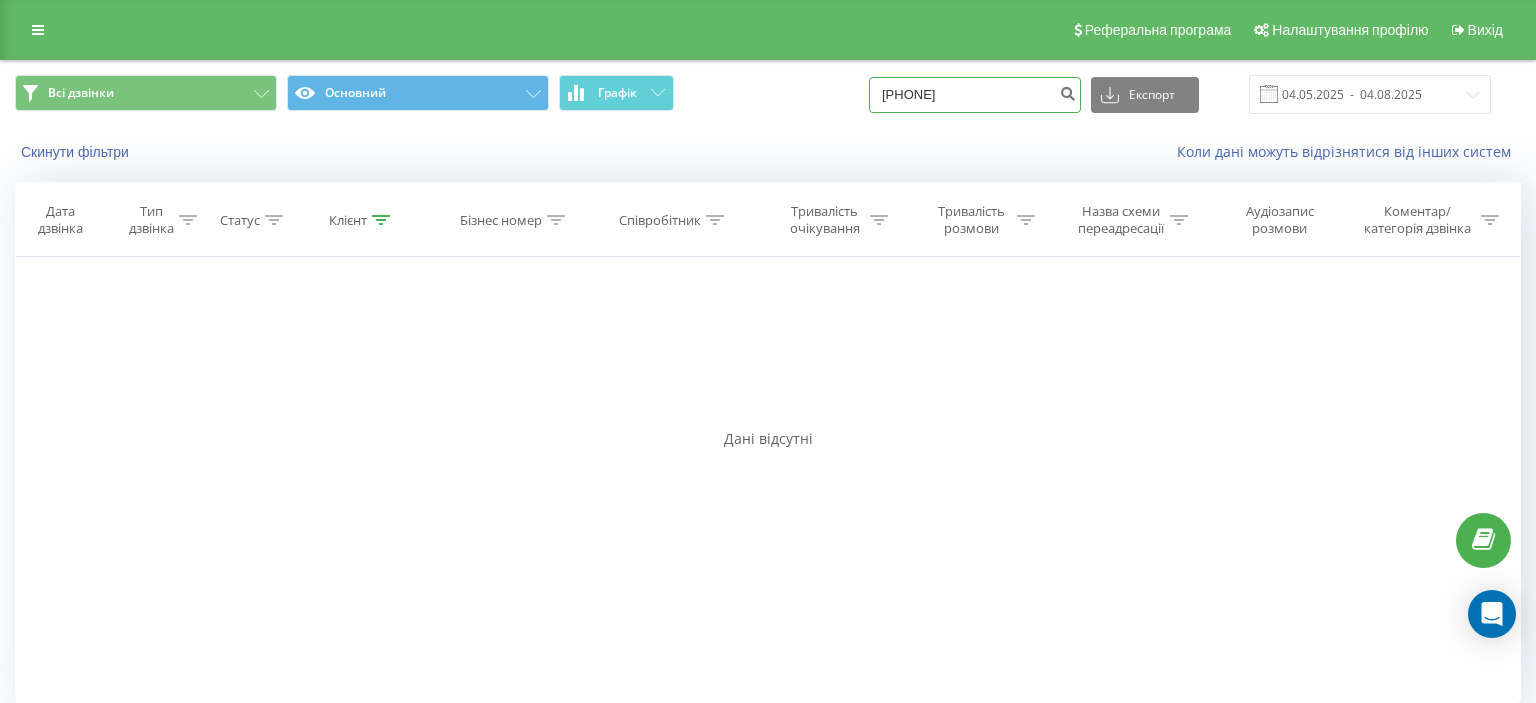paste on "(095) 165 23 8" 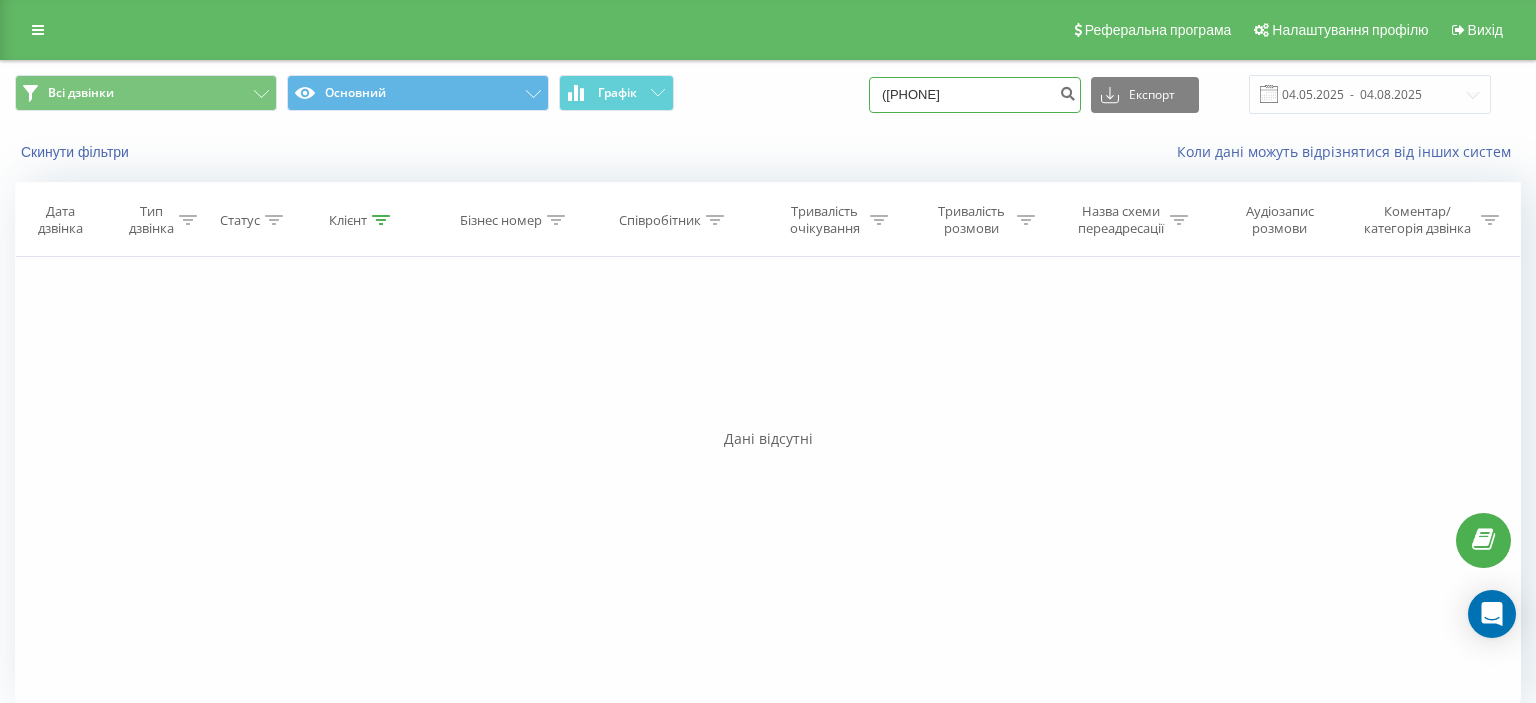 click on "(095) 165 23 86" at bounding box center (975, 95) 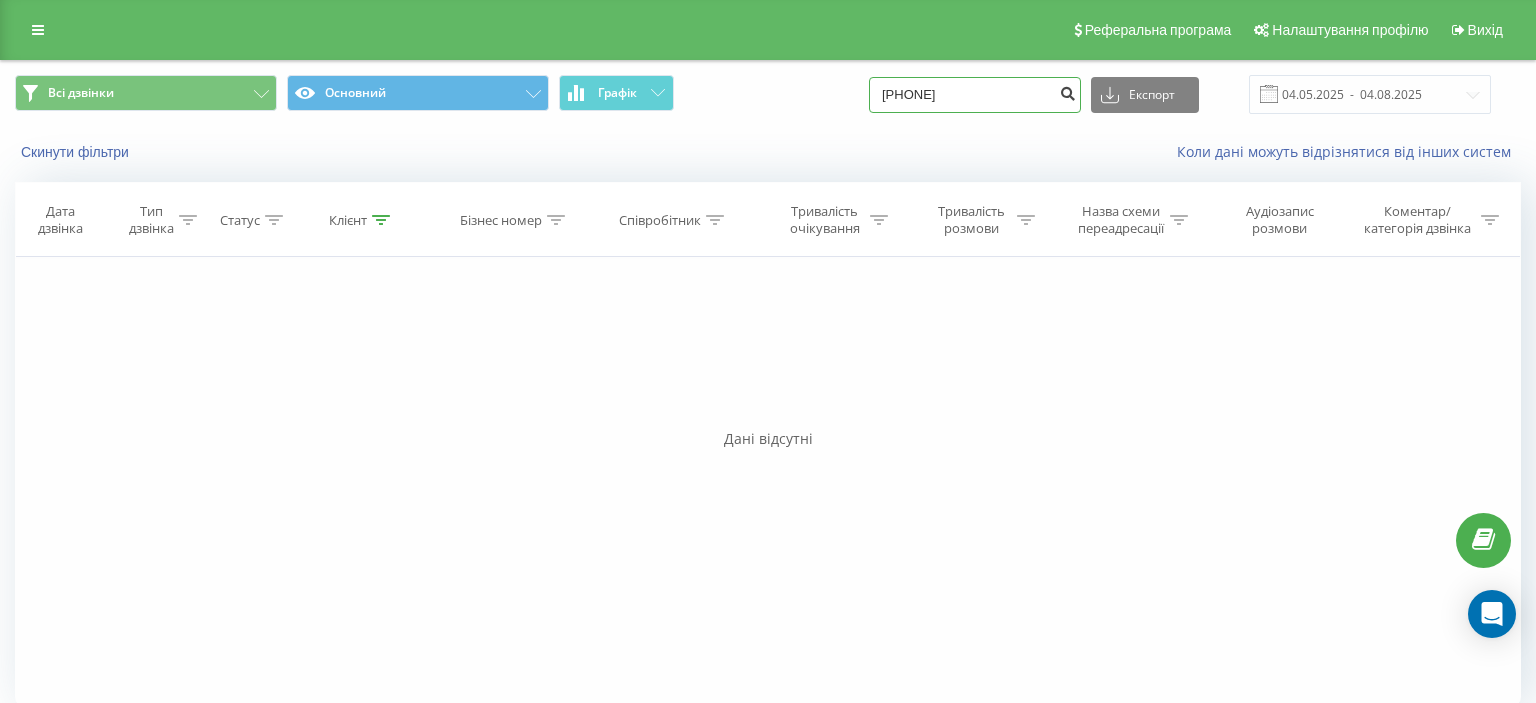 type on "095 165 23 86" 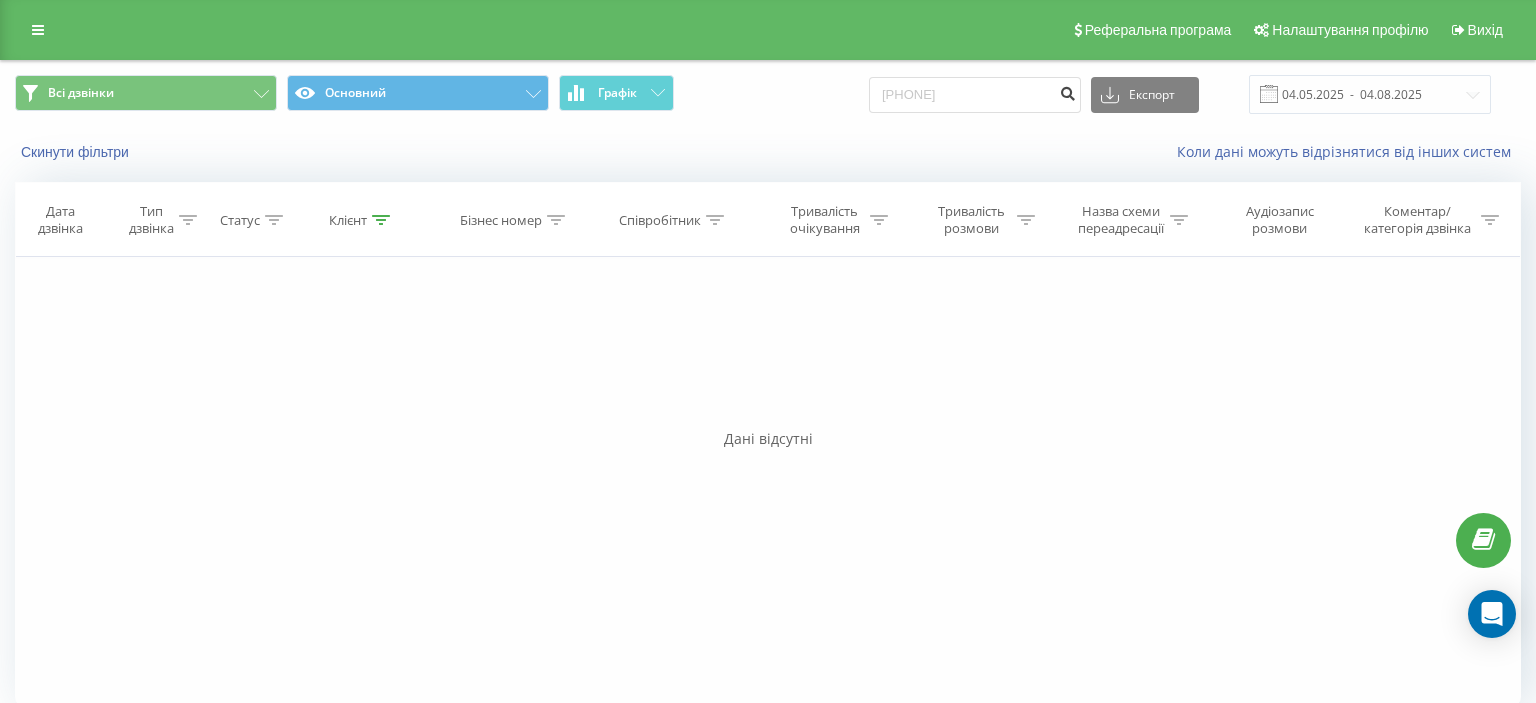 click at bounding box center [1067, 91] 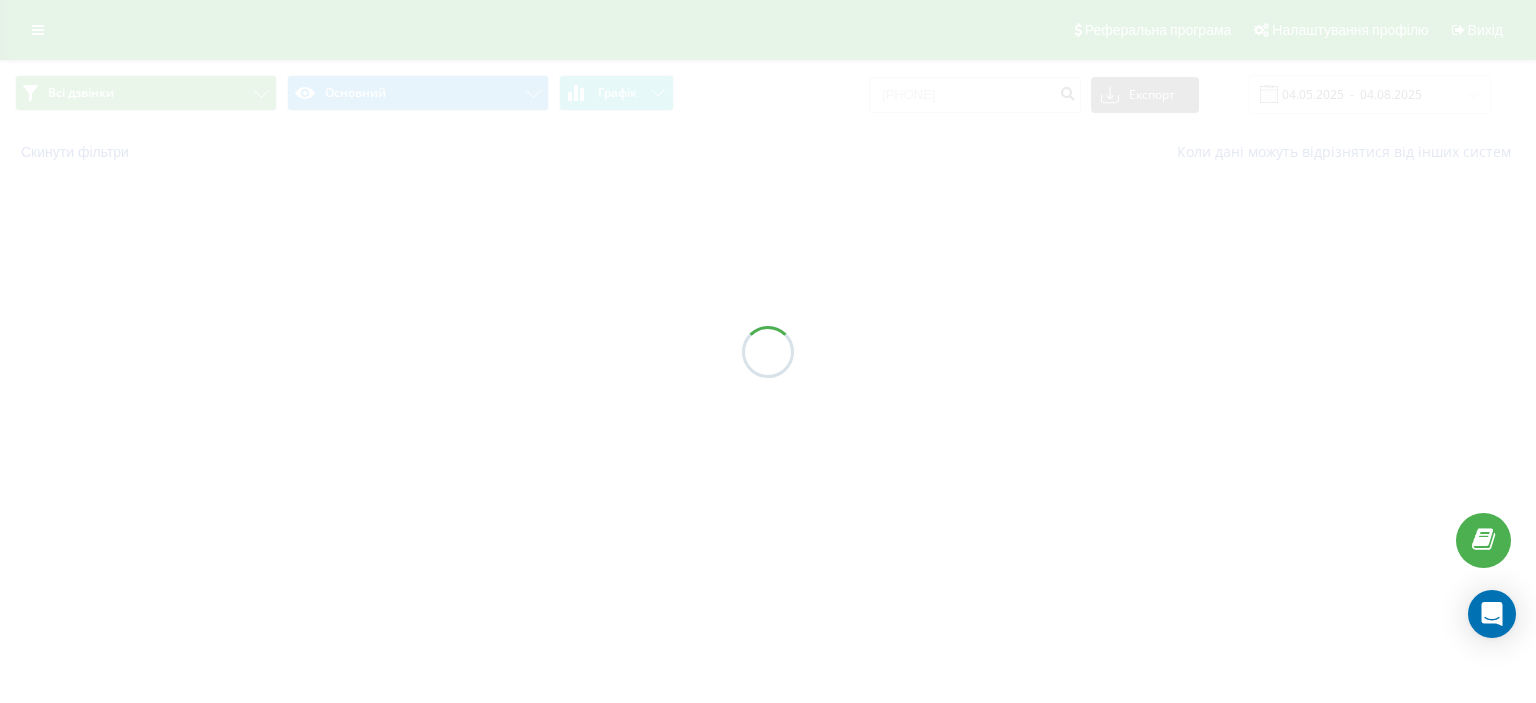 scroll, scrollTop: 0, scrollLeft: 0, axis: both 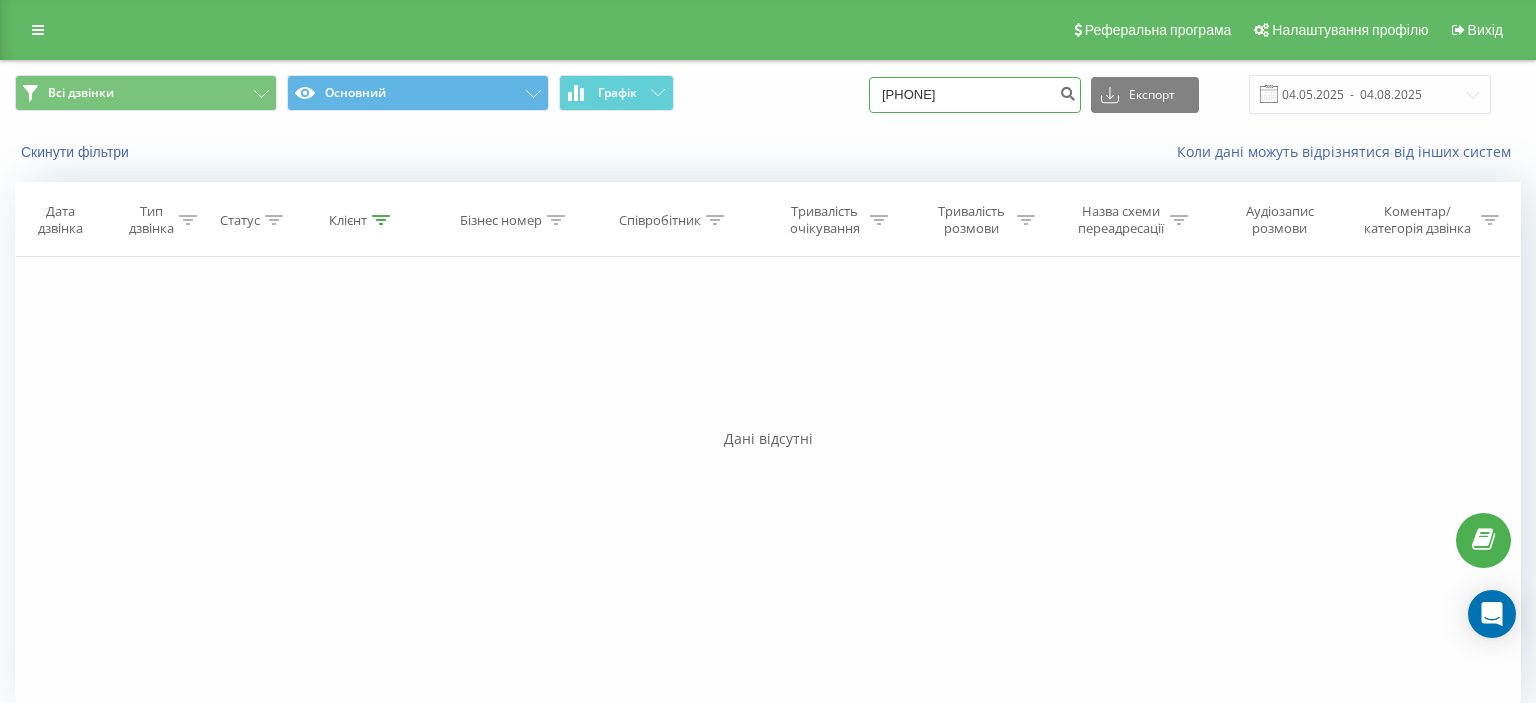 drag, startPoint x: 904, startPoint y: 102, endPoint x: 1010, endPoint y: 90, distance: 106.677086 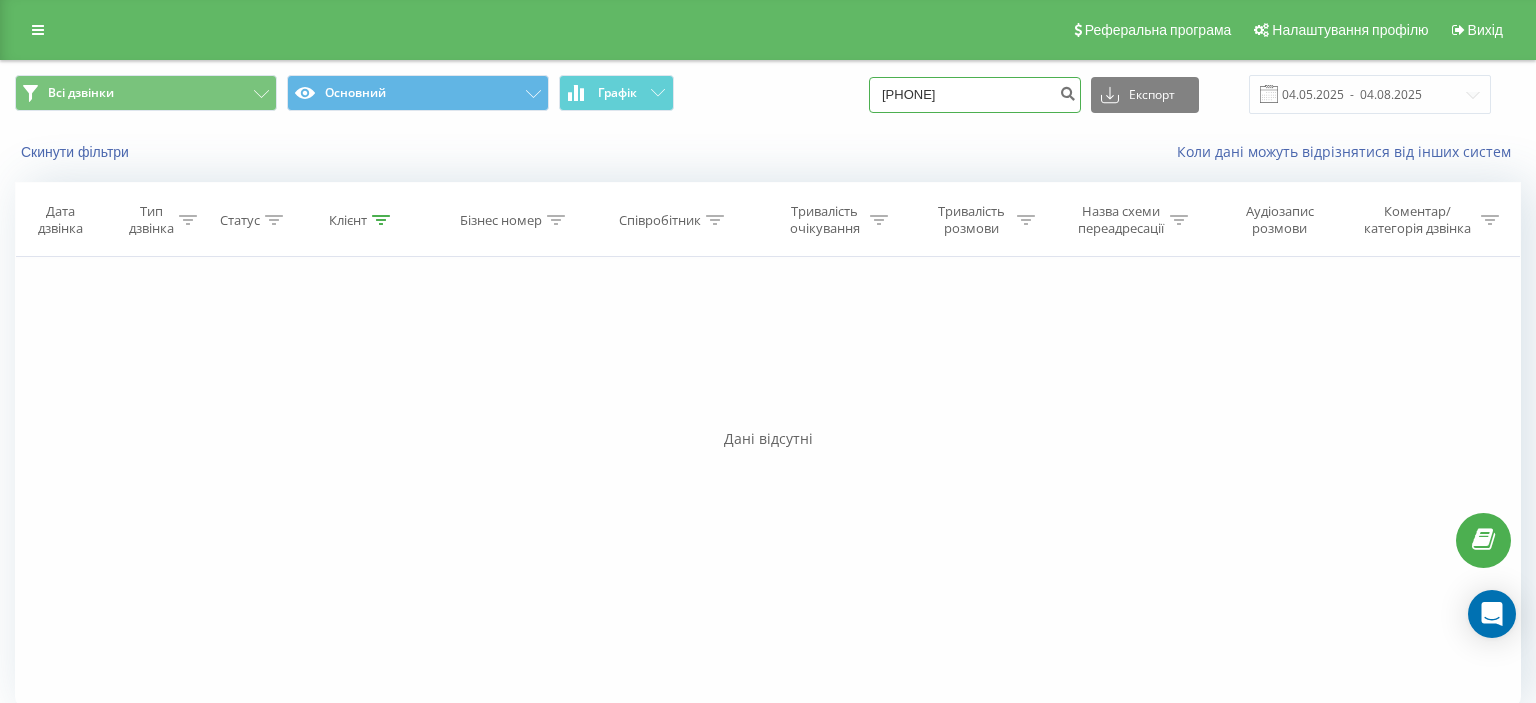 paste on "[PHONE]" 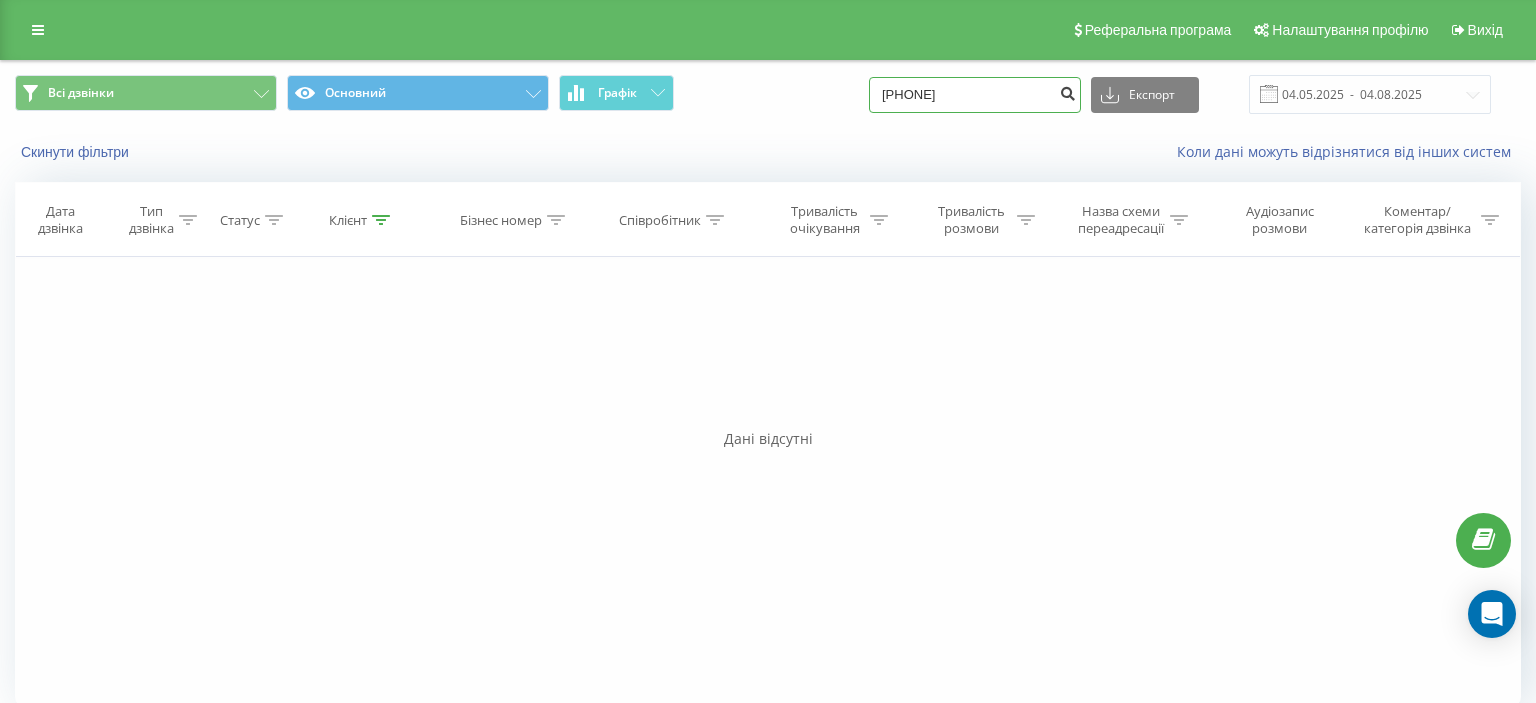 type on "050 970 37 55" 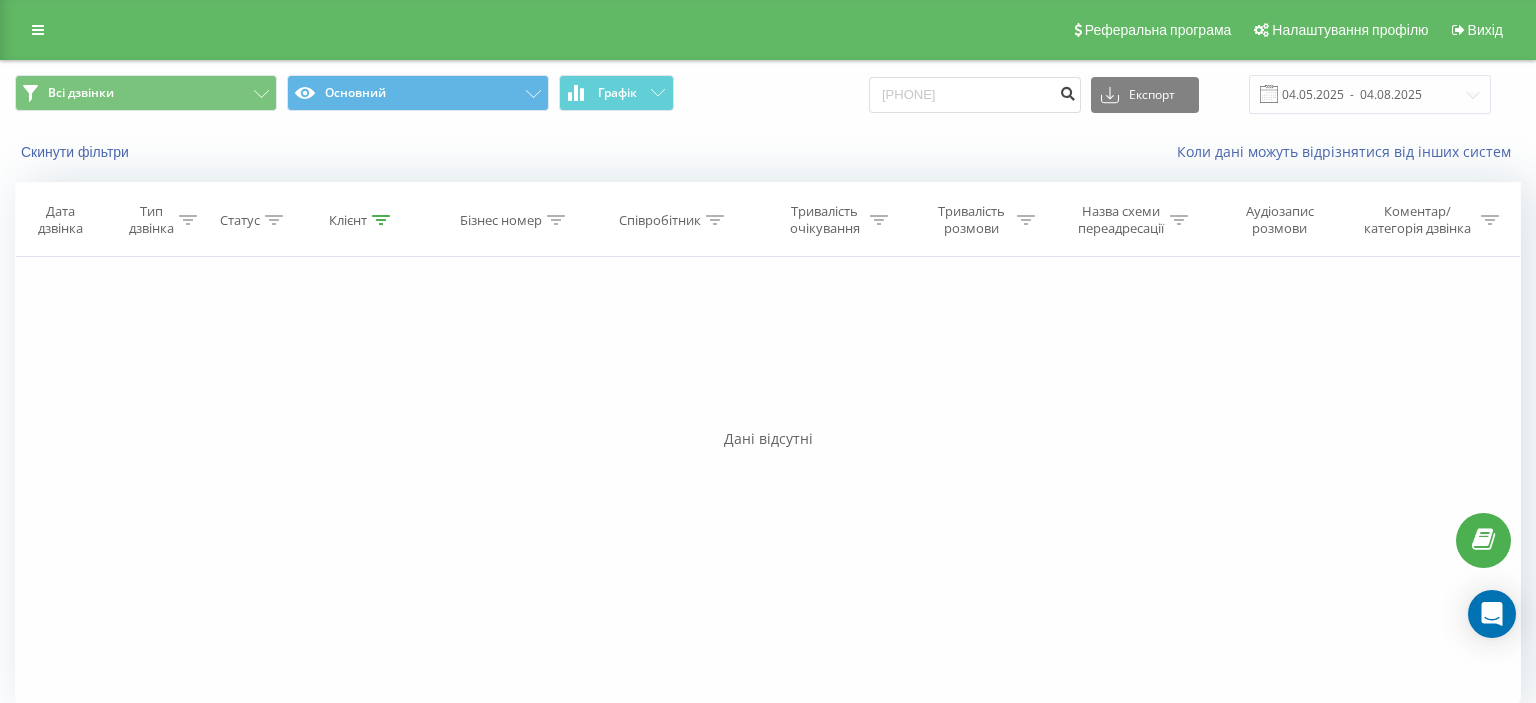 click at bounding box center [1067, 91] 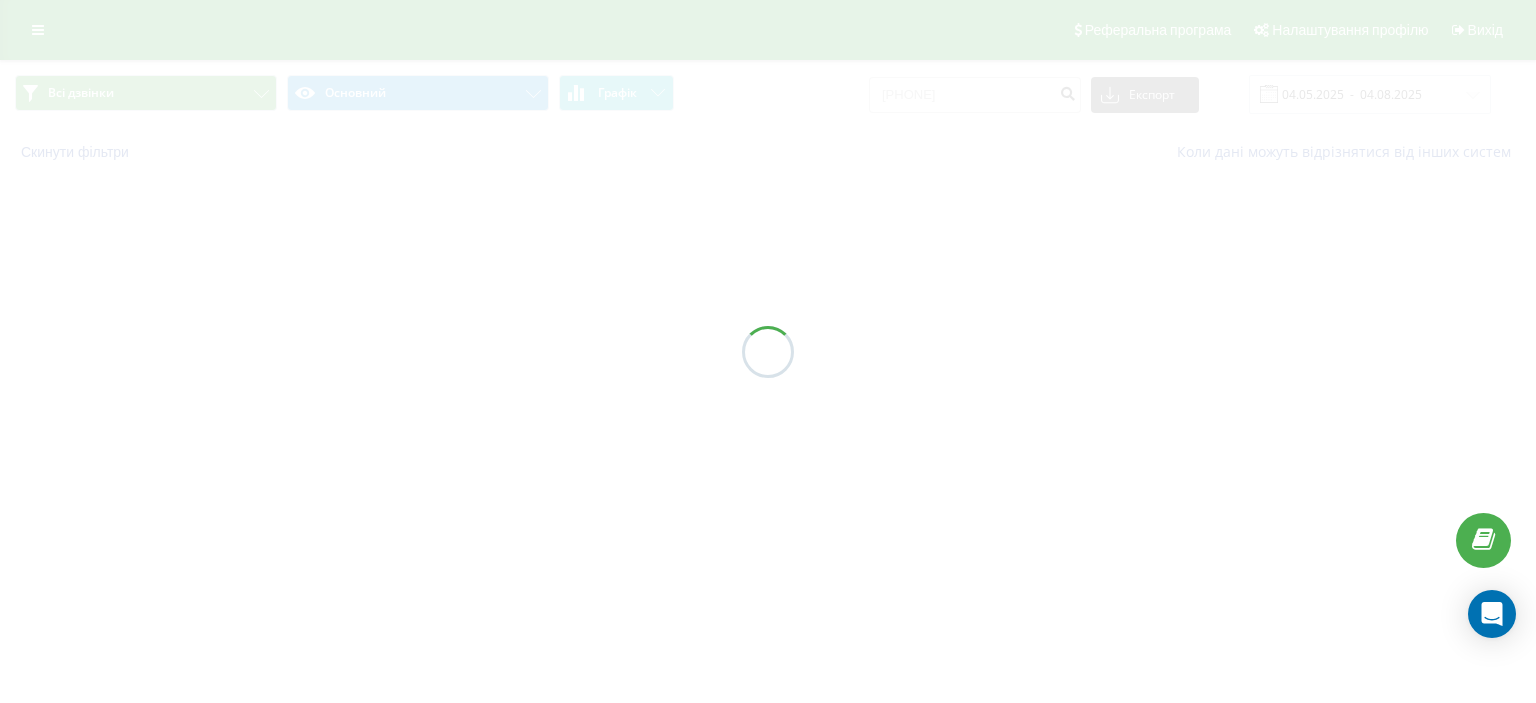 scroll, scrollTop: 0, scrollLeft: 0, axis: both 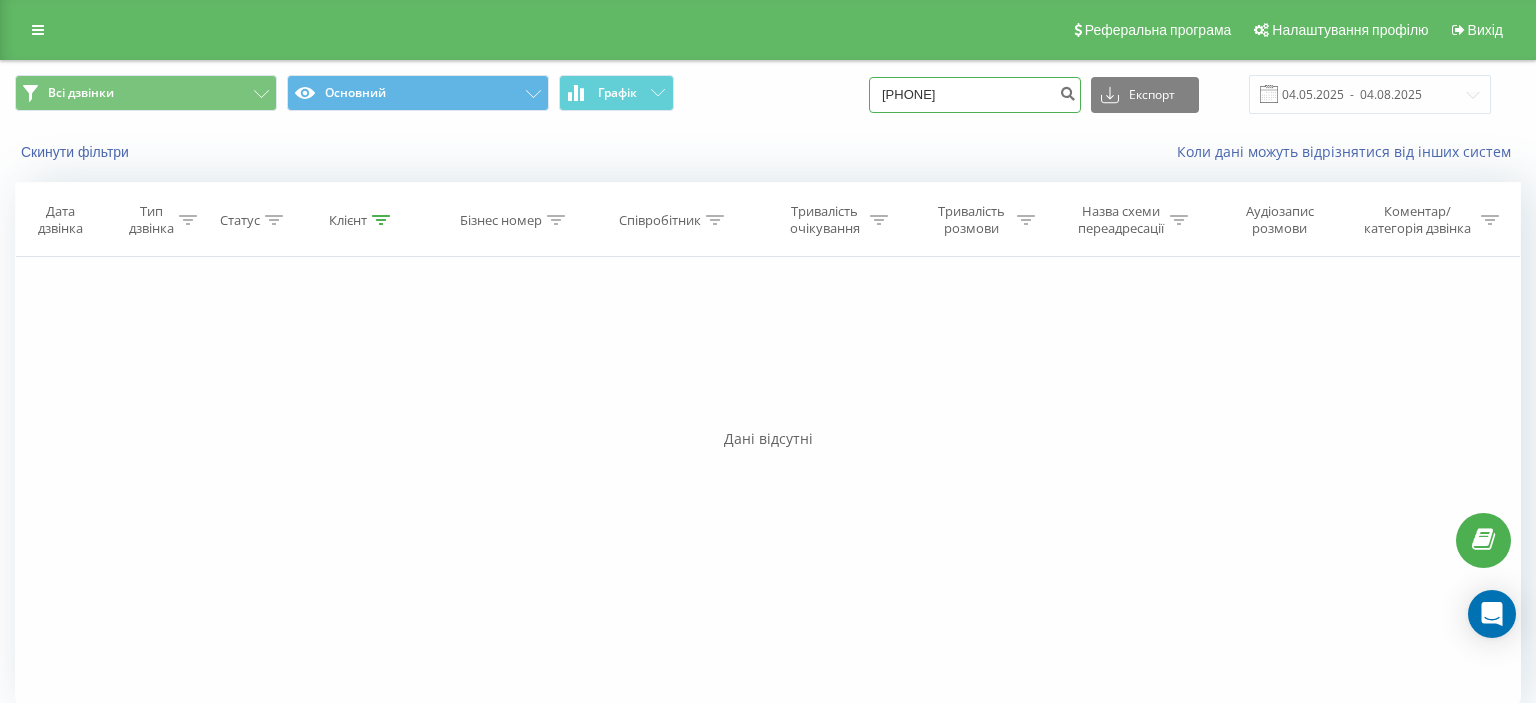 drag, startPoint x: 903, startPoint y: 95, endPoint x: 1031, endPoint y: 95, distance: 128 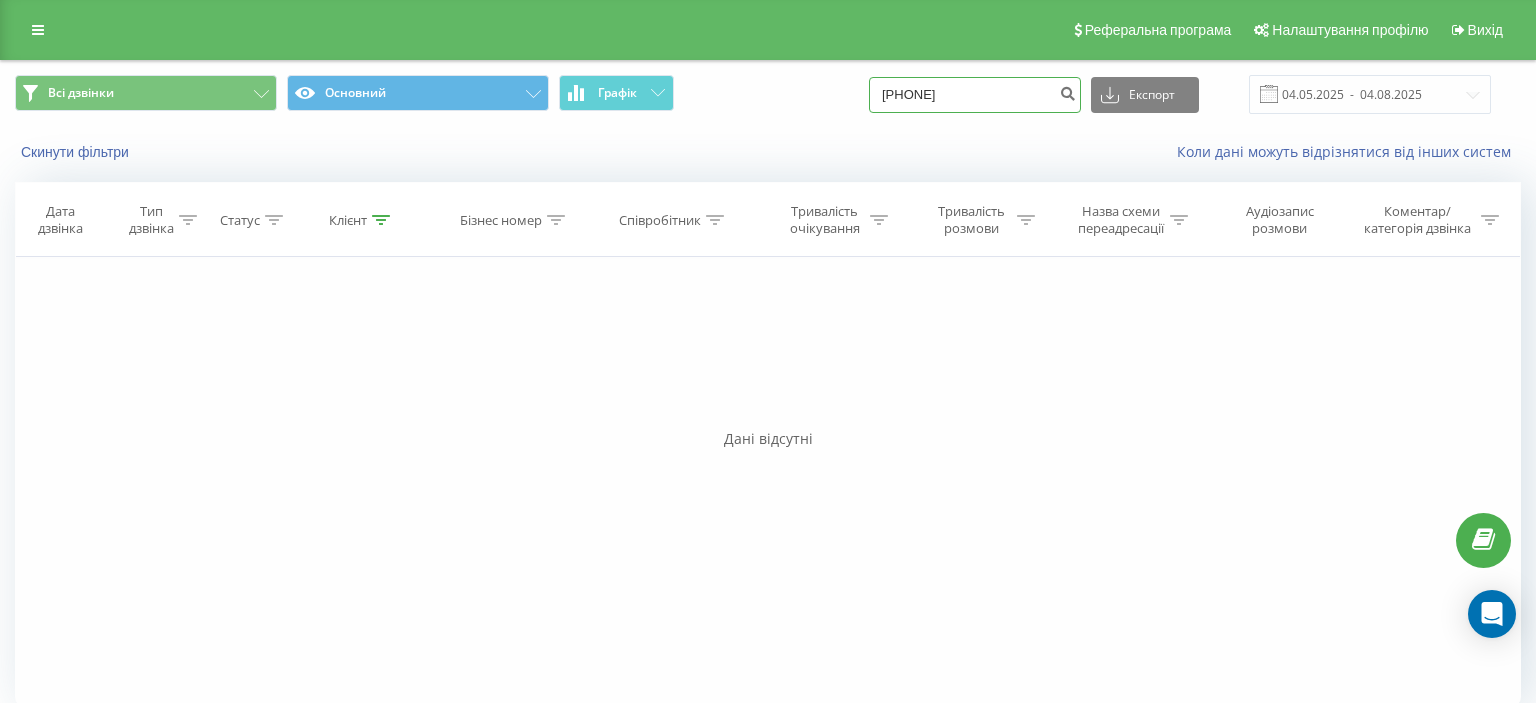 paste on "(066) 369 69 66" 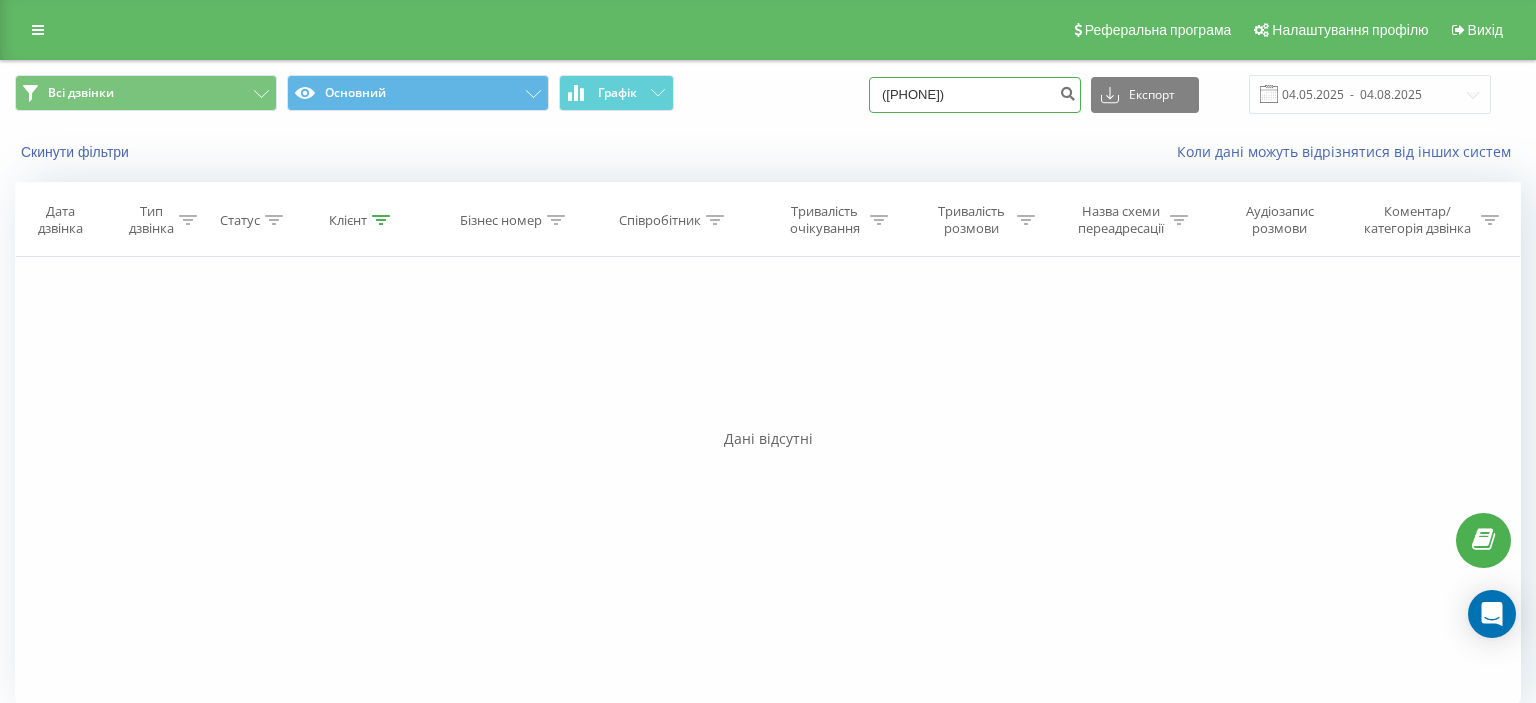 click on "(066) 369 69 66" at bounding box center (975, 95) 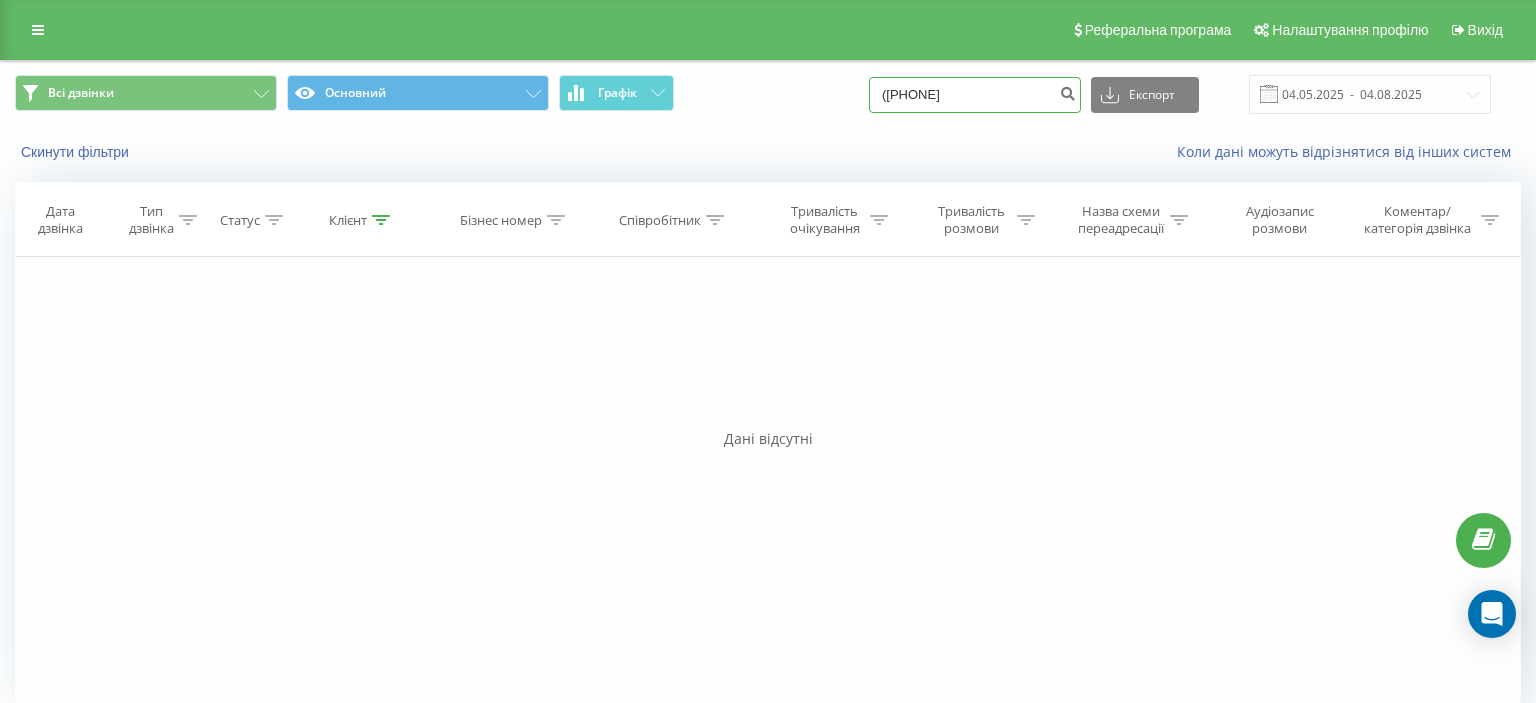 click on "(066 369 69 66" at bounding box center (975, 95) 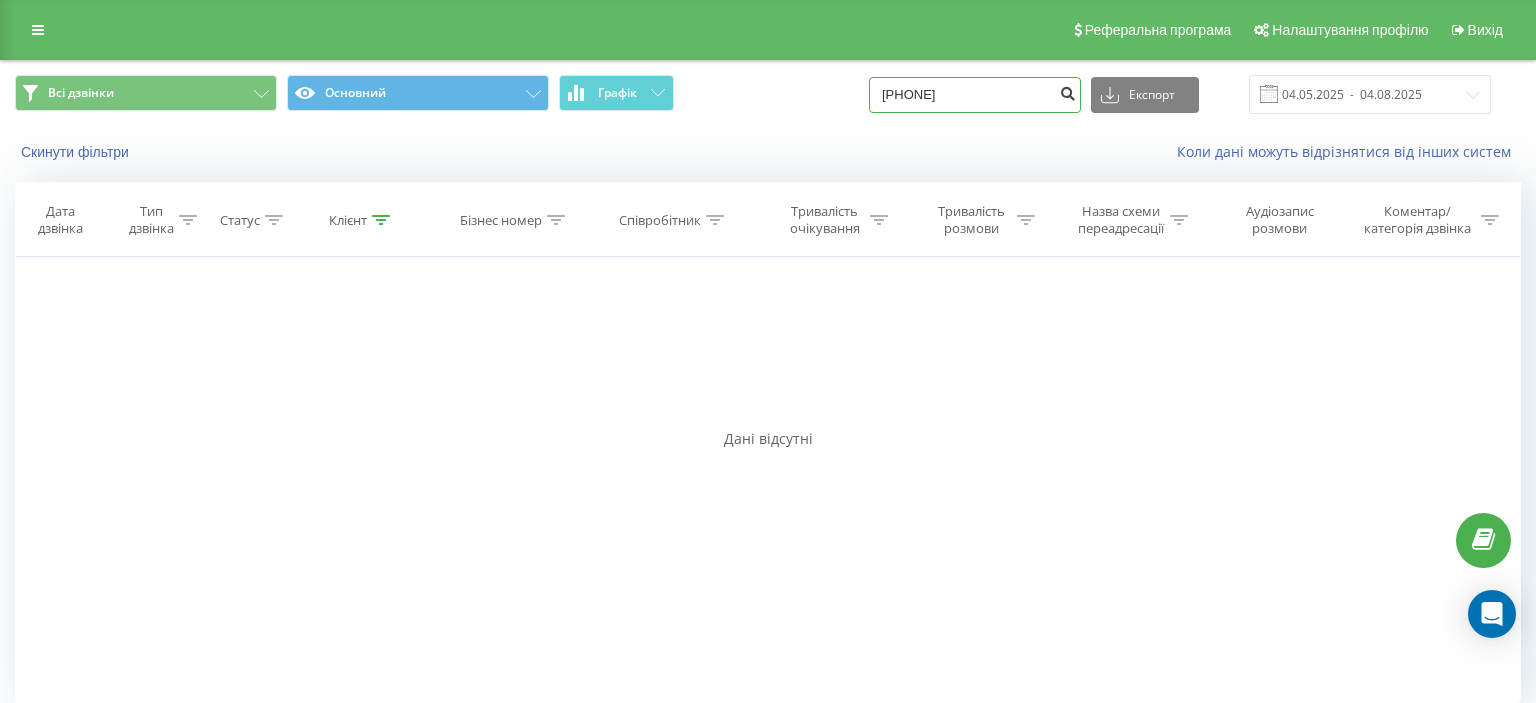 type on "066 369 69 66" 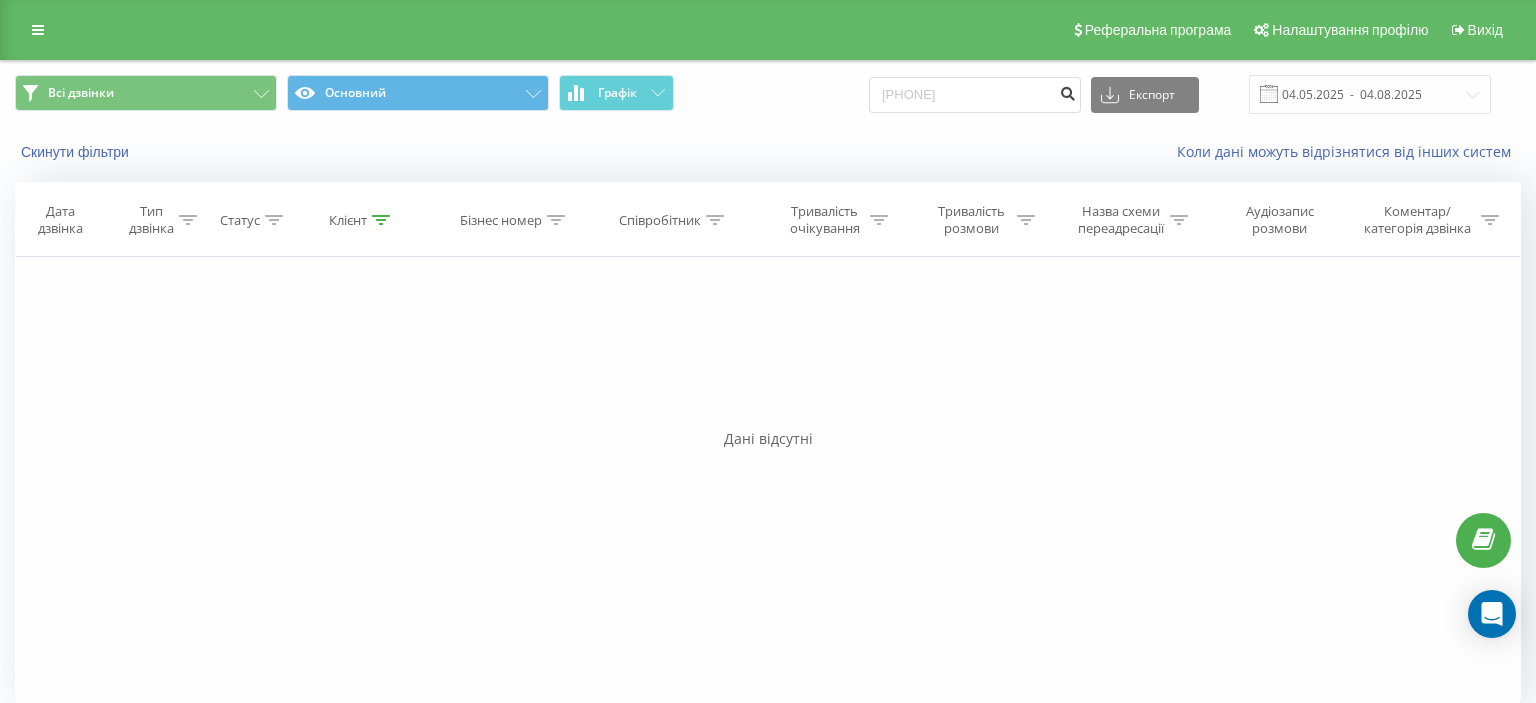 click at bounding box center [1067, 91] 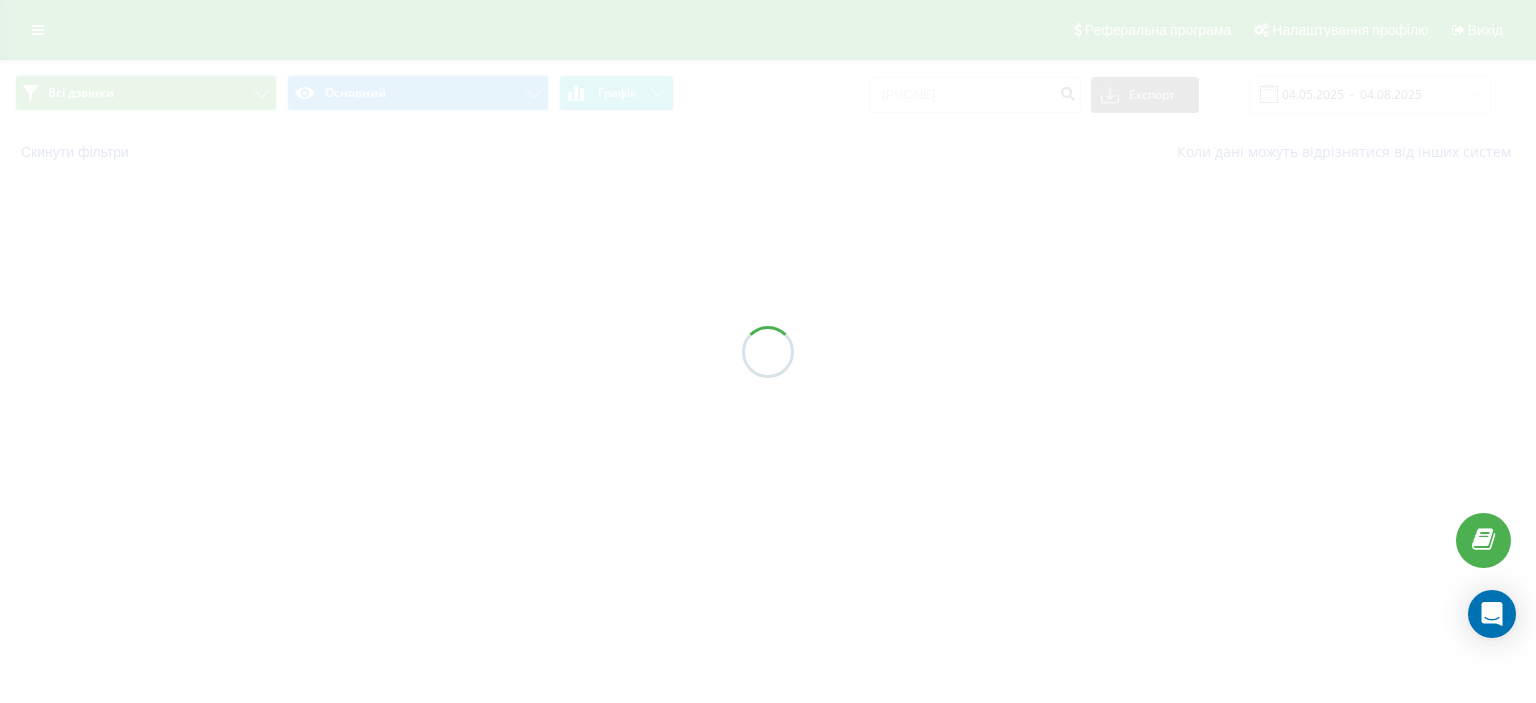 scroll, scrollTop: 0, scrollLeft: 0, axis: both 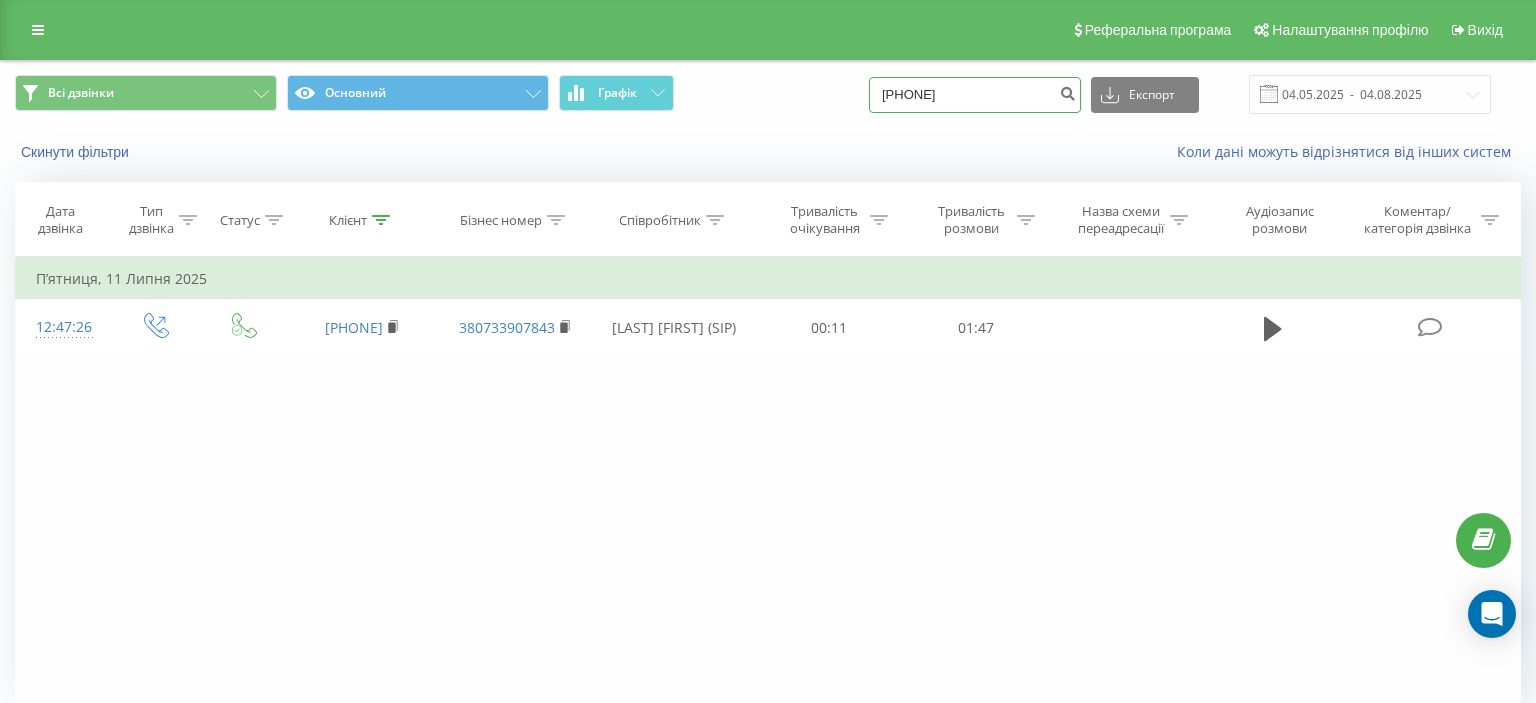 drag, startPoint x: 904, startPoint y: 97, endPoint x: 1028, endPoint y: 95, distance: 124.01613 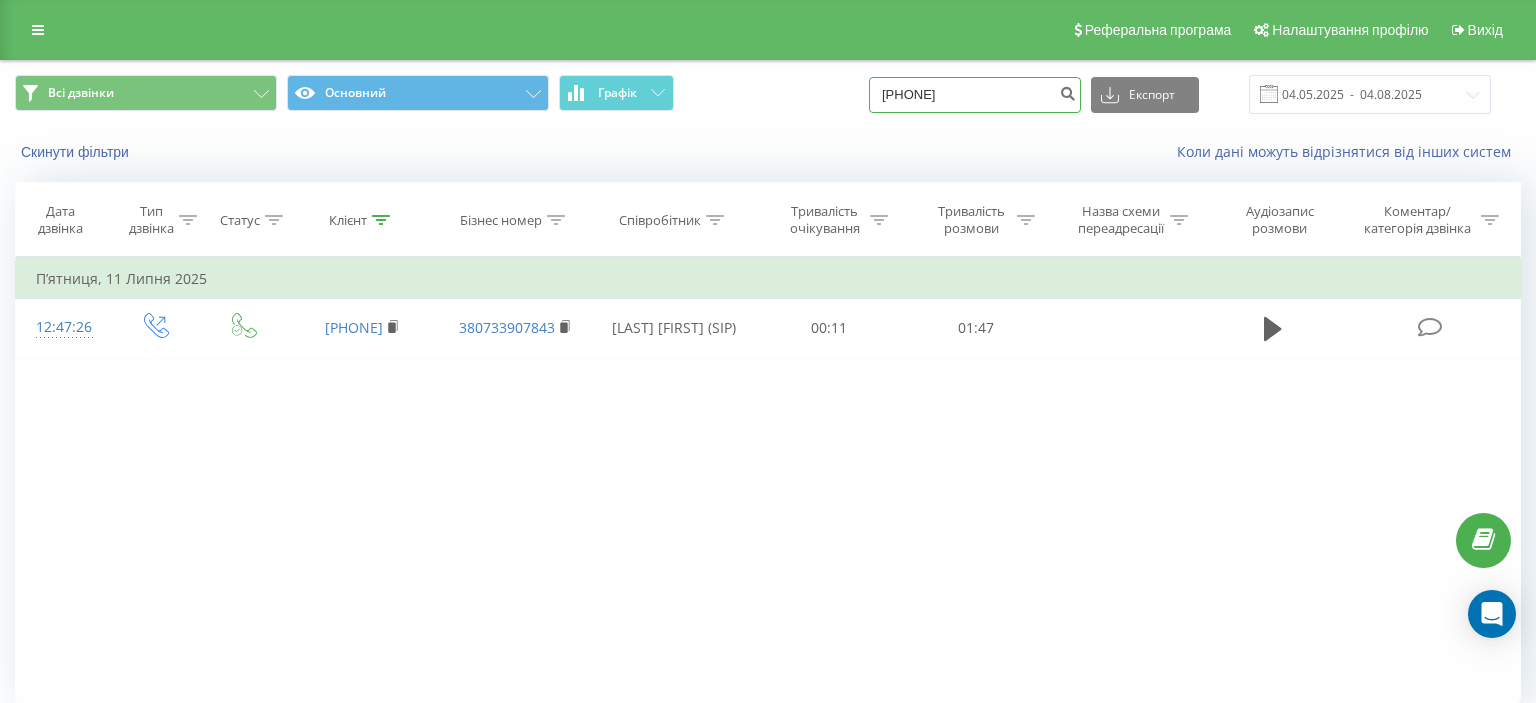 paste on "(096) 638 88 02" 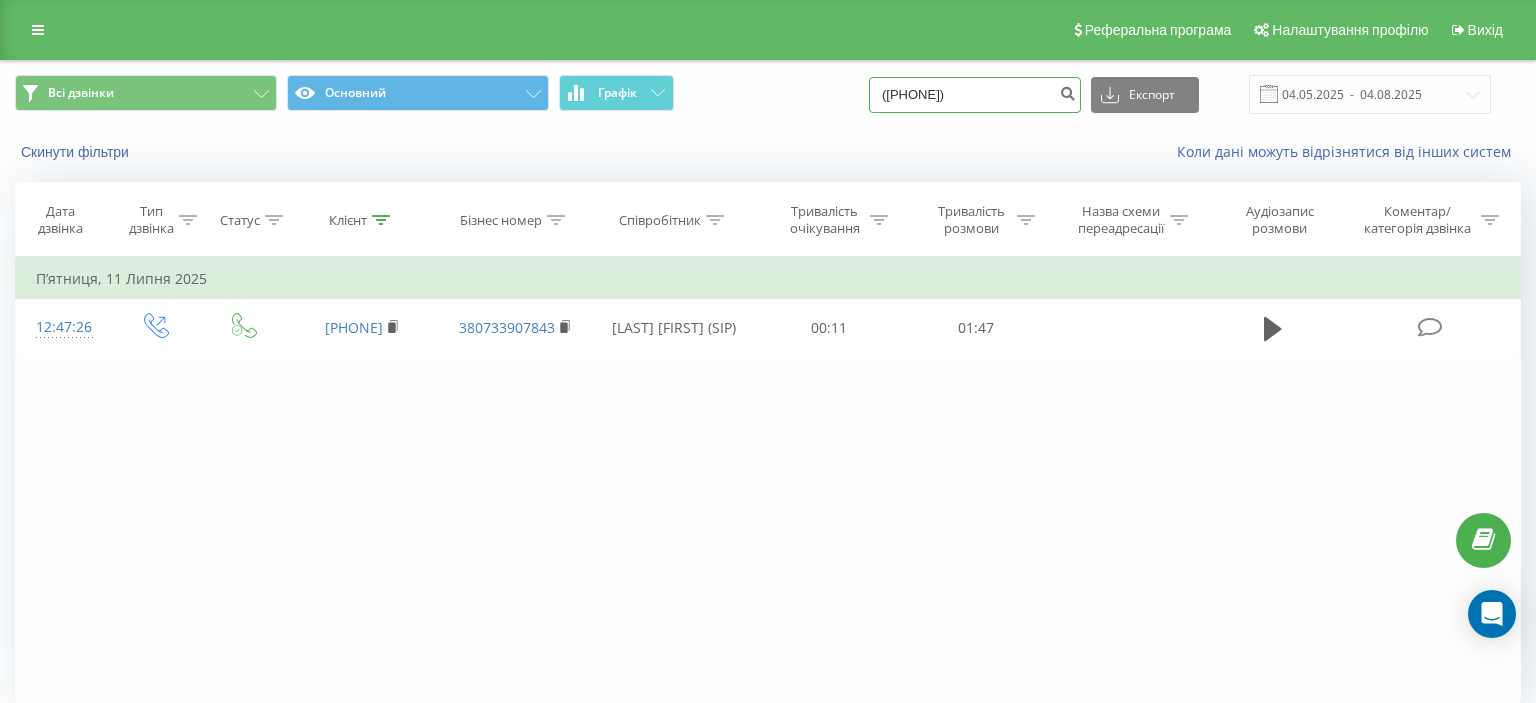 click on "(096) 638 88 02" at bounding box center [975, 95] 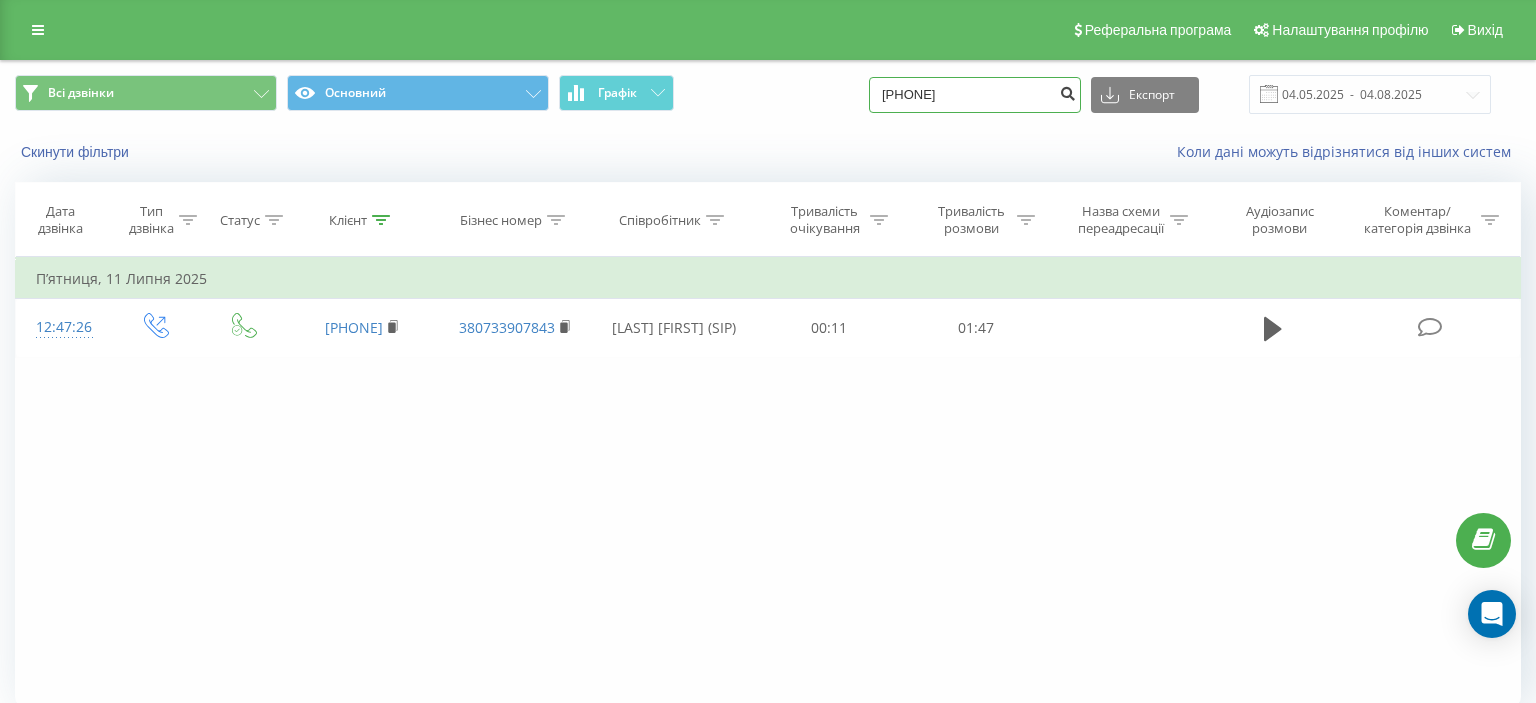 type on "096 638 88 02" 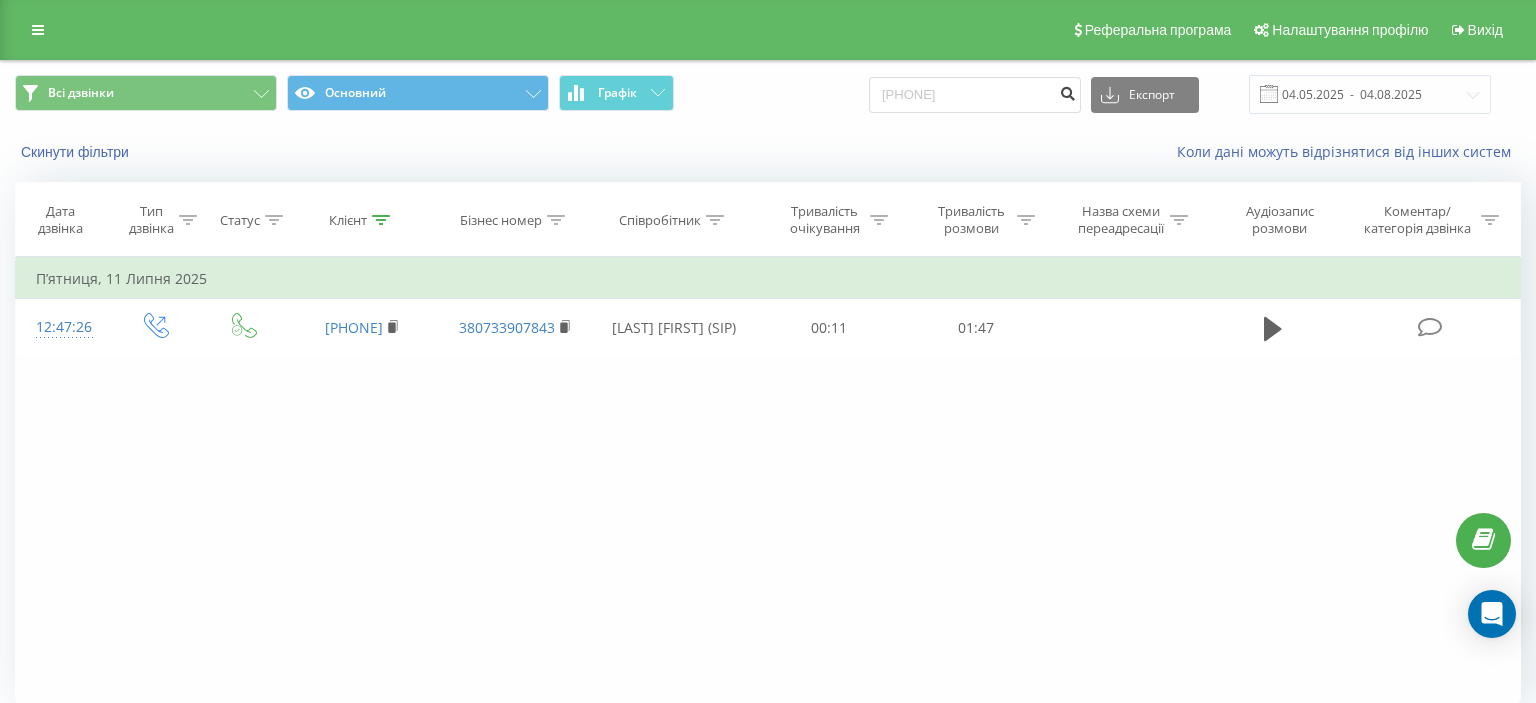 drag, startPoint x: 1077, startPoint y: 97, endPoint x: 722, endPoint y: 100, distance: 355.01266 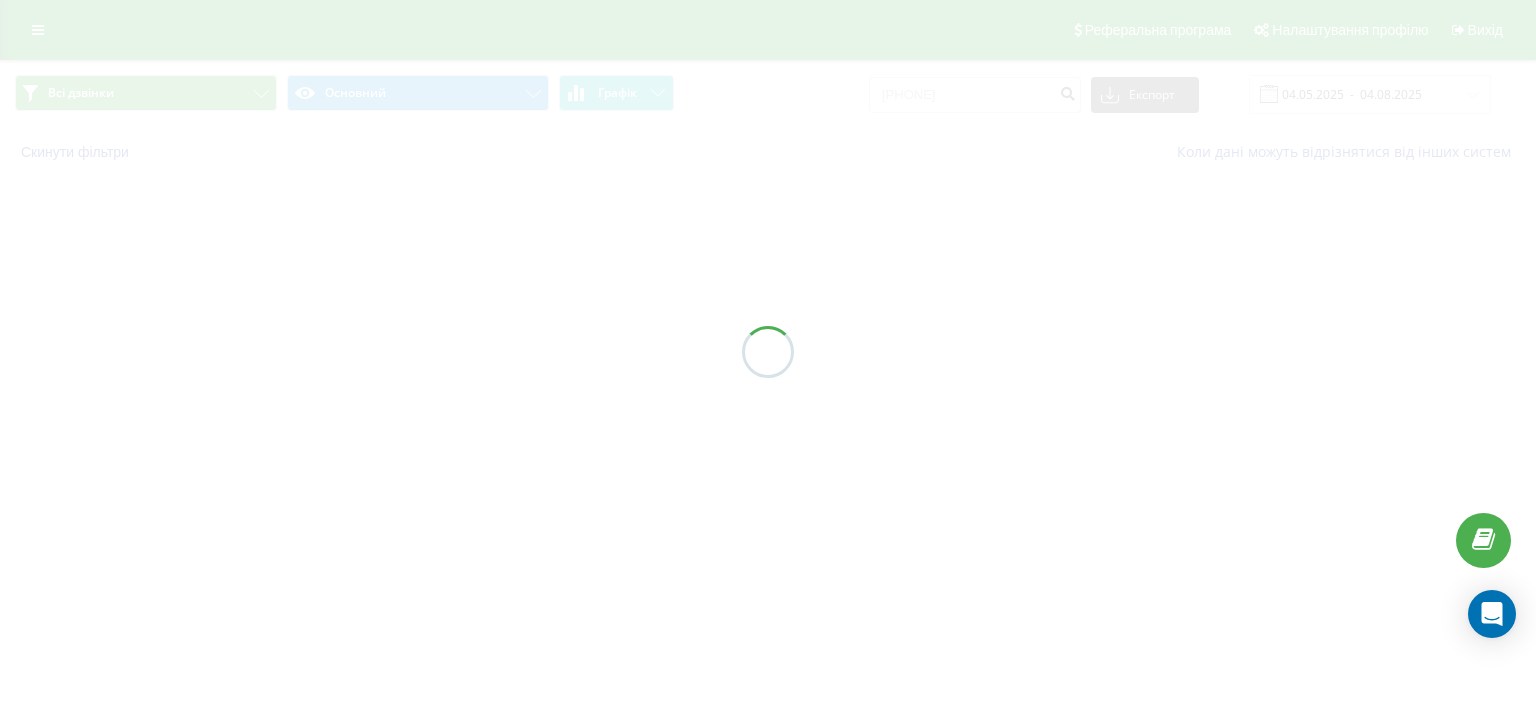 scroll, scrollTop: 0, scrollLeft: 0, axis: both 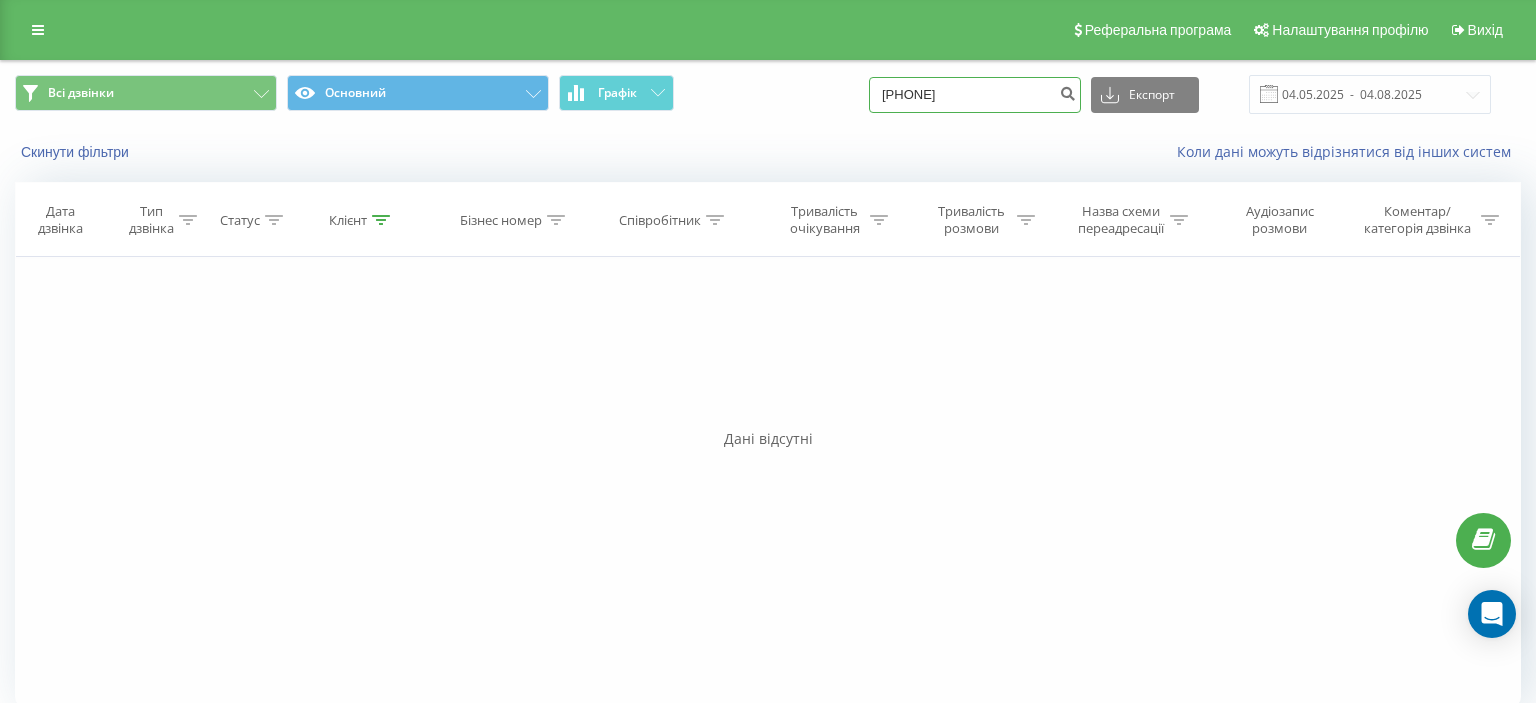 drag, startPoint x: 902, startPoint y: 104, endPoint x: 1046, endPoint y: 89, distance: 144.77914 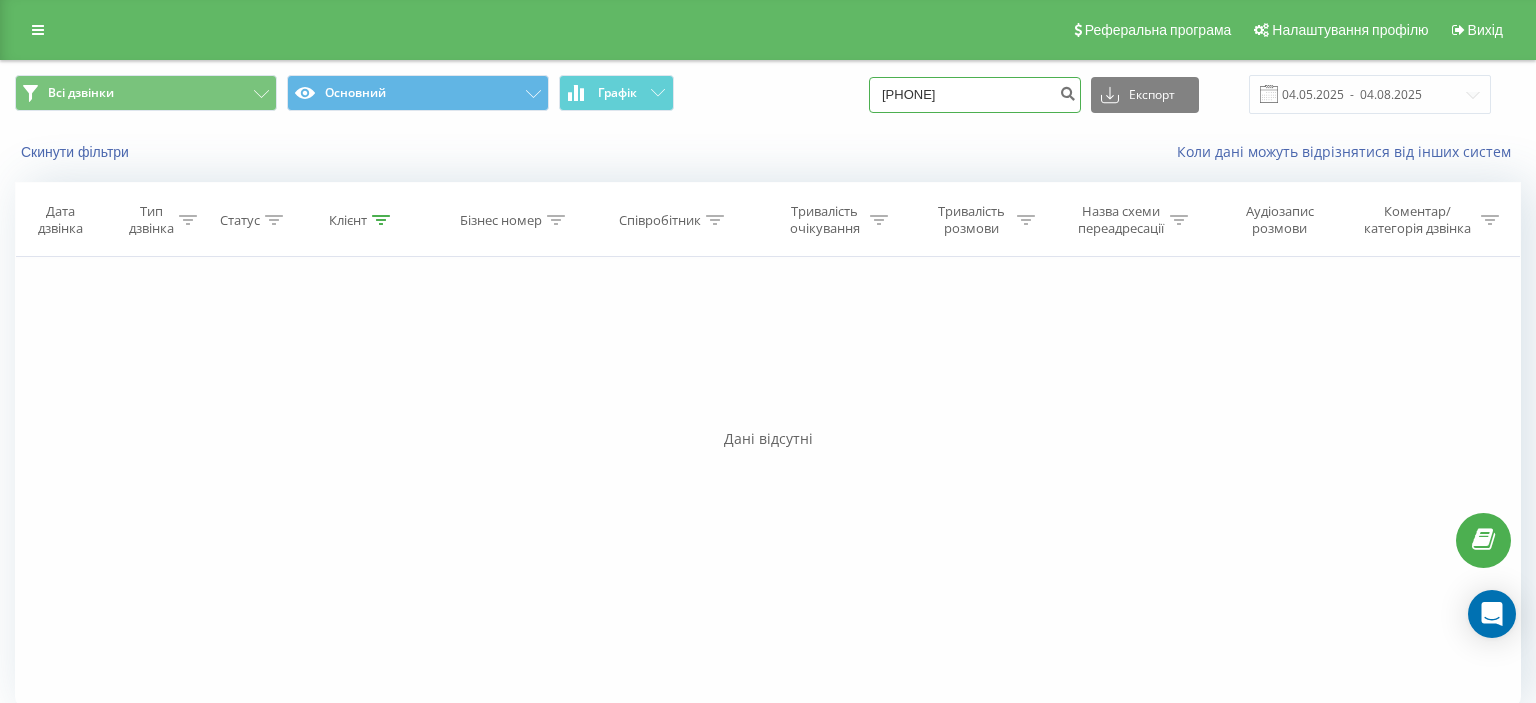paste on "(095) 452 95 48" 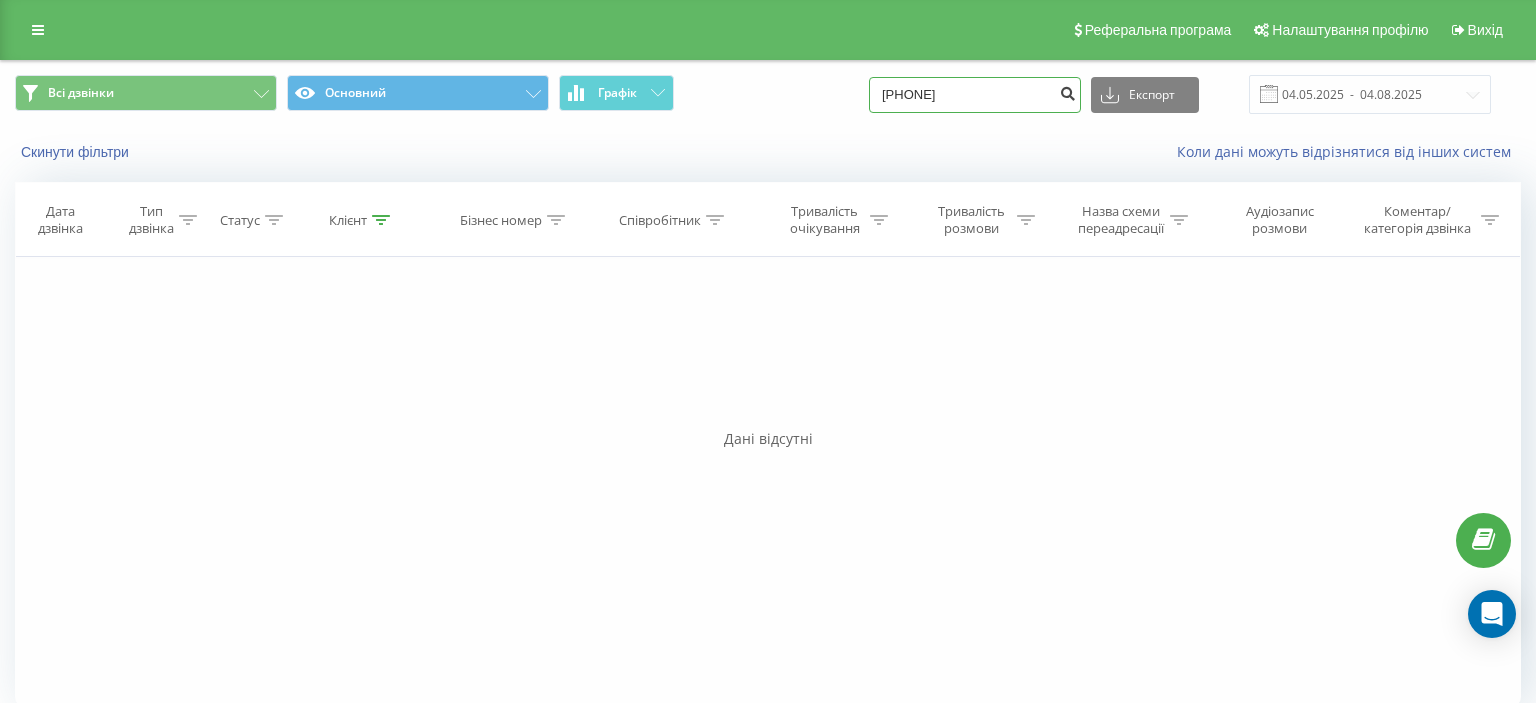 type on "095 452 95 48" 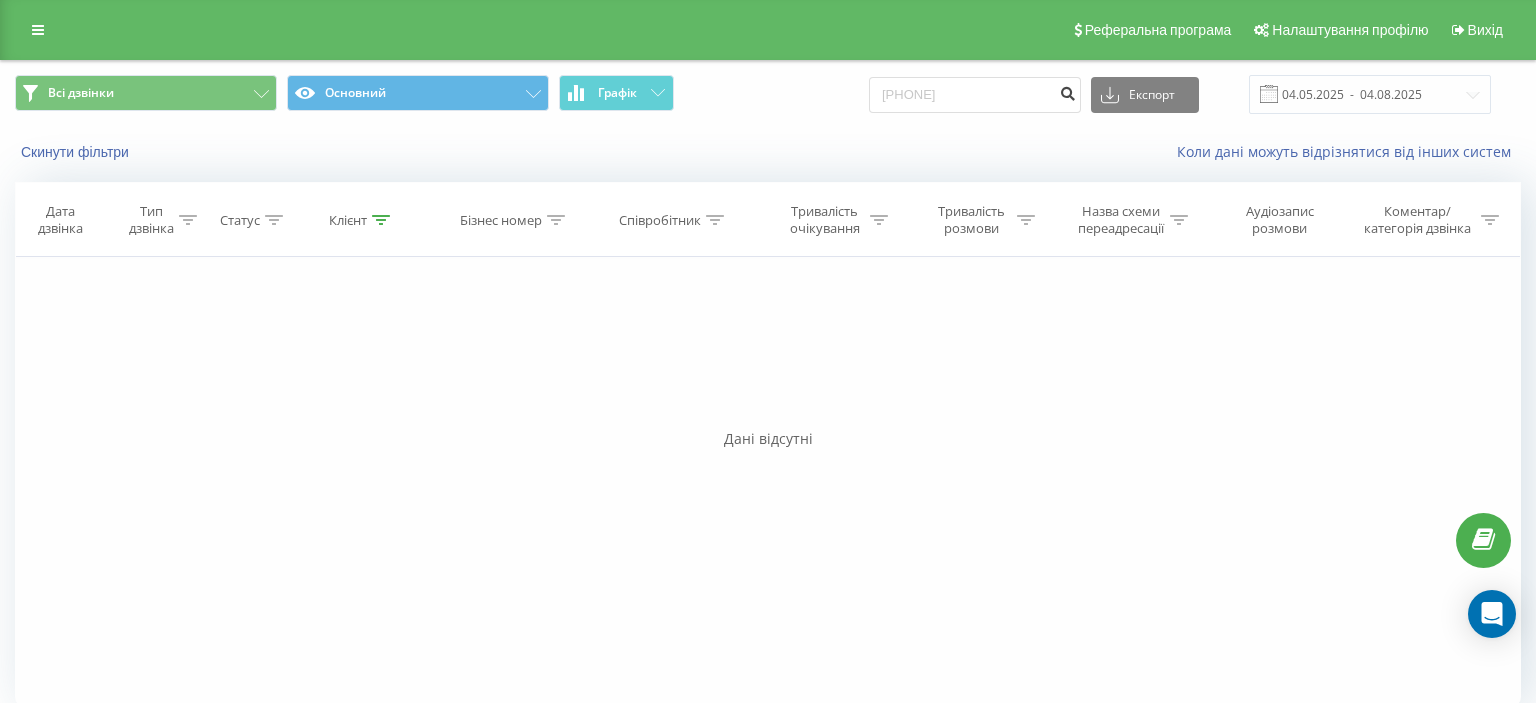 click at bounding box center (1067, 91) 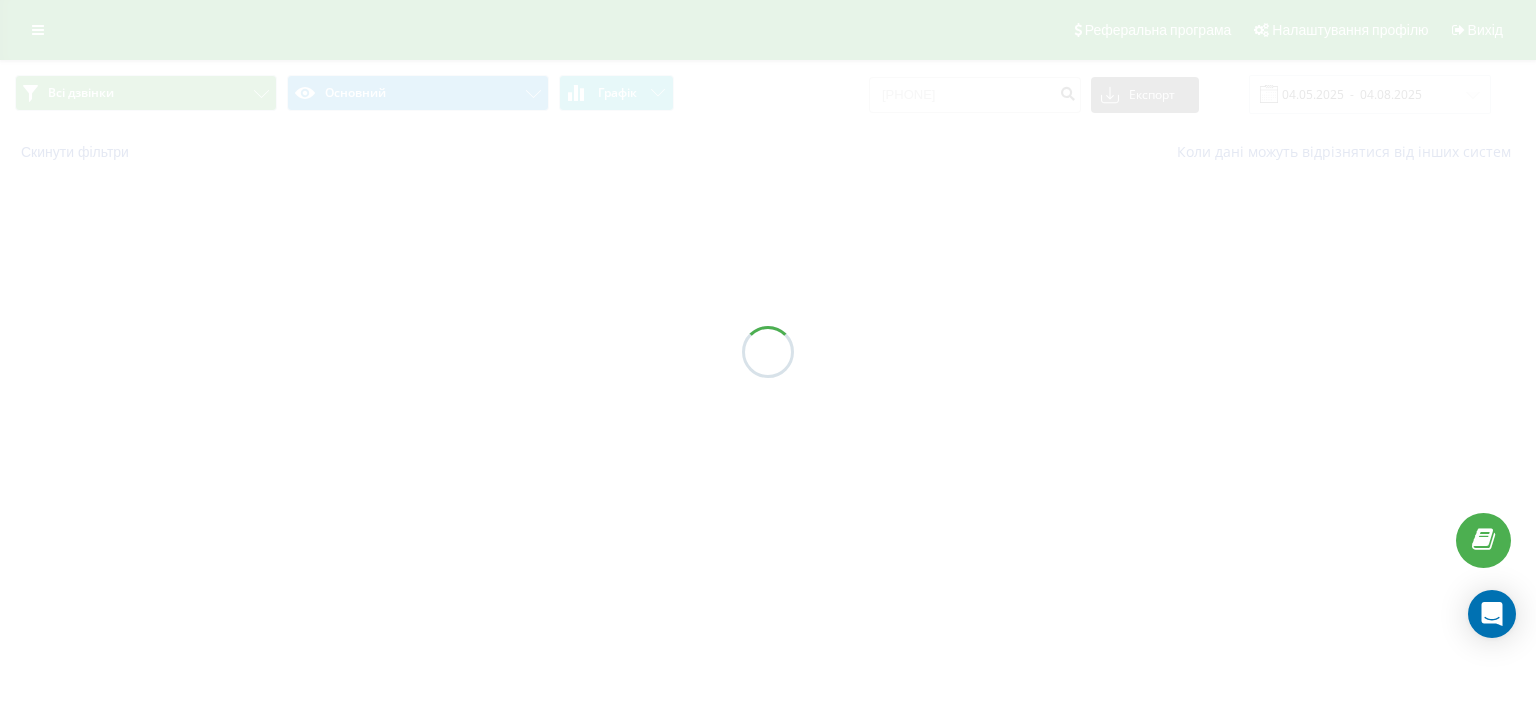 scroll, scrollTop: 0, scrollLeft: 0, axis: both 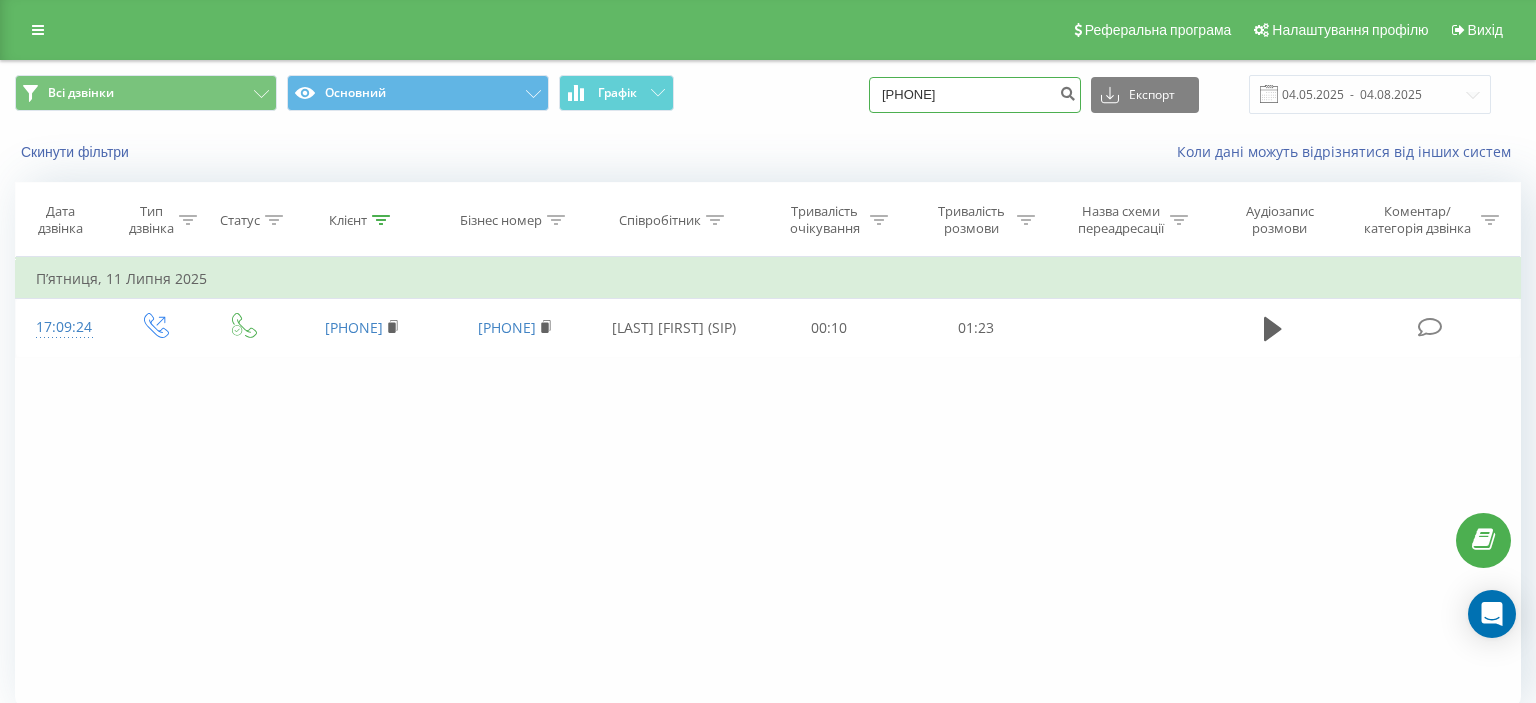 drag, startPoint x: 902, startPoint y: 97, endPoint x: 1021, endPoint y: 99, distance: 119.01681 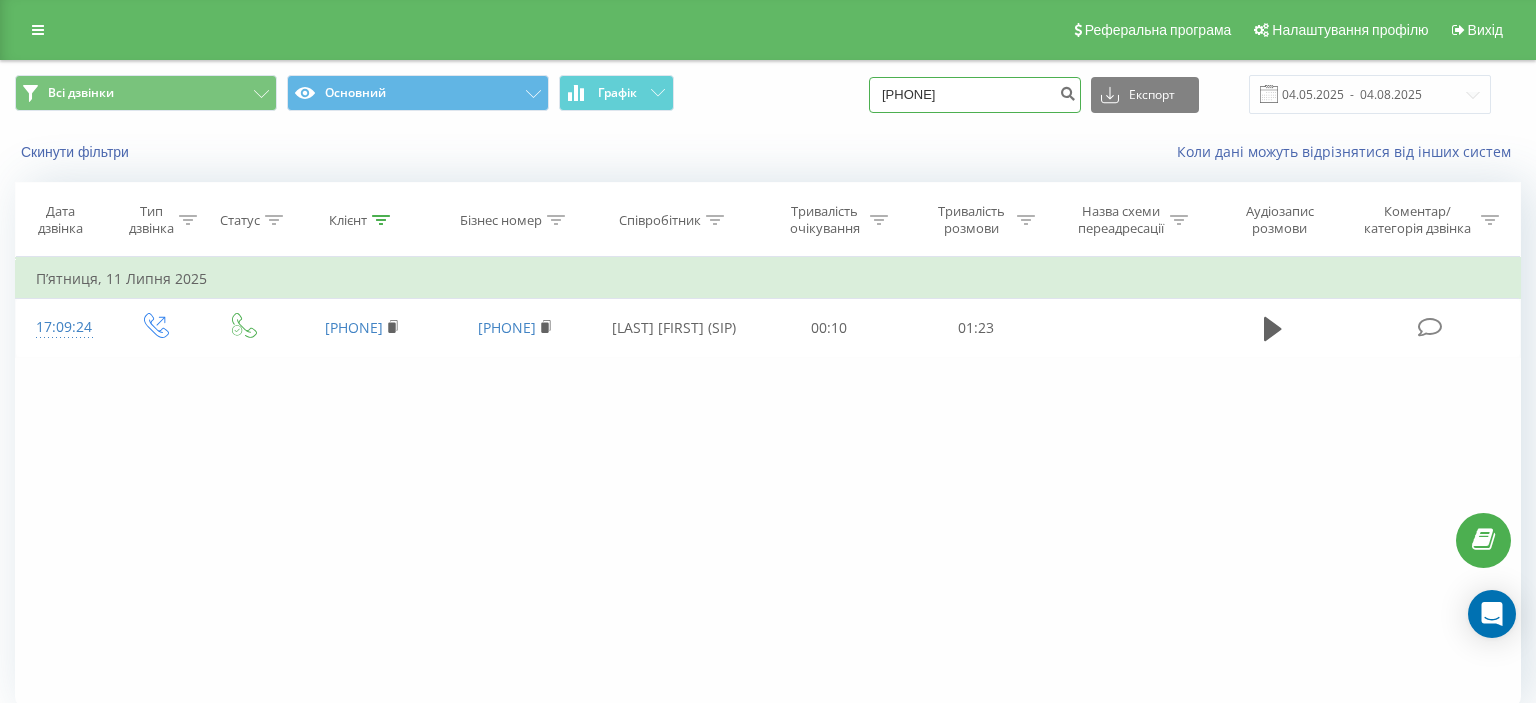paste on "([PHONE]" 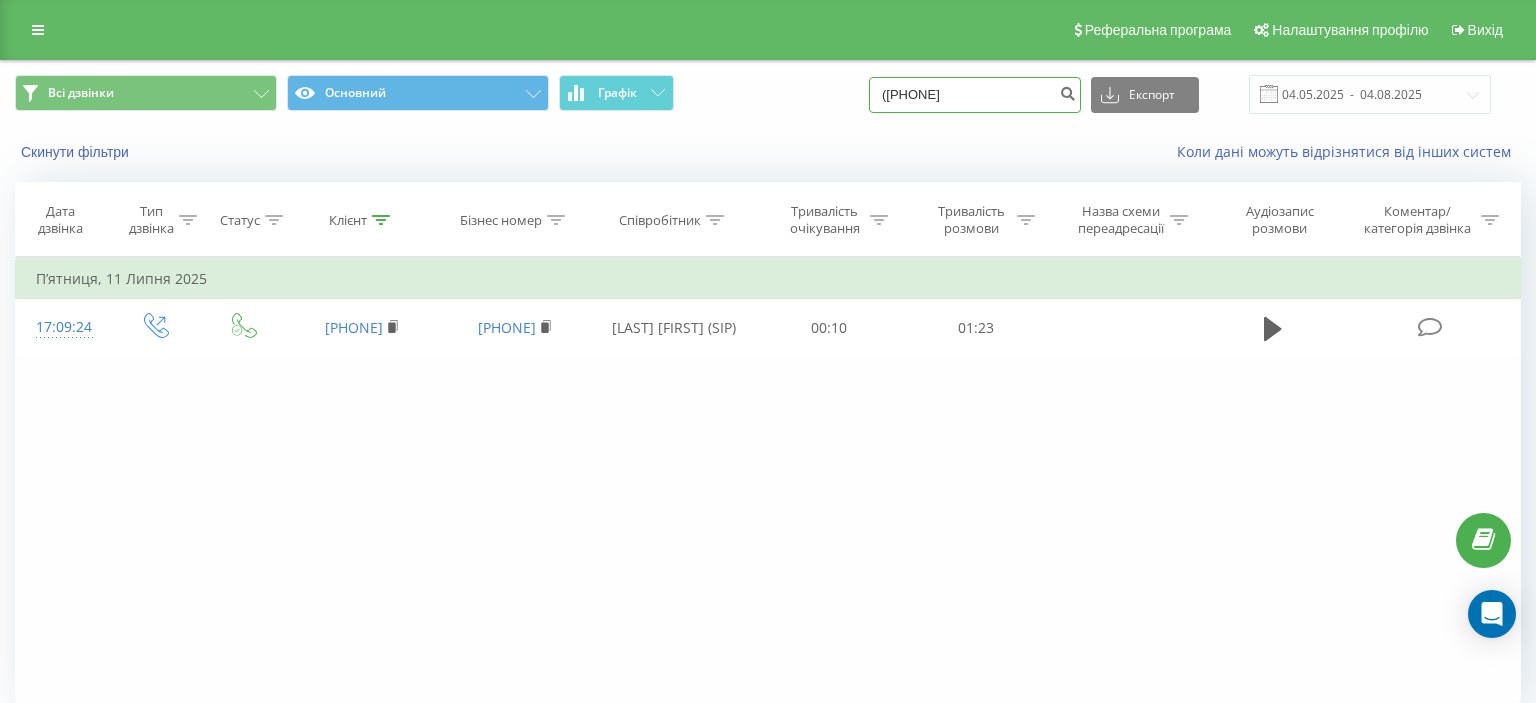 click on "(098) 118 61 03" at bounding box center (975, 95) 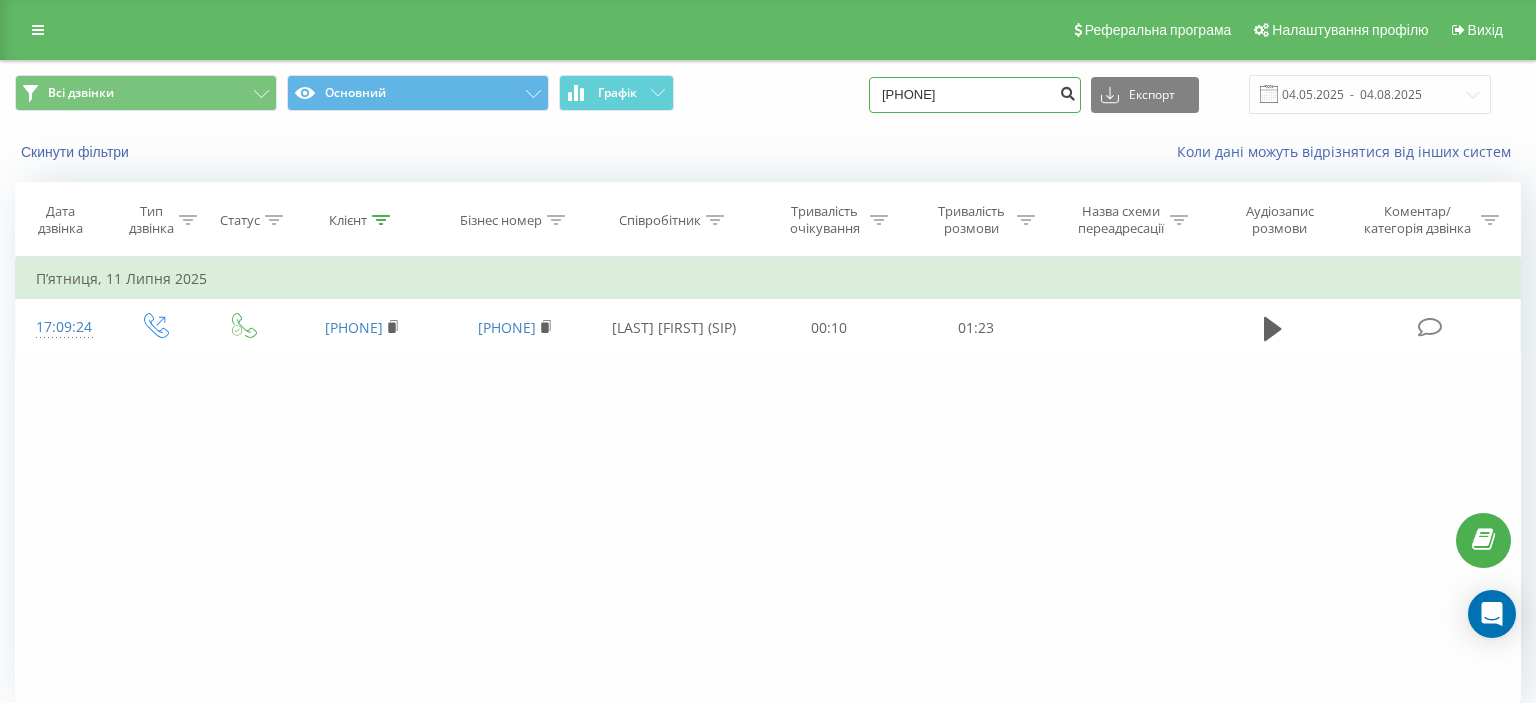 type on "098 118 61 03" 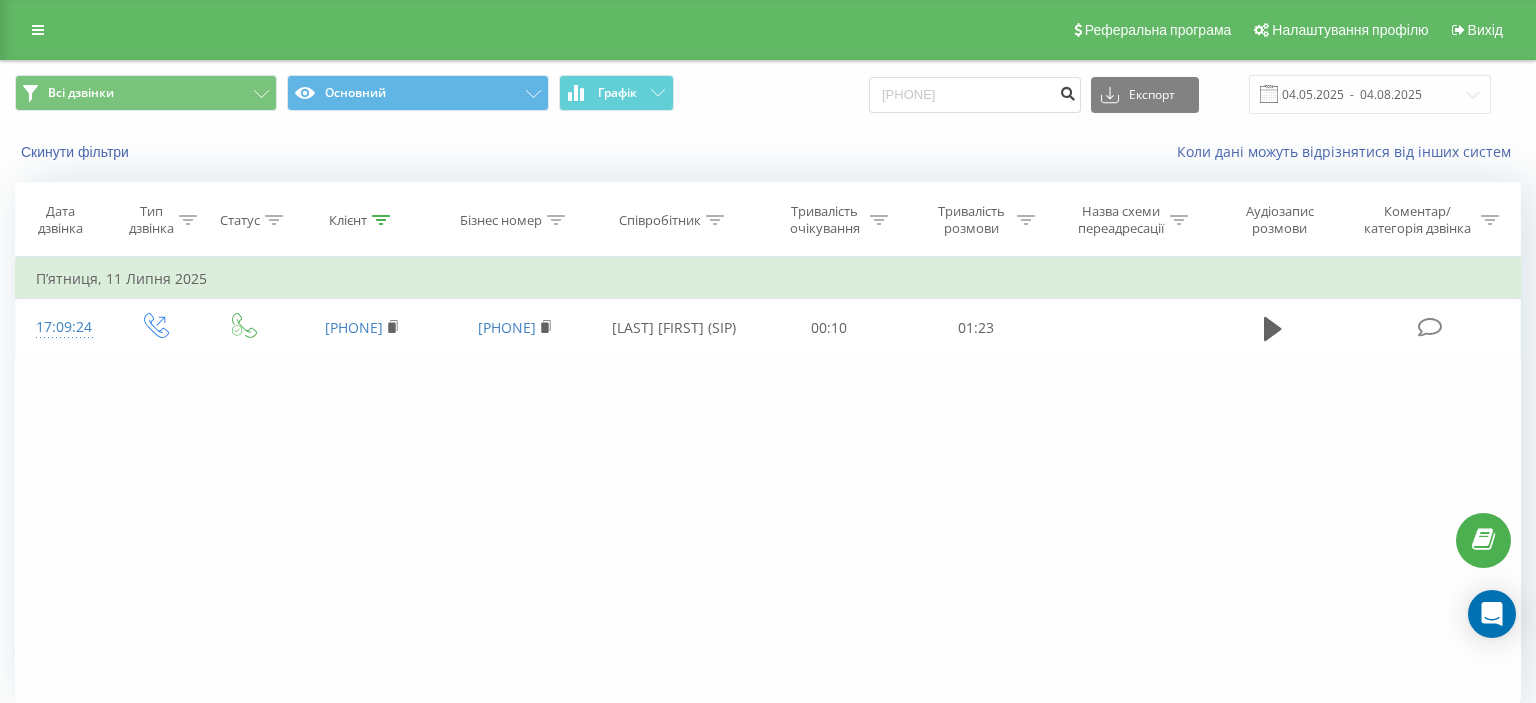 click at bounding box center (1067, 91) 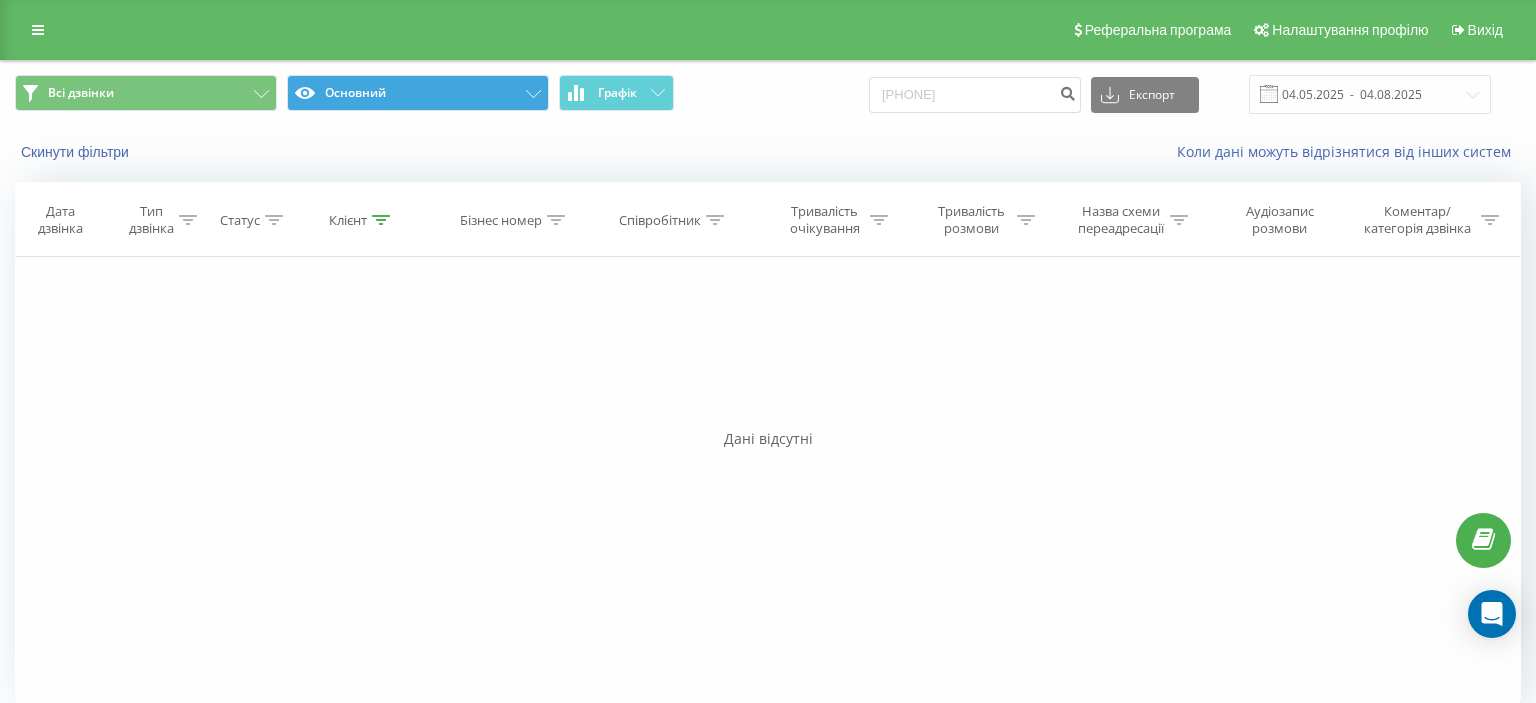 scroll, scrollTop: 0, scrollLeft: 0, axis: both 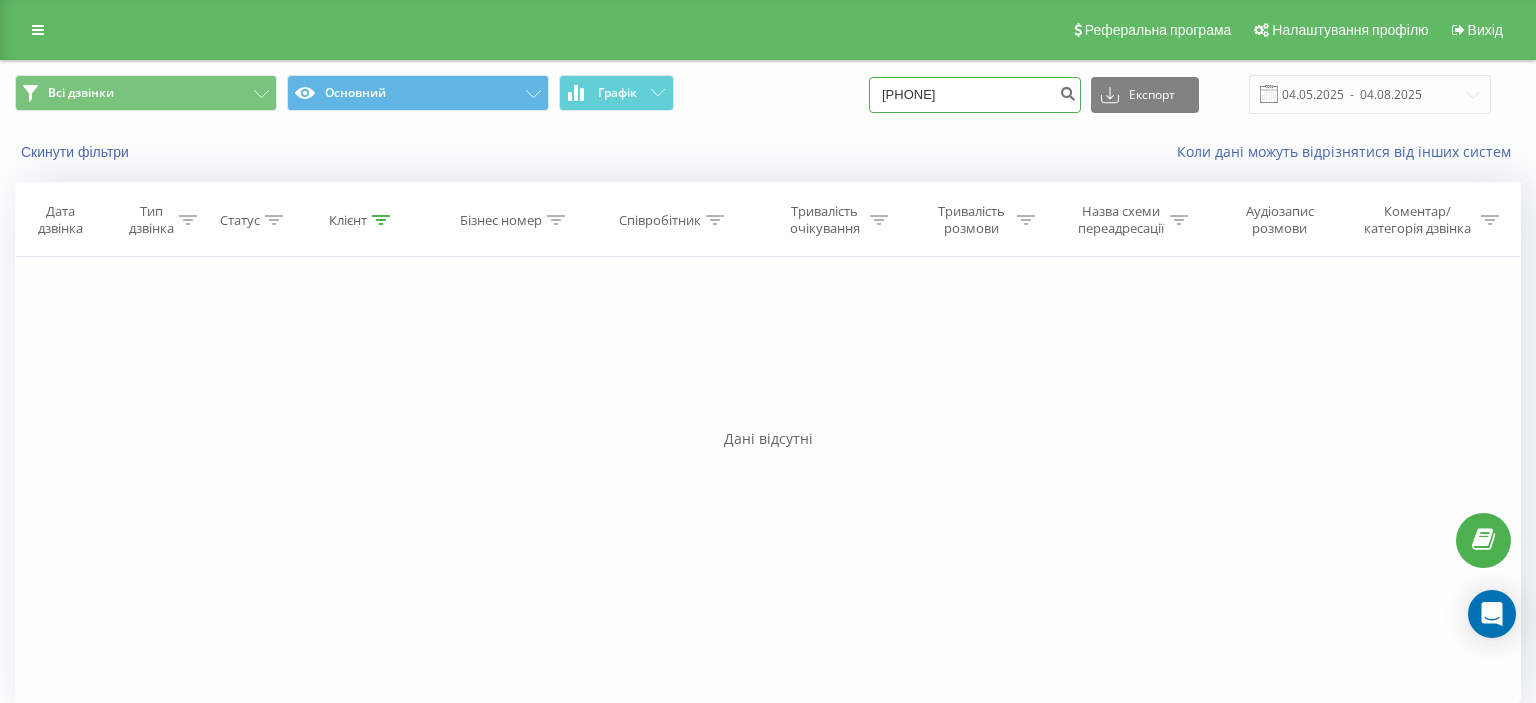 drag, startPoint x: 902, startPoint y: 100, endPoint x: 1028, endPoint y: 97, distance: 126.035706 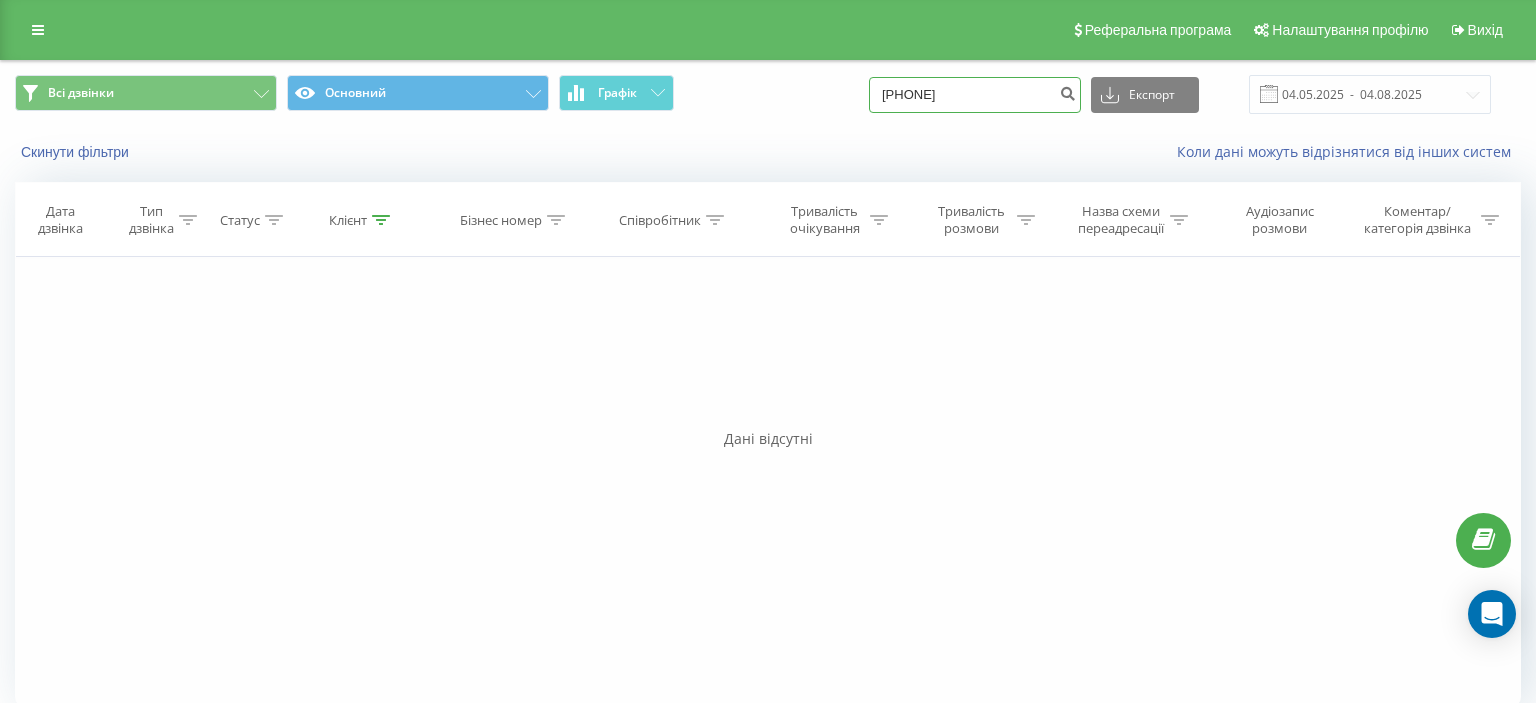 paste on "(093) 992 29 99" 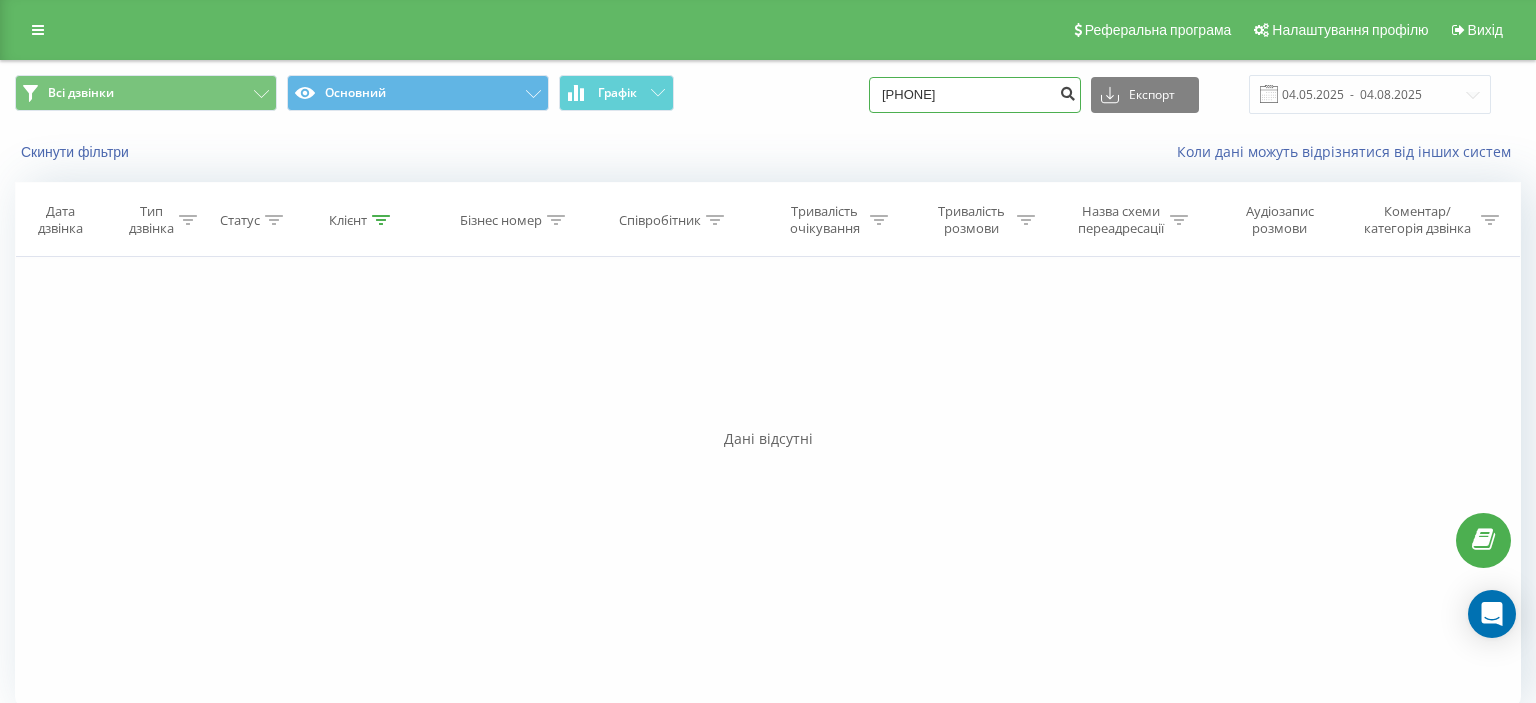 type on "093 992 29 99" 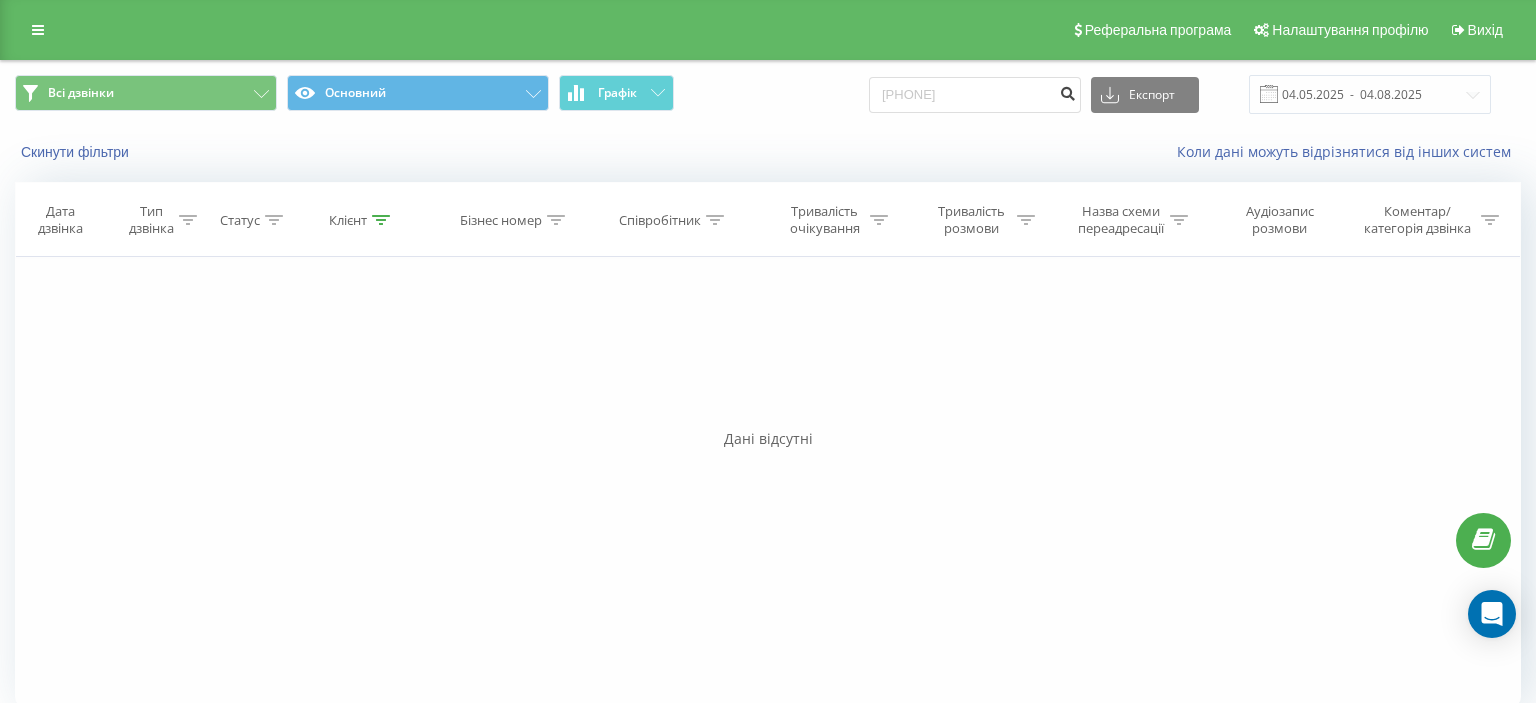 click at bounding box center (1067, 91) 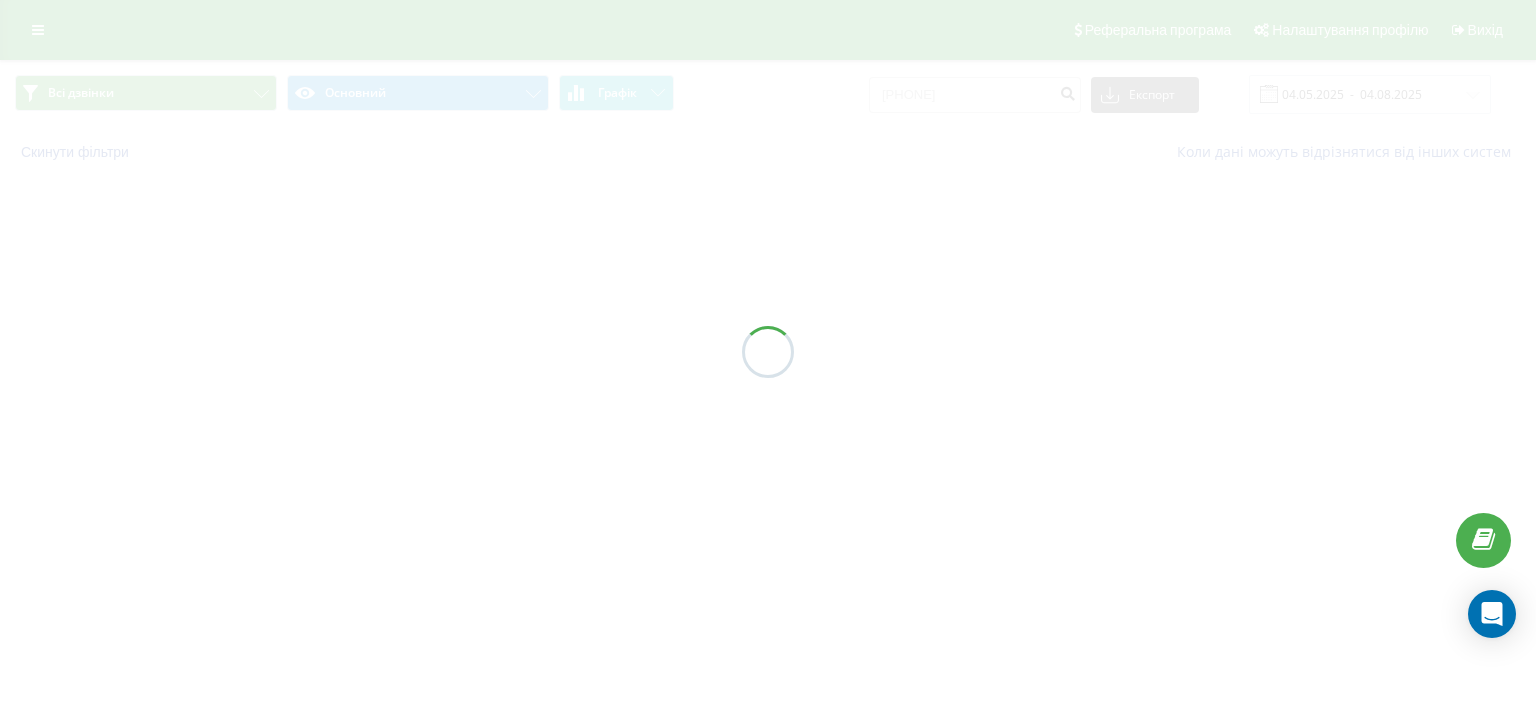 scroll, scrollTop: 0, scrollLeft: 0, axis: both 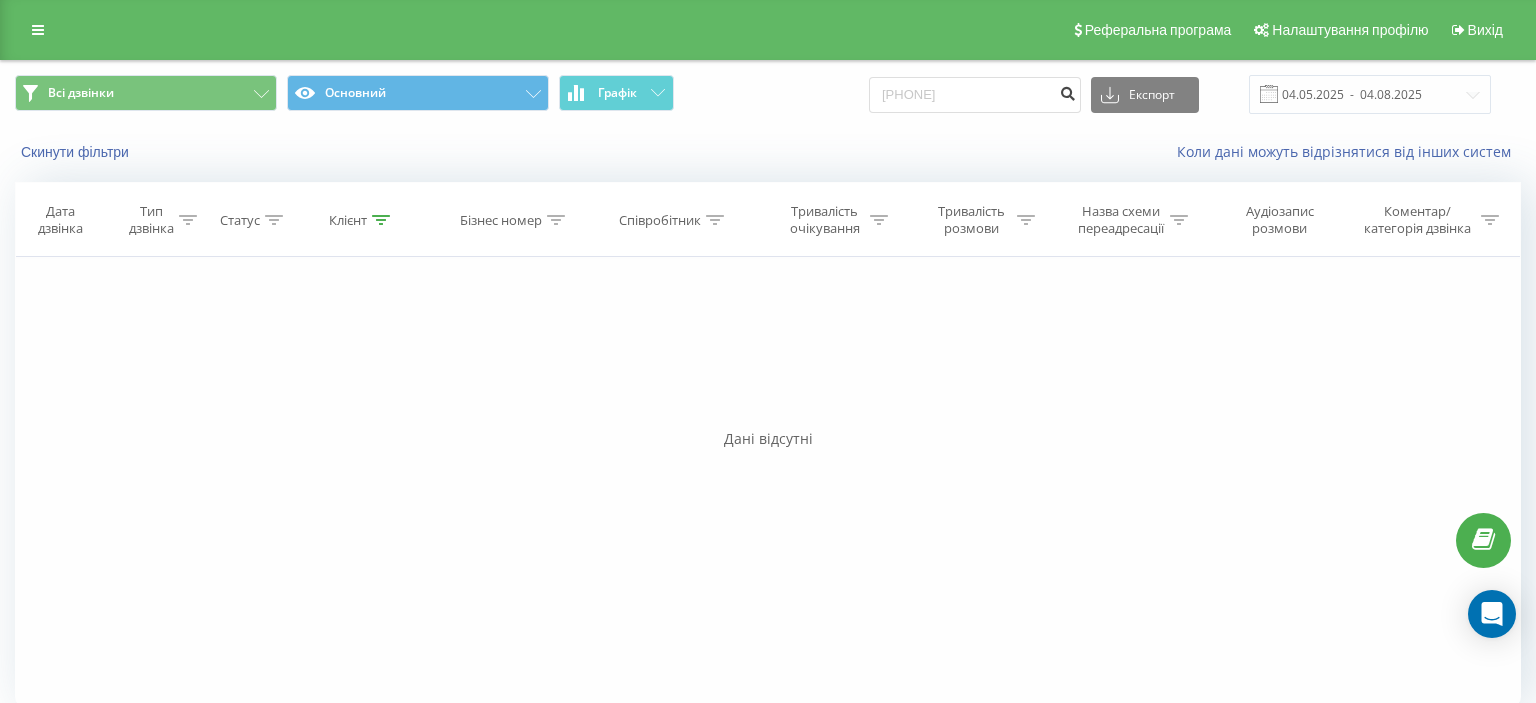 click at bounding box center (1067, 91) 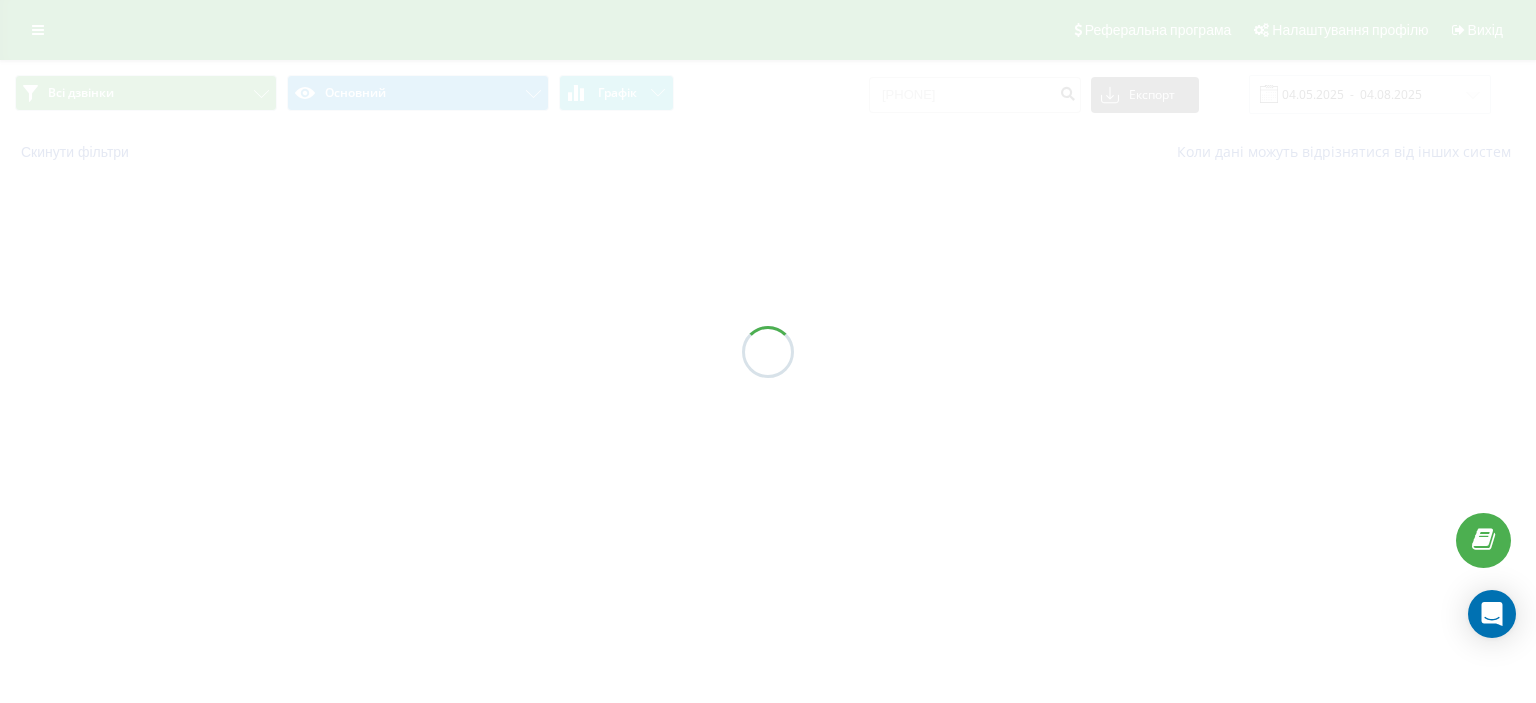 scroll, scrollTop: 0, scrollLeft: 0, axis: both 